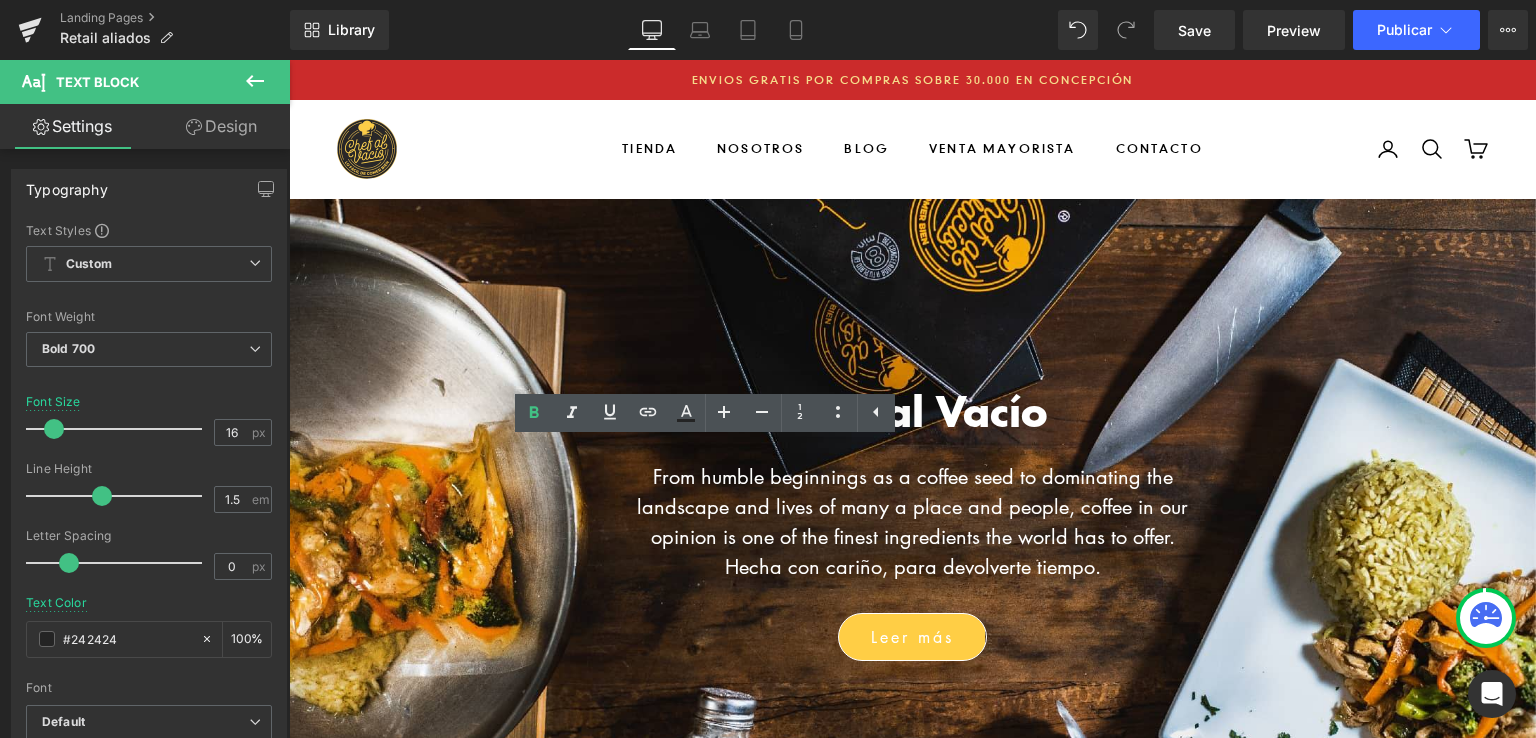 scroll, scrollTop: 3845, scrollLeft: 0, axis: vertical 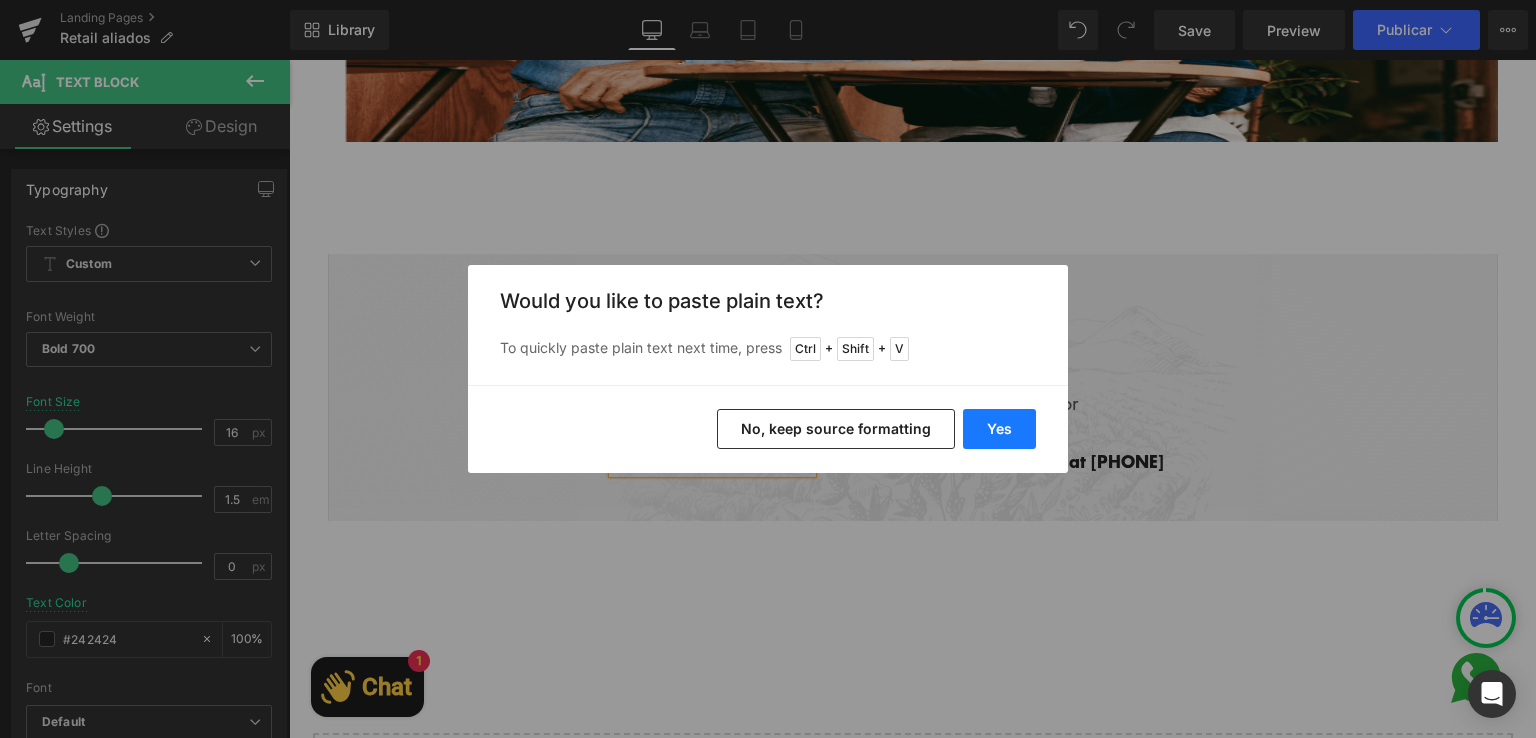 click on "Yes" at bounding box center (999, 429) 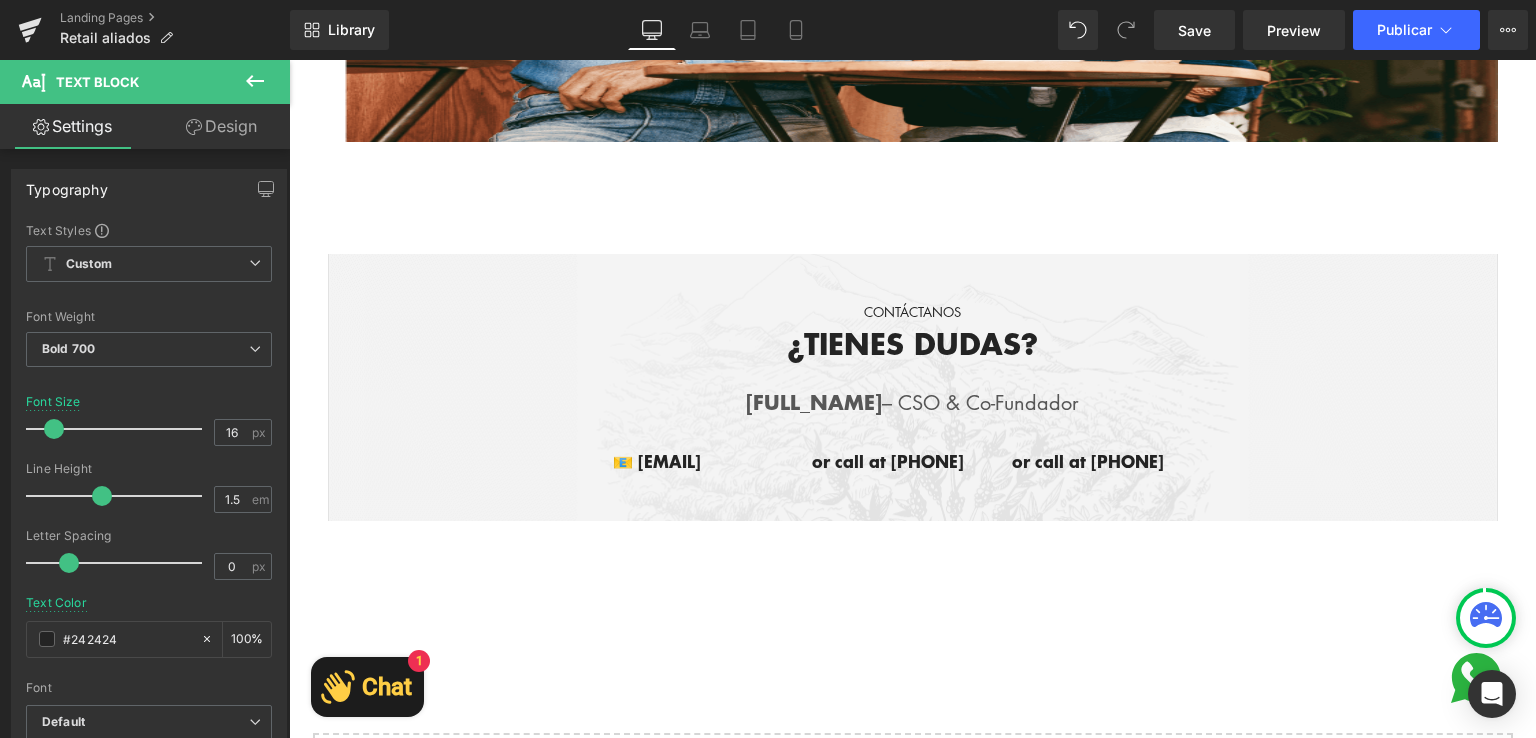 type 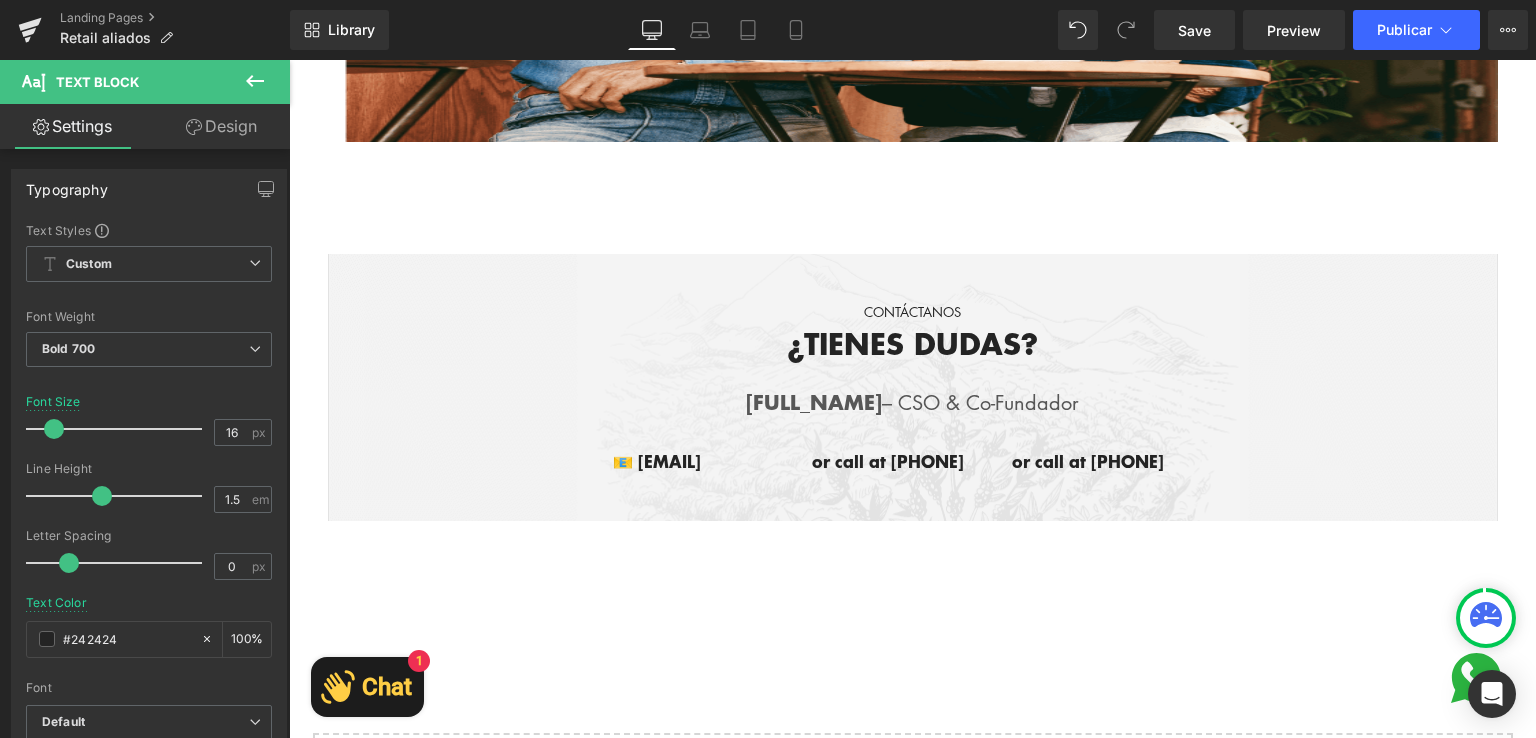 click on "CONTÁCTANOS
Text Block
¿TIENES DUDAS?
Heading         [FULL_NAME]  – CSO & Co-Fundador Text Block
📧 [EMAIL]  Text Block
or call at [PHONE]
Text Block         or call at [PHONE] Text Block
Row" at bounding box center (913, 392) 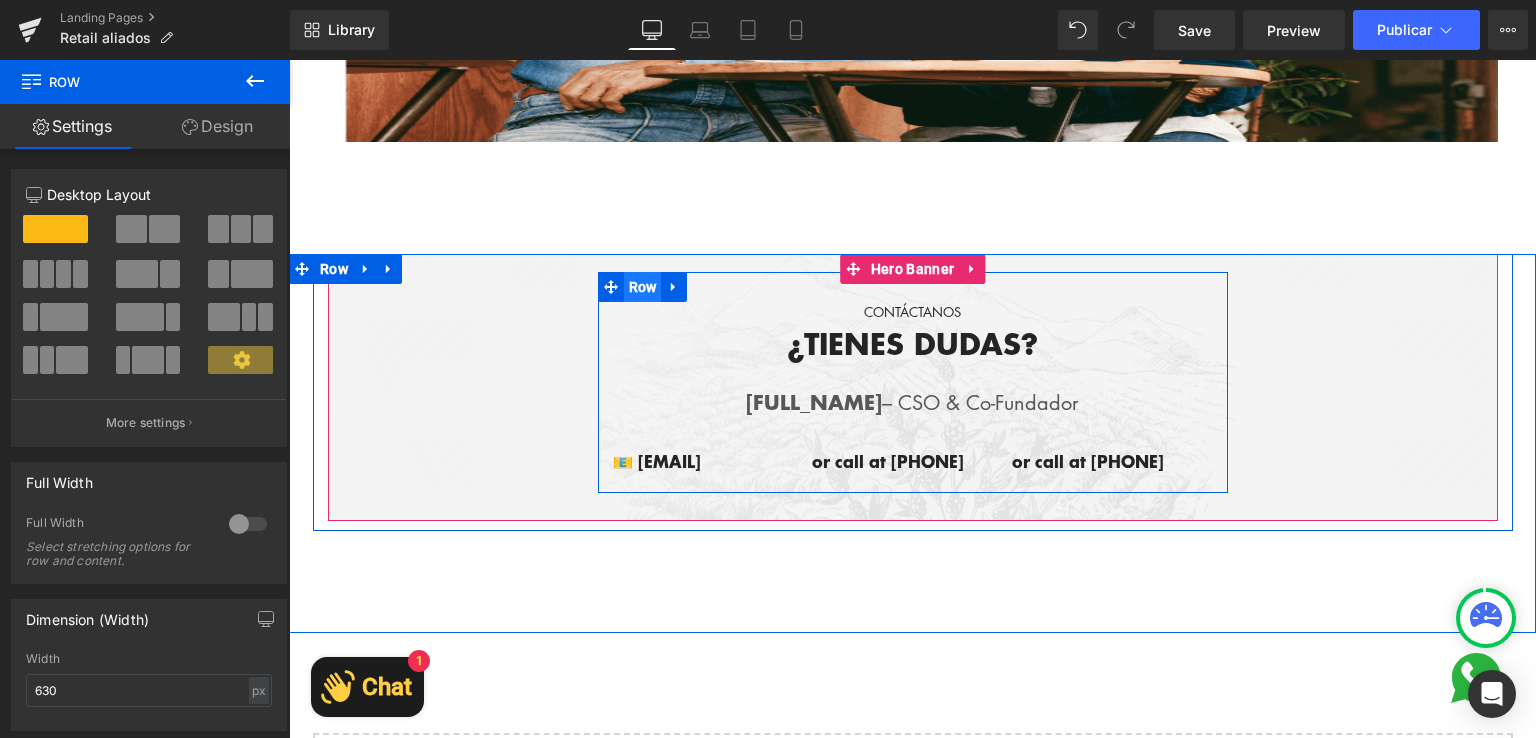 click on "Row" at bounding box center (643, 287) 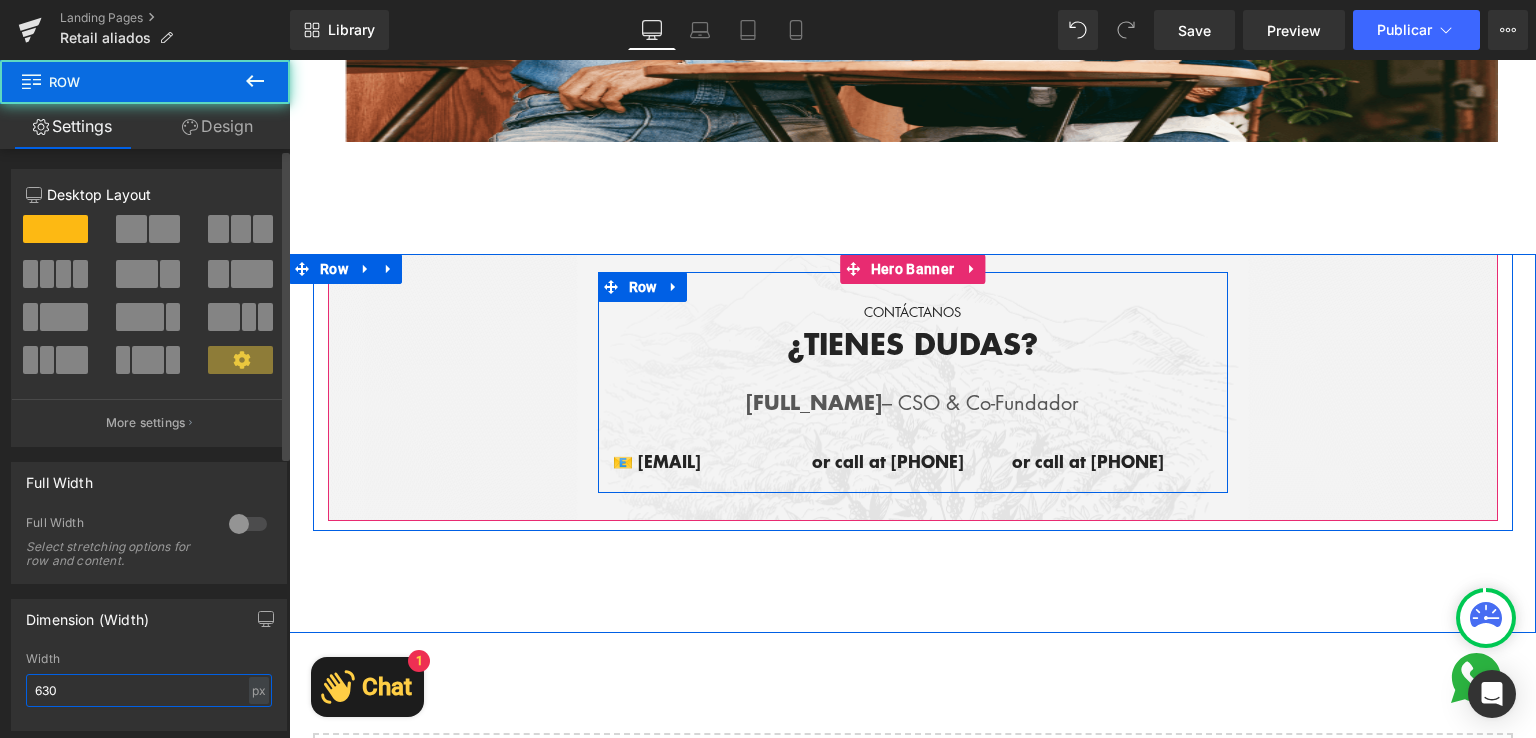 click on "630" at bounding box center [149, 690] 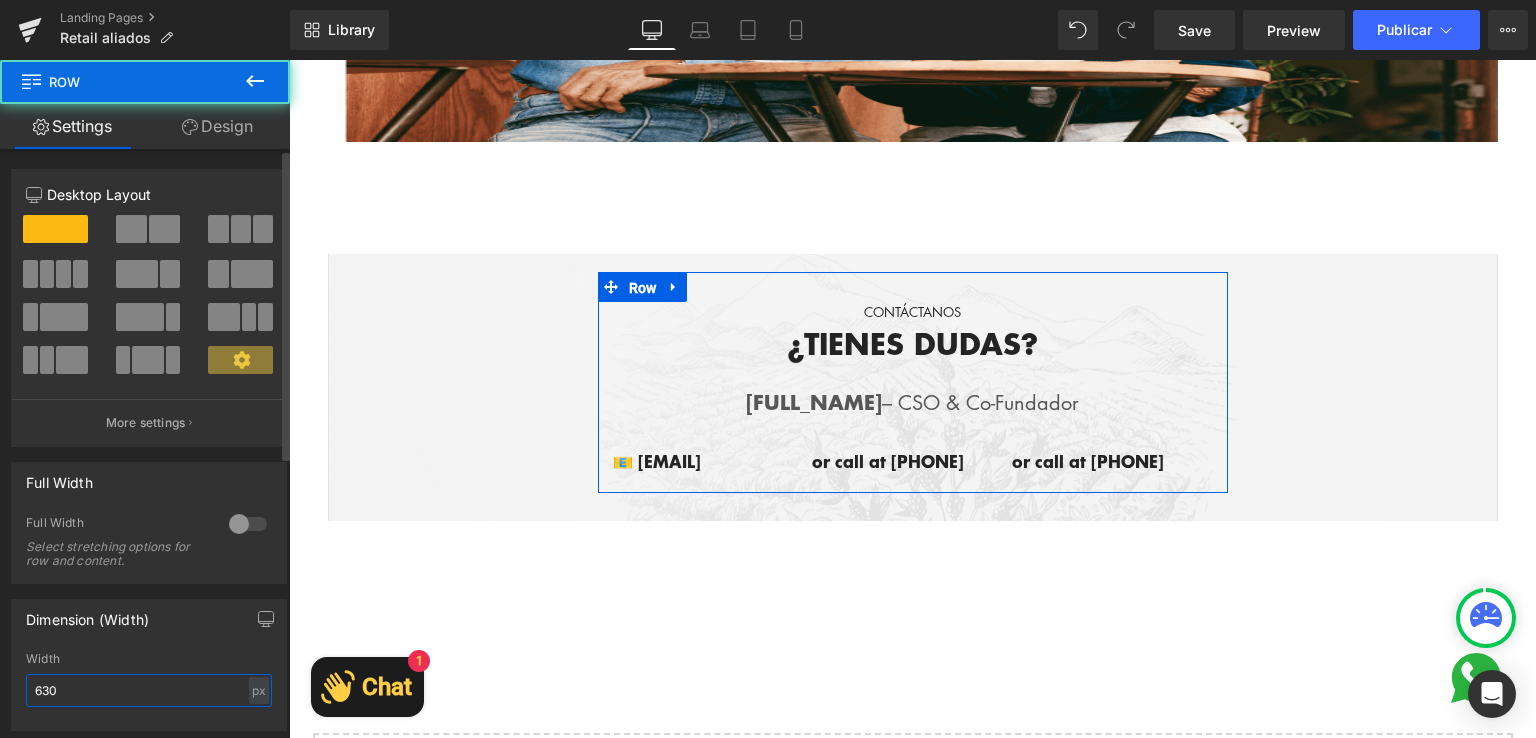 click on "630" at bounding box center [149, 690] 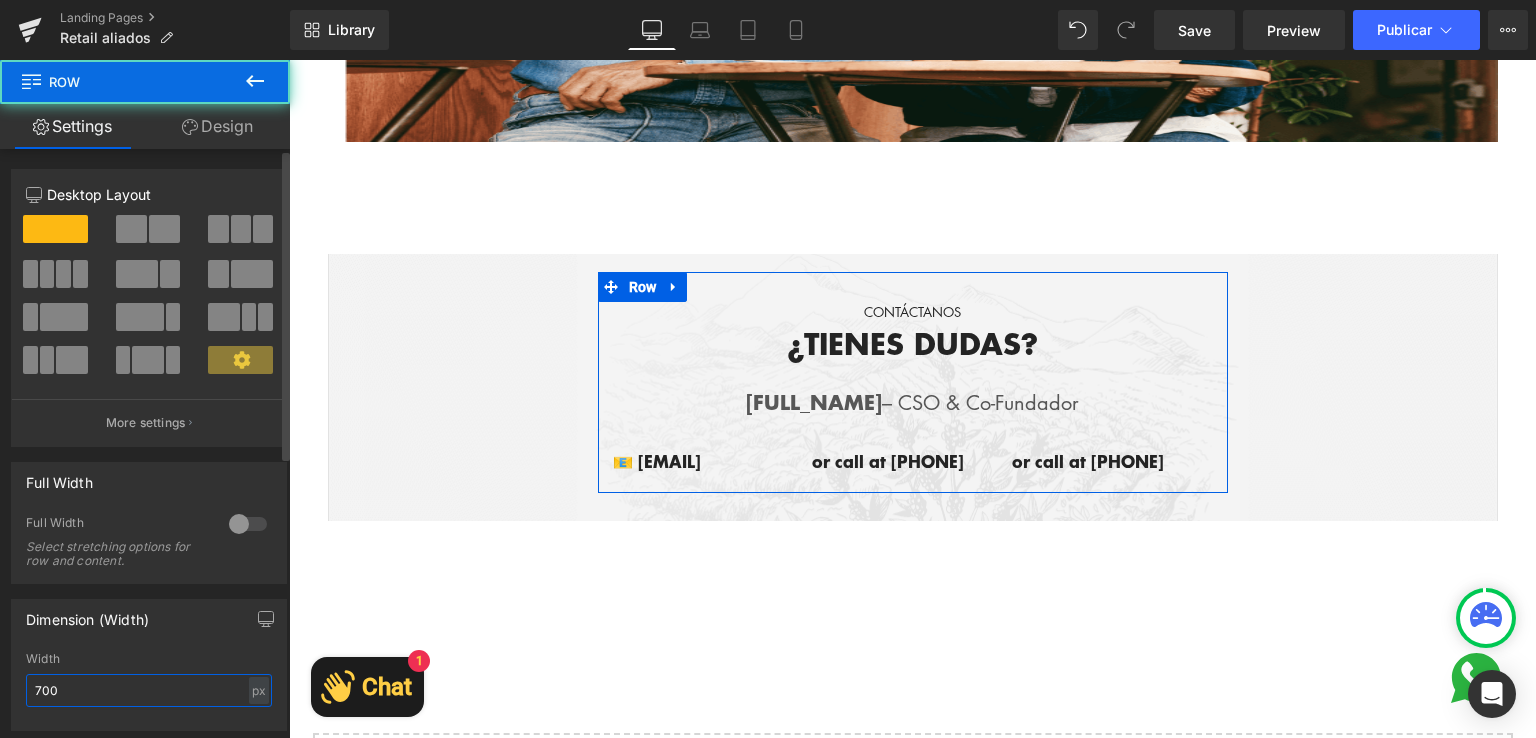 type on "700" 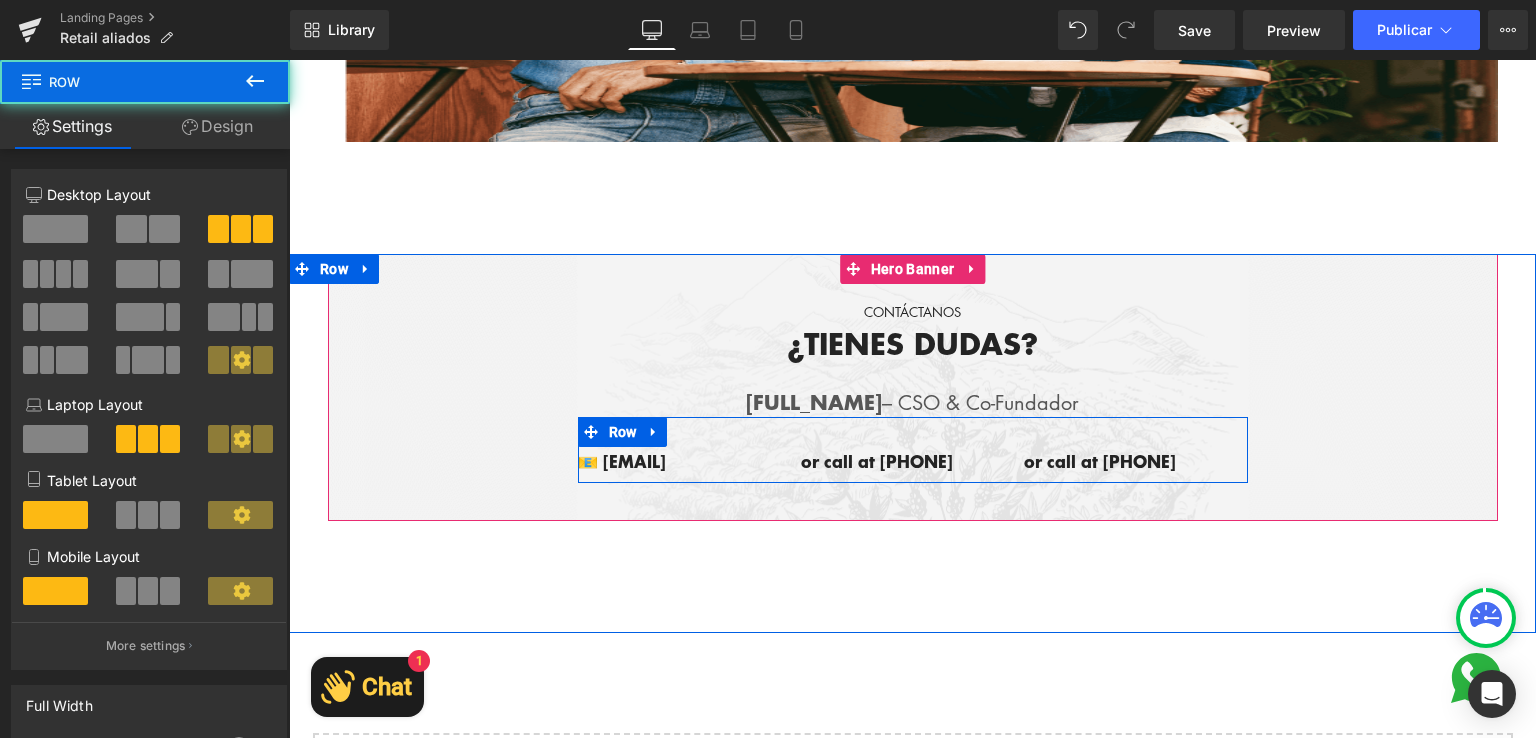 click at bounding box center (580, 450) 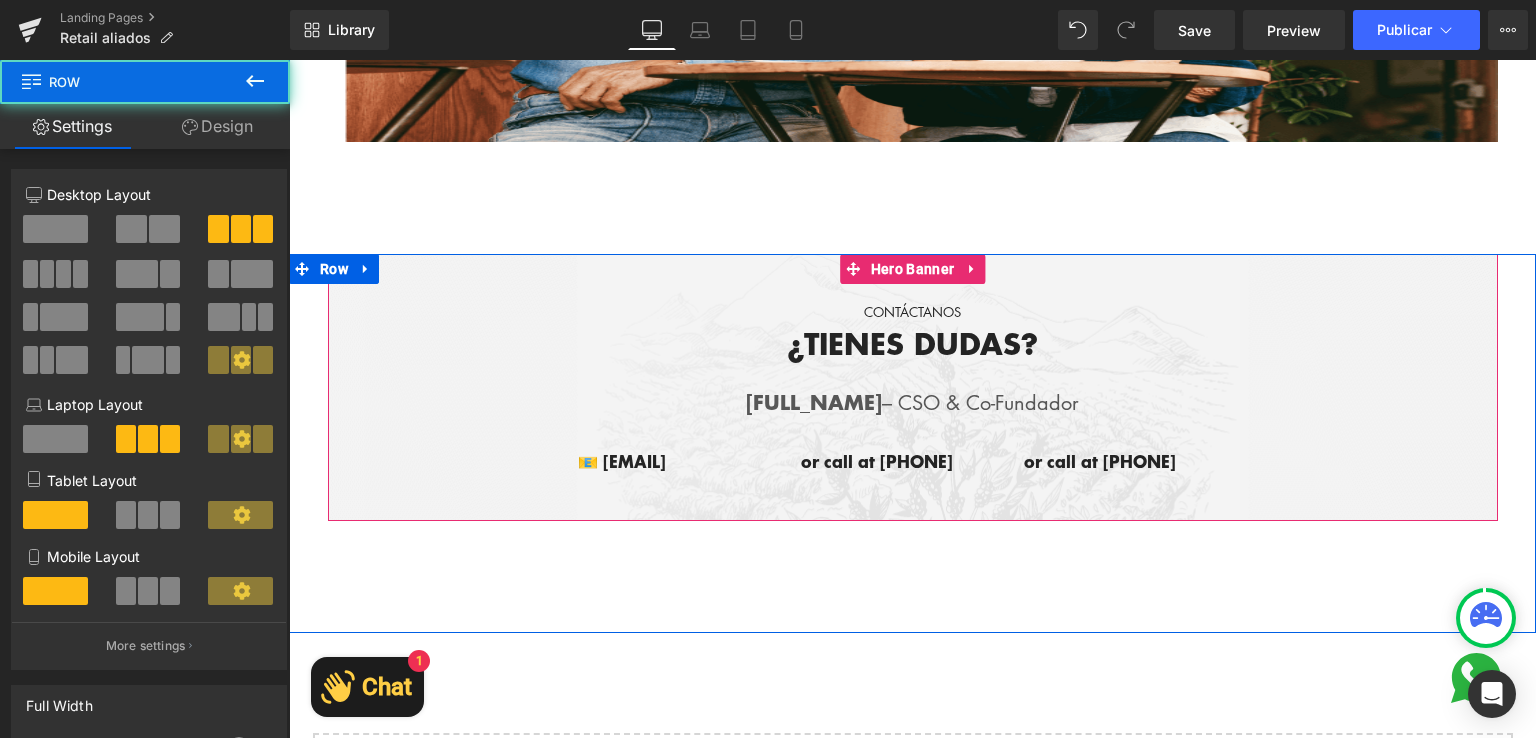 click on "or call at [PHONE] Text Block" at bounding box center [1135, 461] 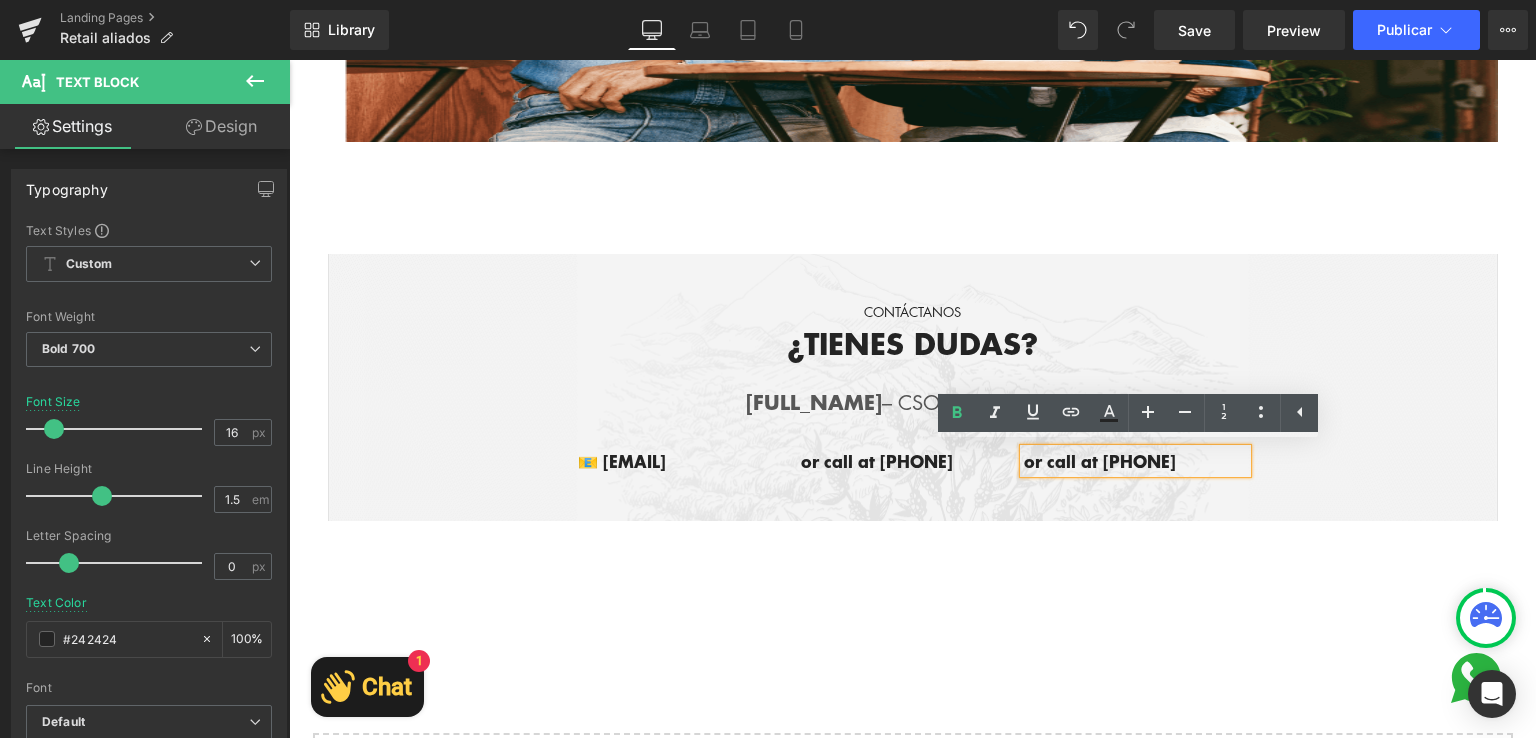 click on "📧 [EMAIL]" at bounding box center (689, 461) 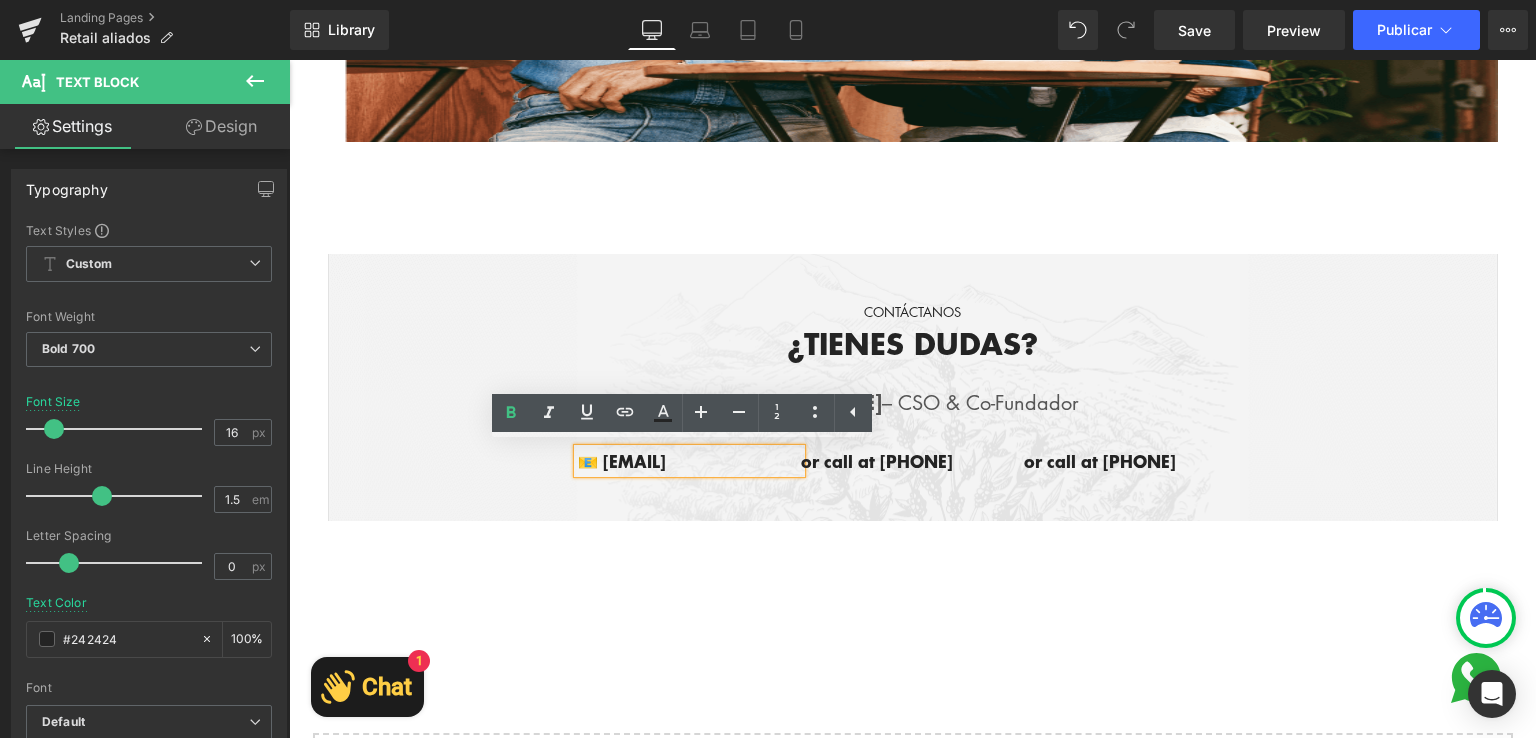 click on "📧 [EMAIL]" at bounding box center [689, 461] 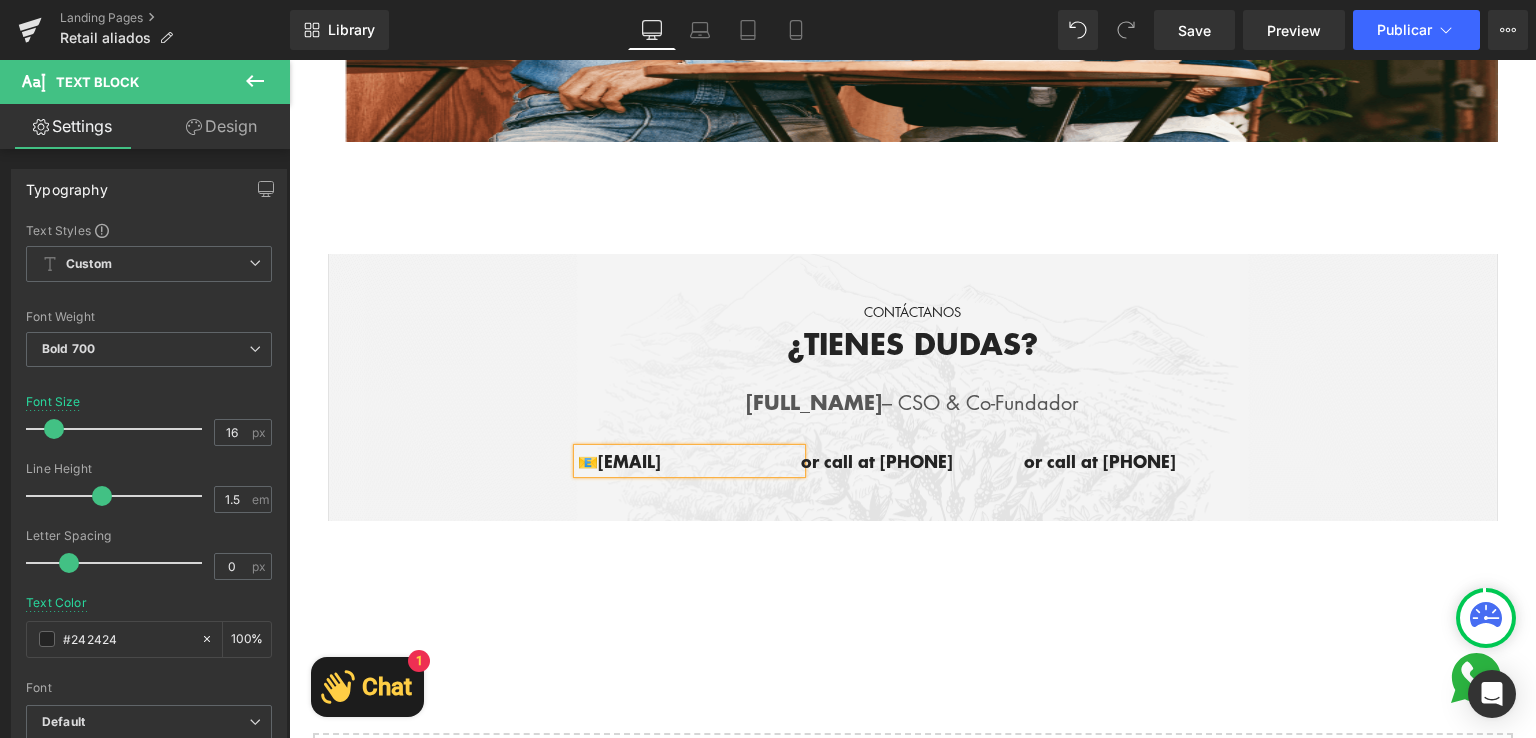 drag, startPoint x: 771, startPoint y: 480, endPoint x: 982, endPoint y: 474, distance: 211.0853 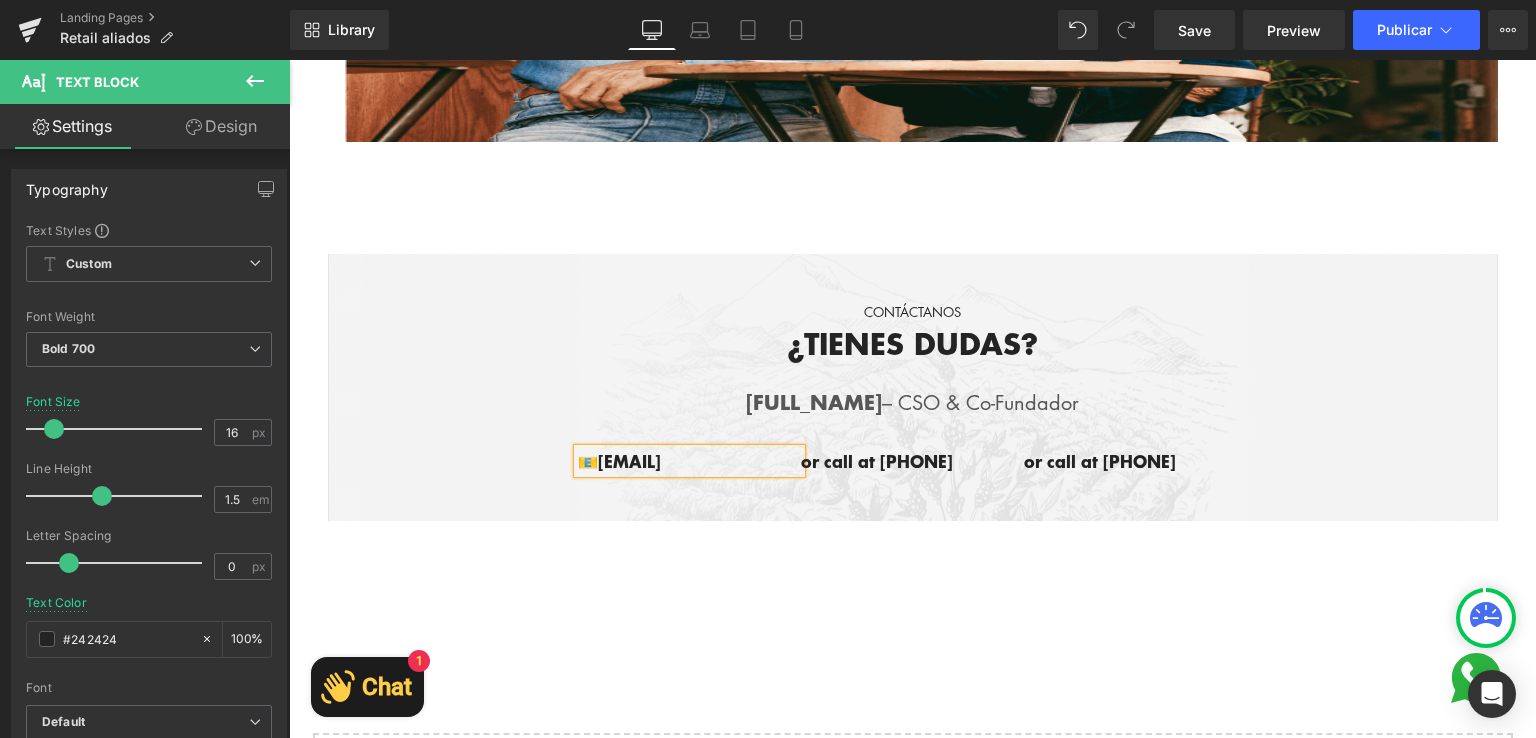 click on "📧[EMAIL]" at bounding box center [689, 461] 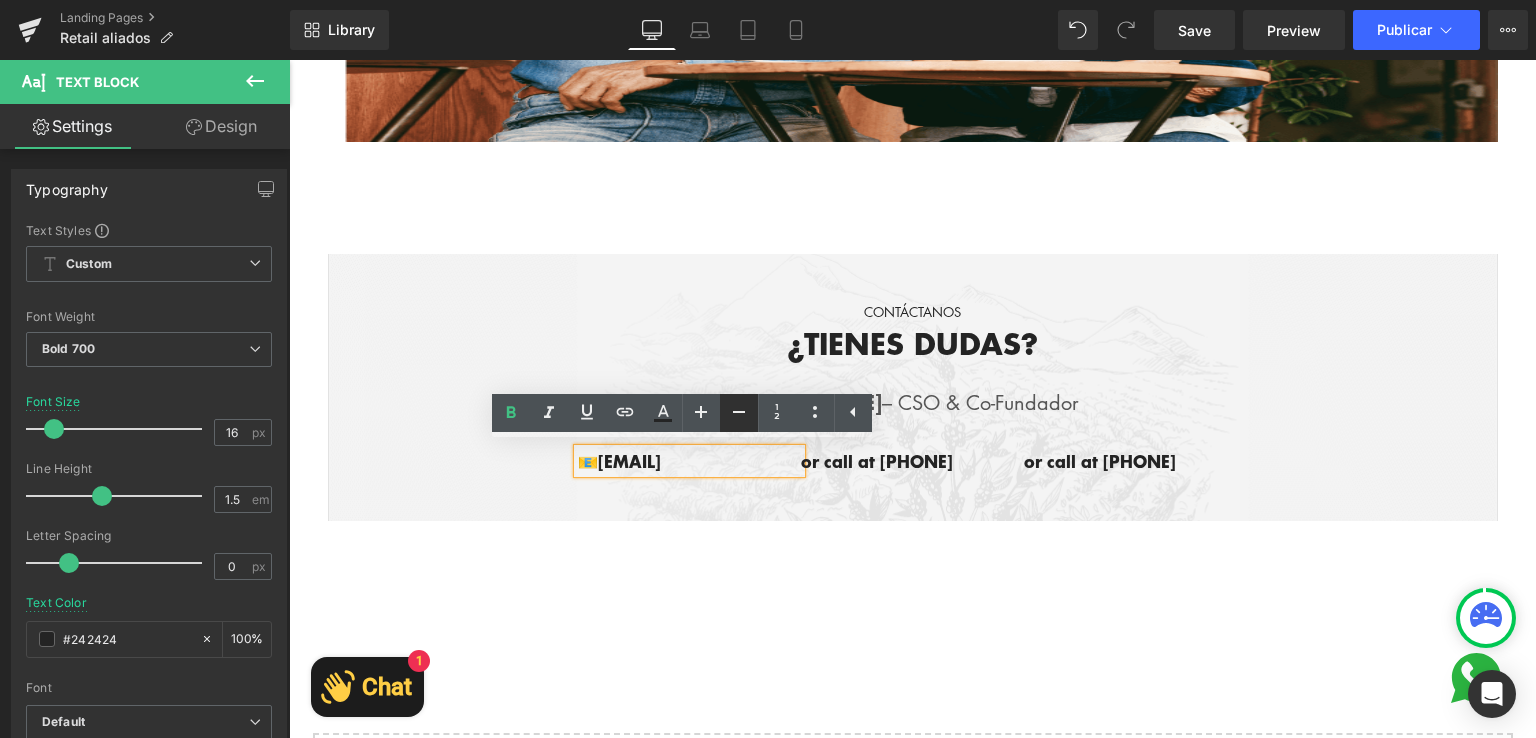 click 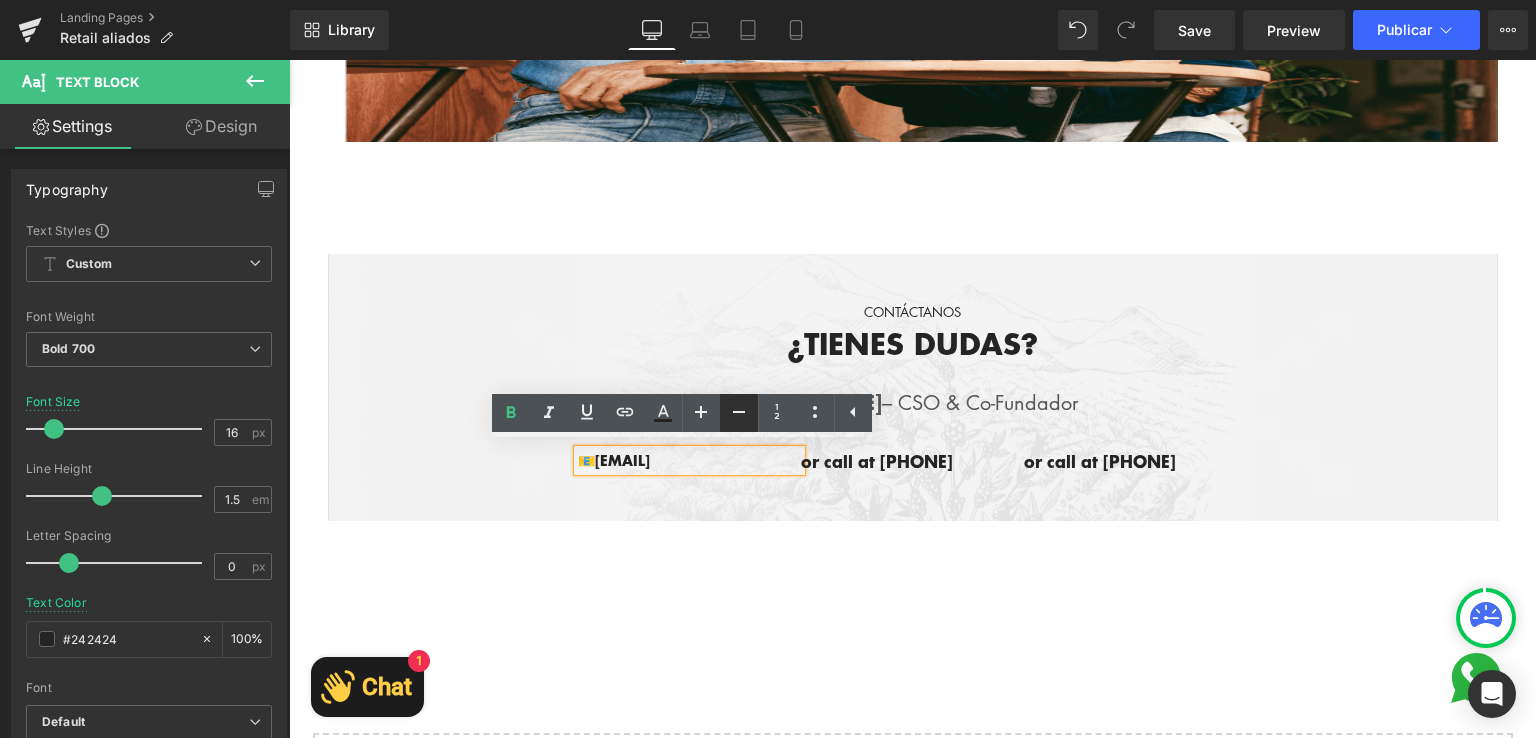 type on "14" 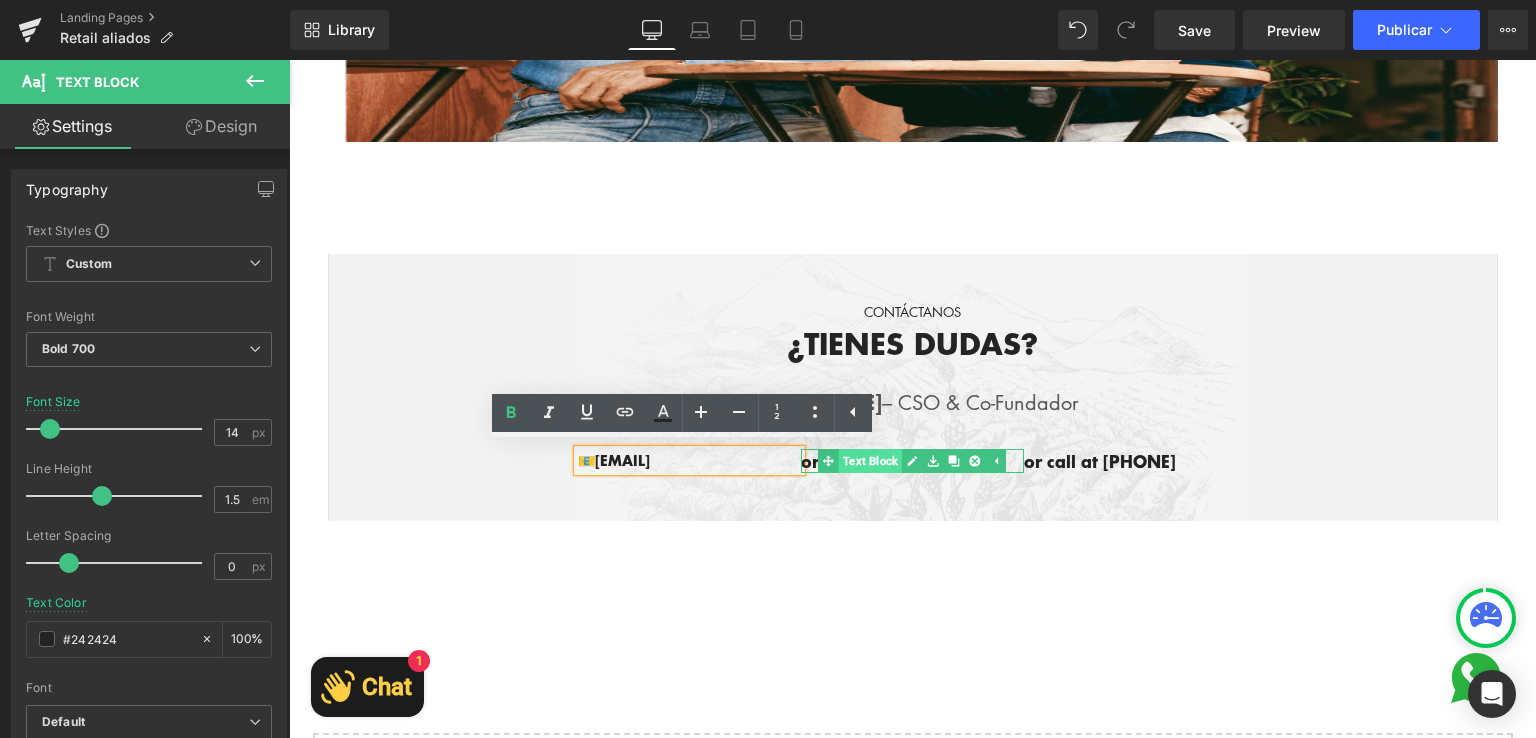 click on "Text Block" at bounding box center (870, 461) 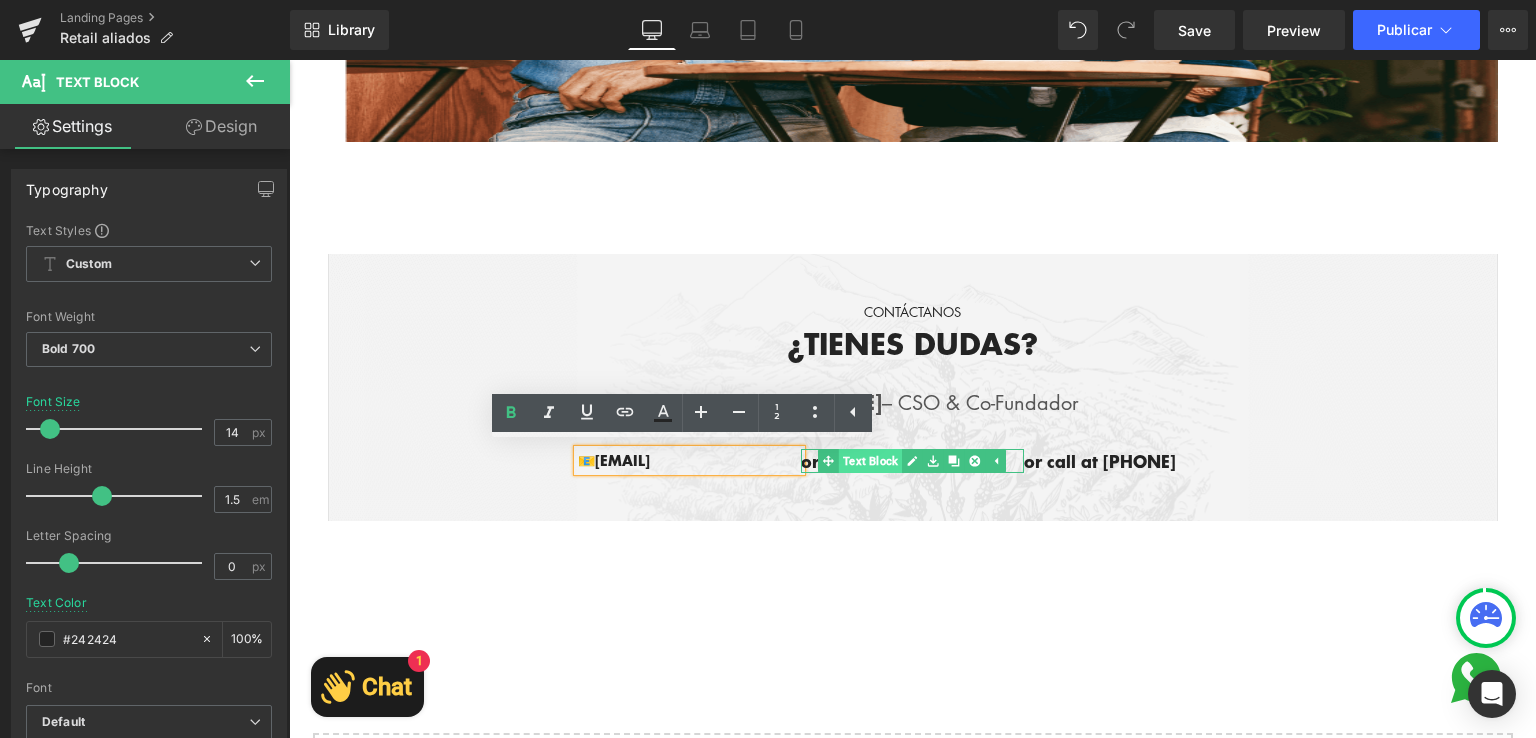 click on "Text Block" at bounding box center [870, 461] 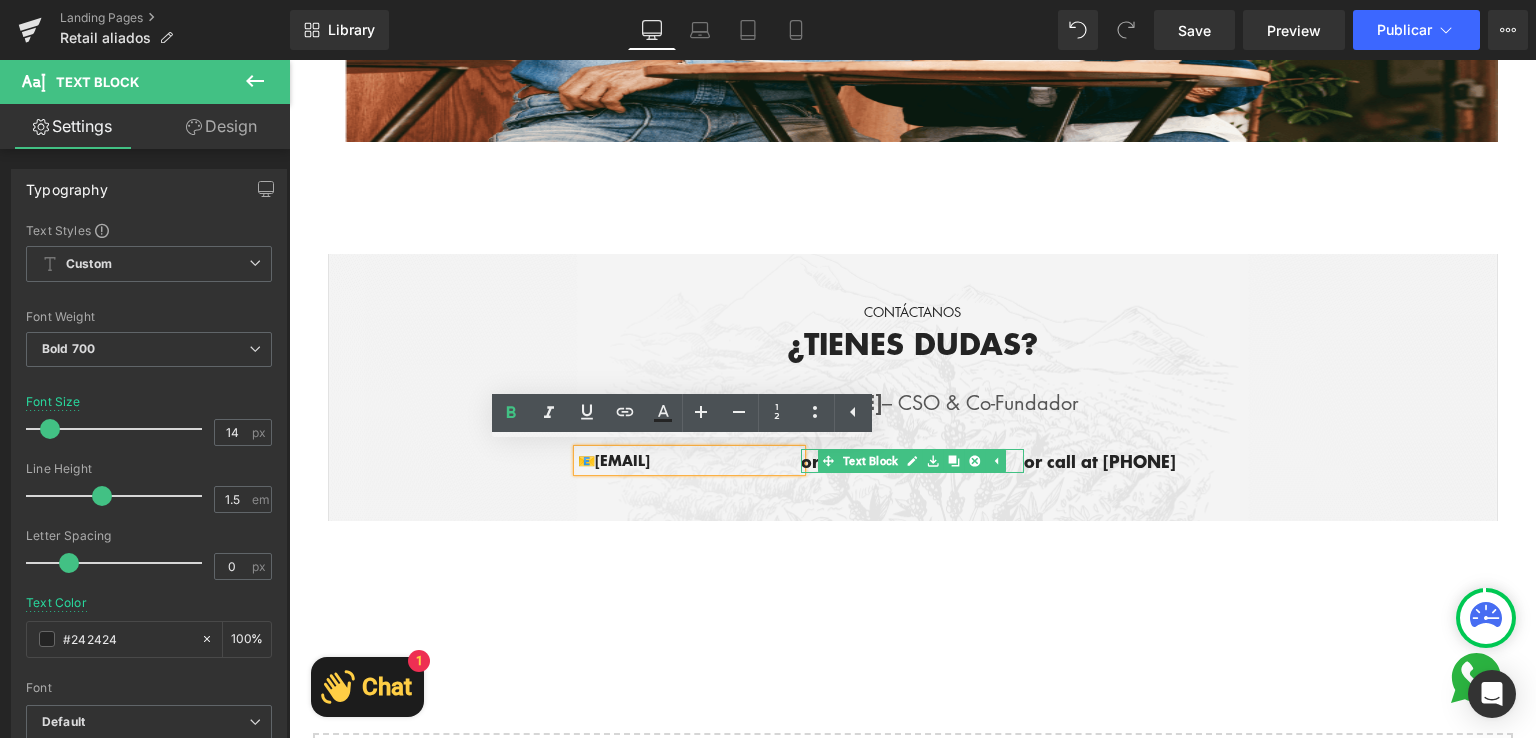 click at bounding box center [913, 387] 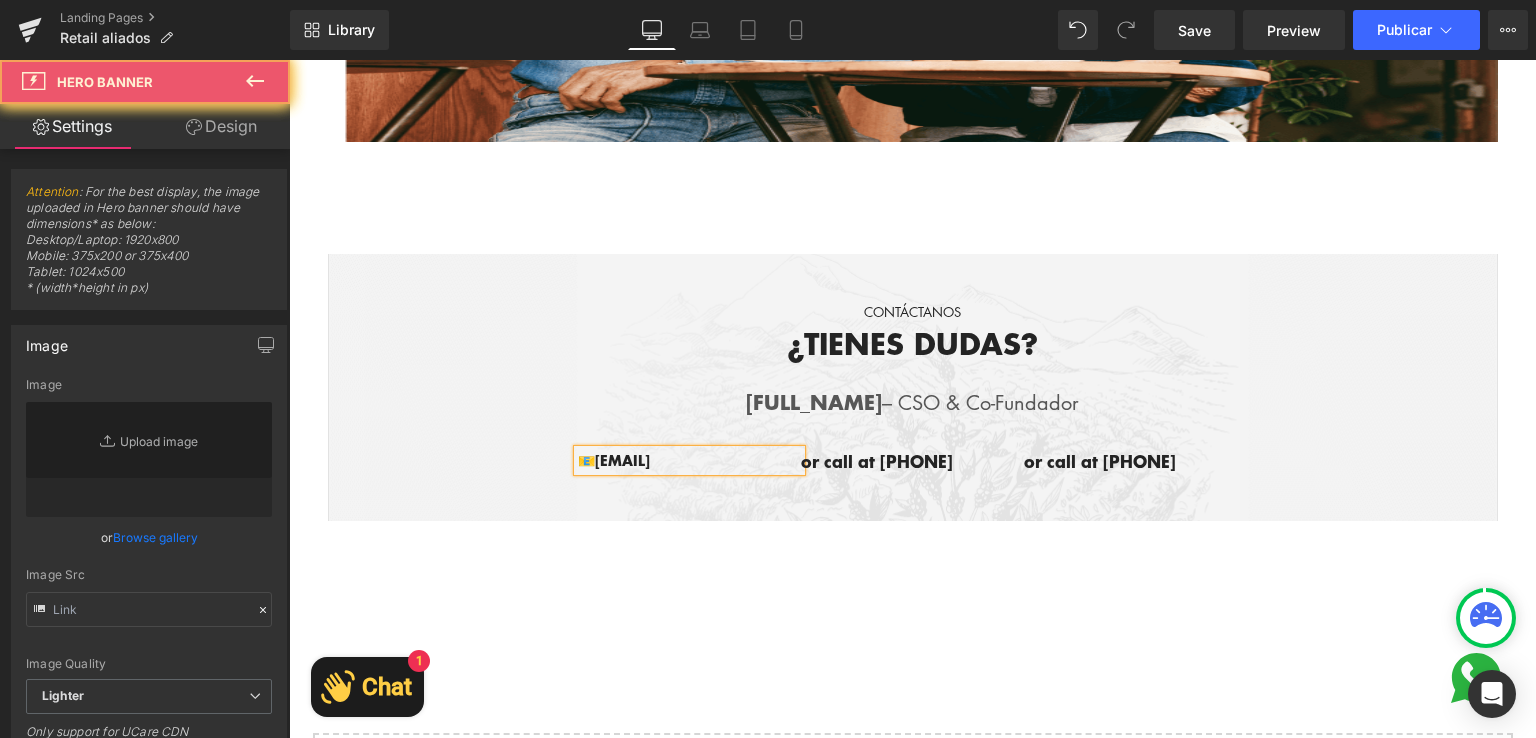 click on "or call at [PHONE]" at bounding box center [912, 461] 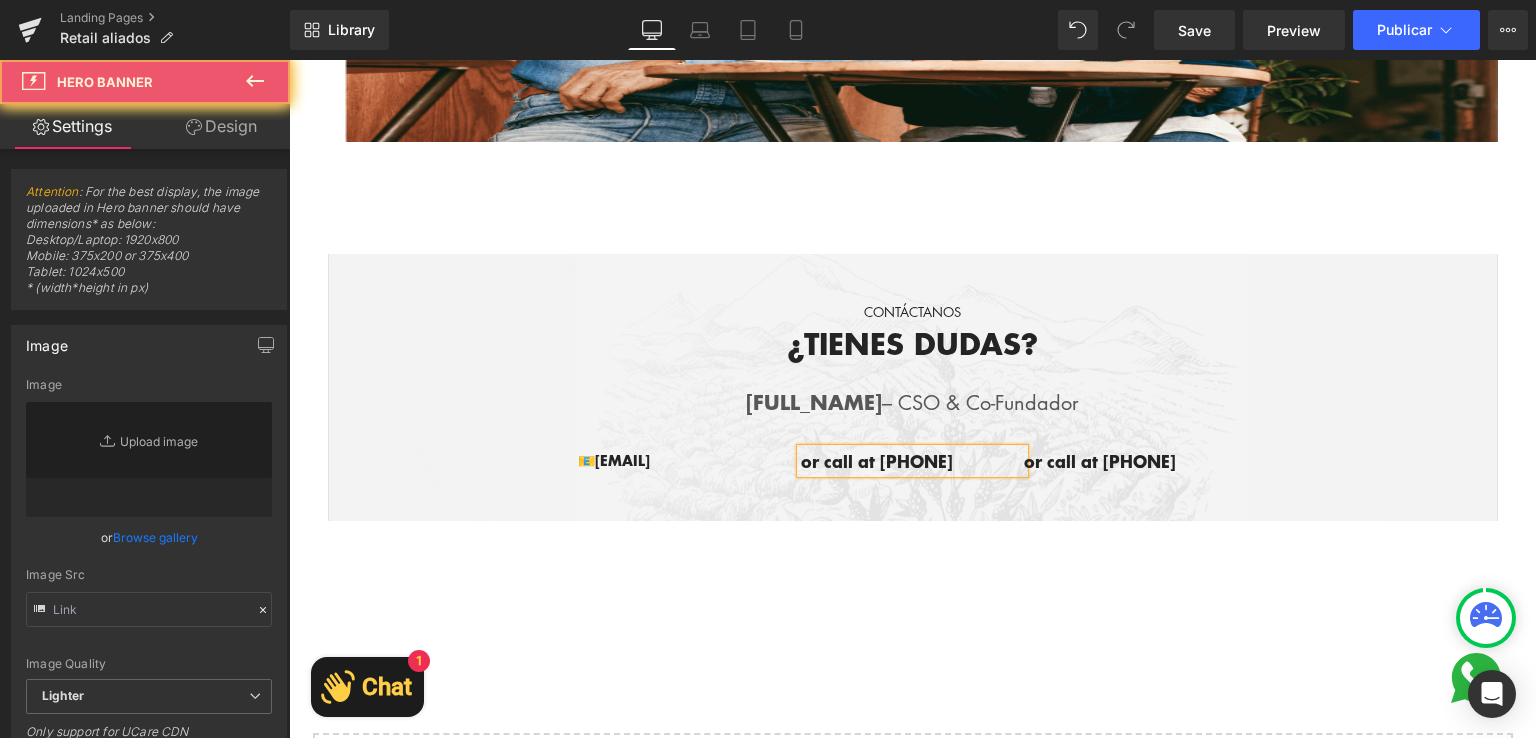 click on "or call at [PHONE]" at bounding box center [912, 461] 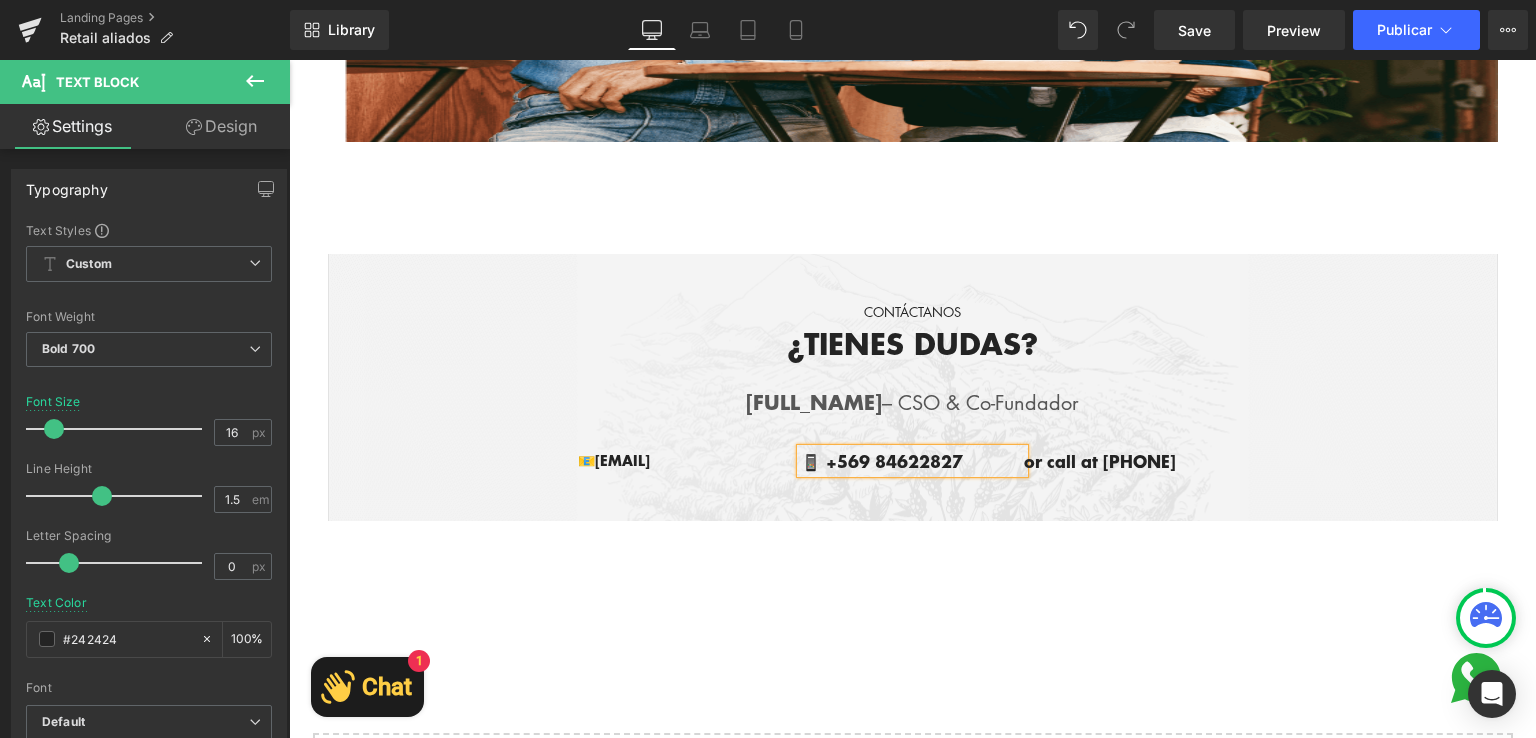 type 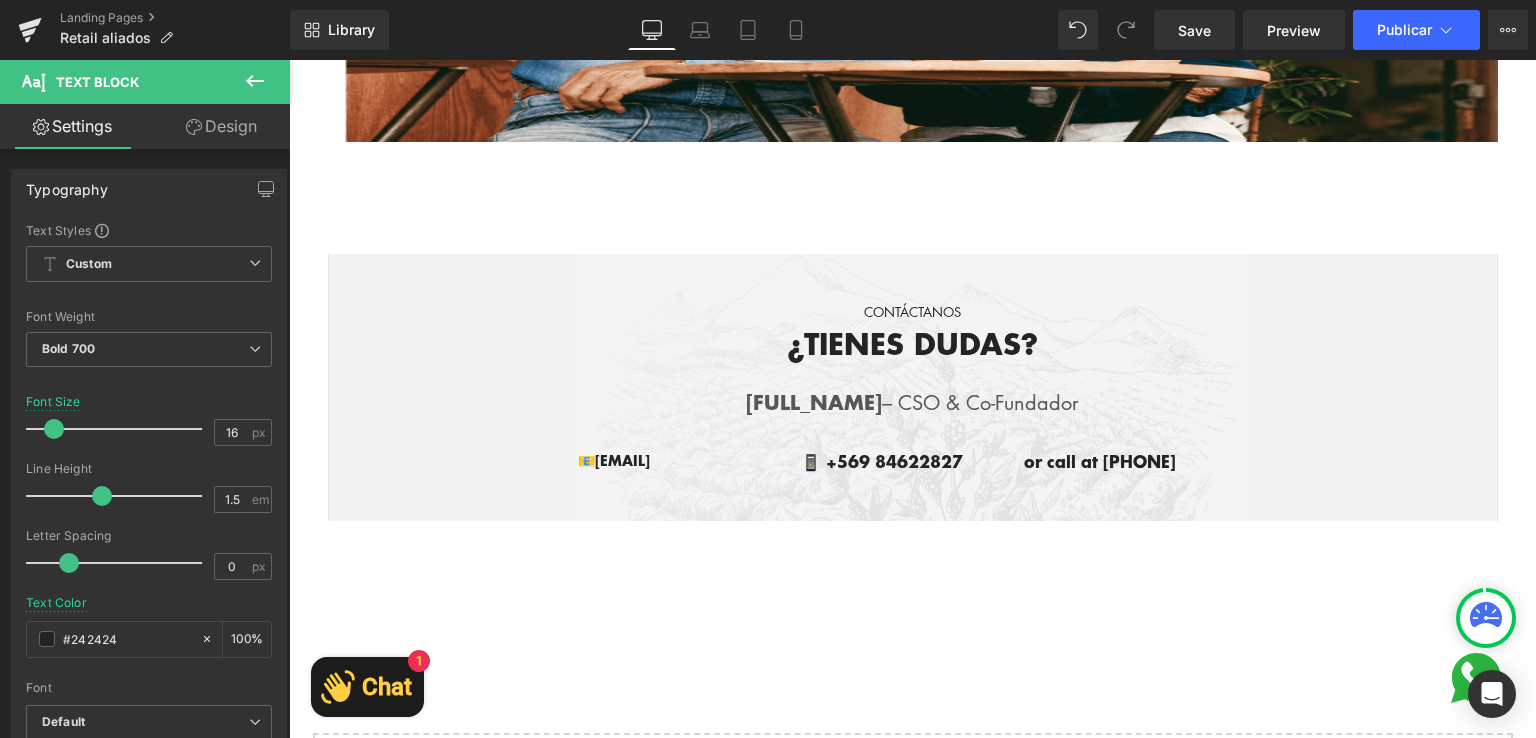 click on "📱 +569 84622827
Text Block" at bounding box center (912, 461) 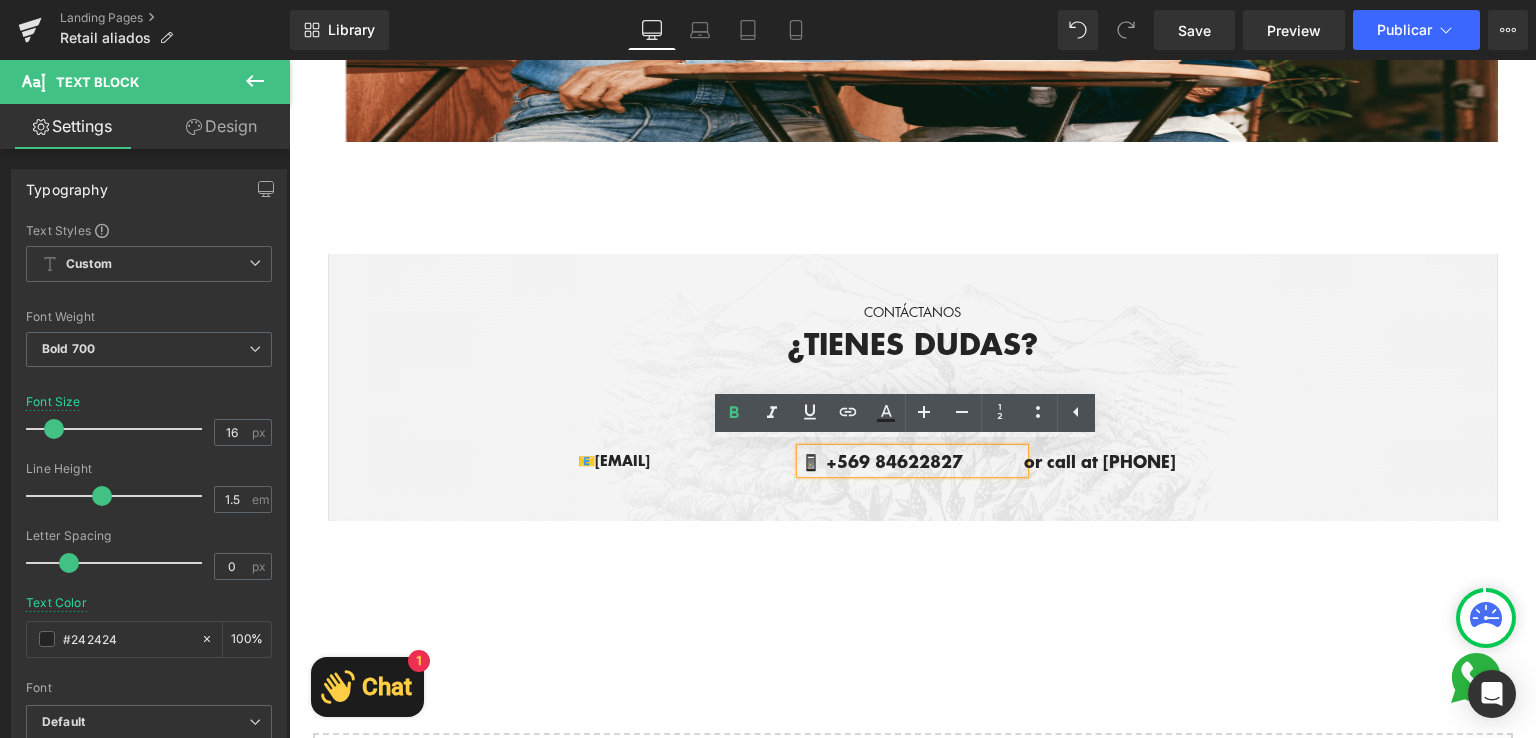 drag, startPoint x: 819, startPoint y: 459, endPoint x: 374, endPoint y: 557, distance: 455.66324 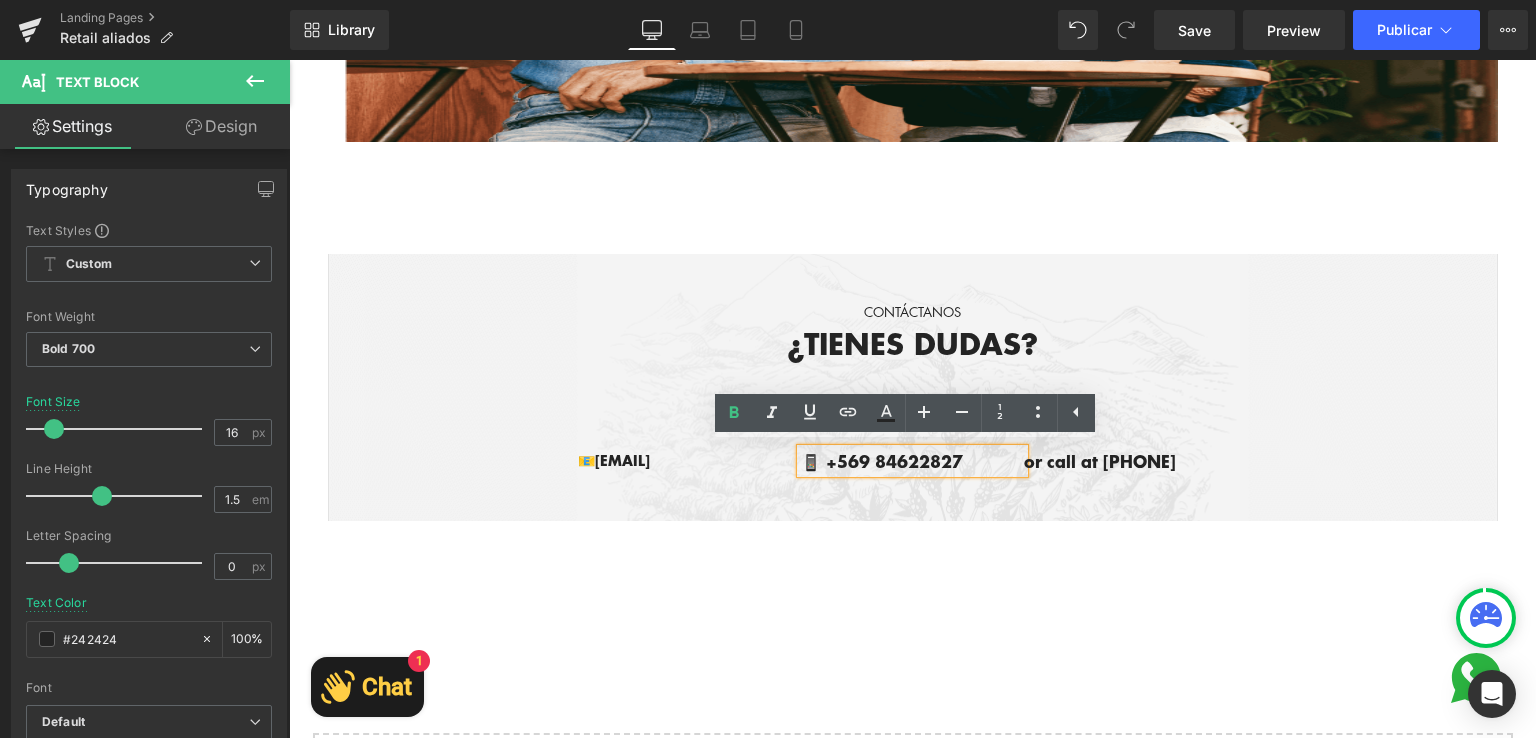 click on "📱 +569 84622827" at bounding box center (912, 461) 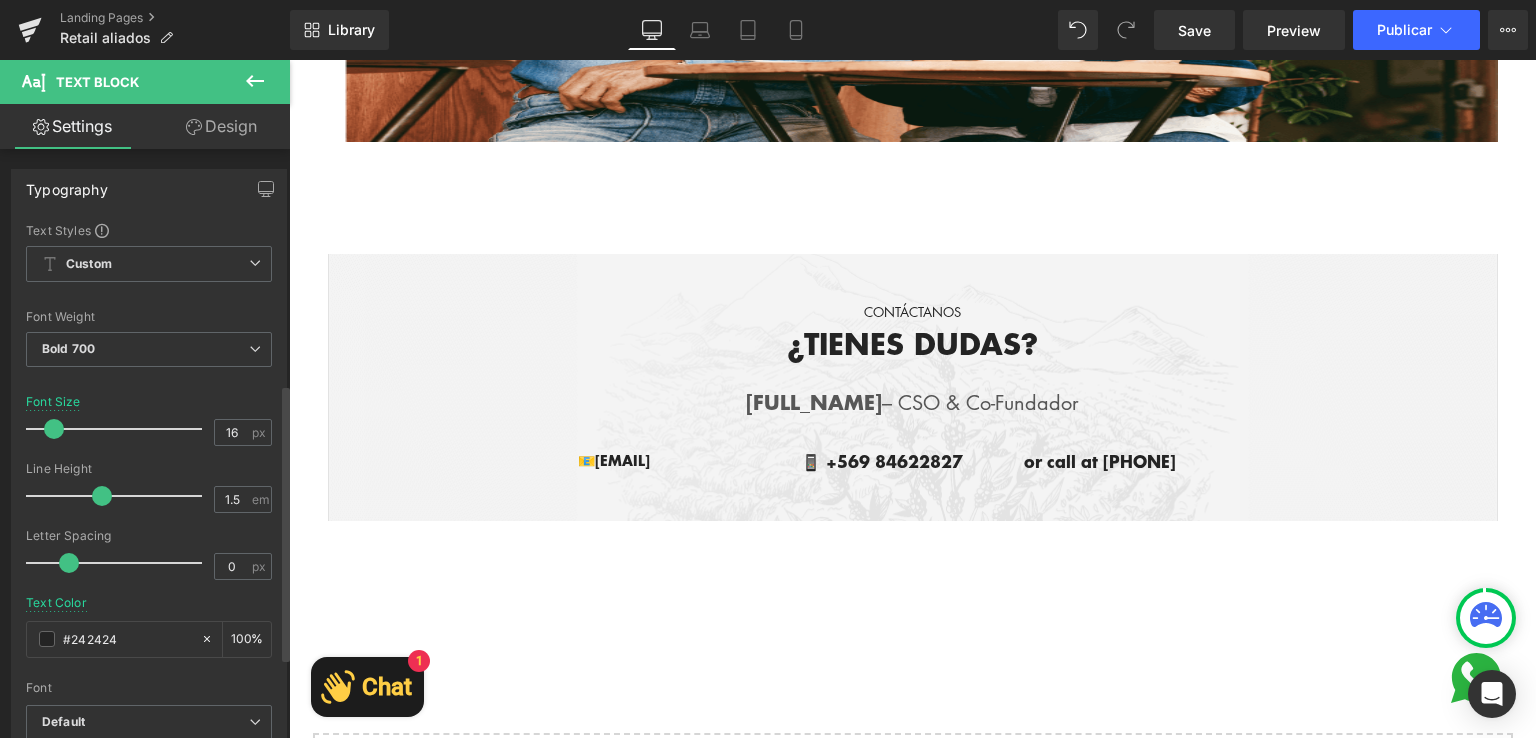 scroll, scrollTop: 400, scrollLeft: 0, axis: vertical 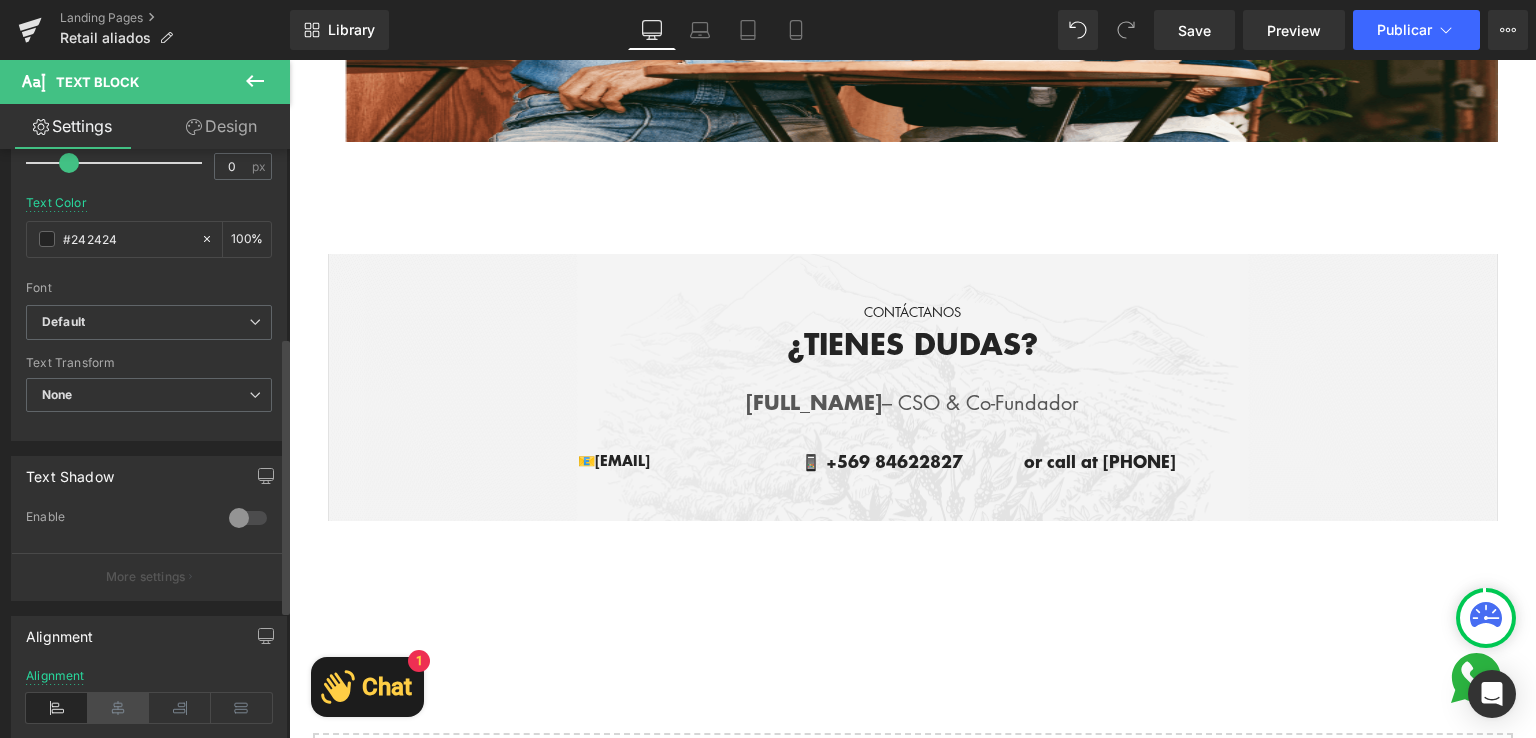 click at bounding box center [119, 708] 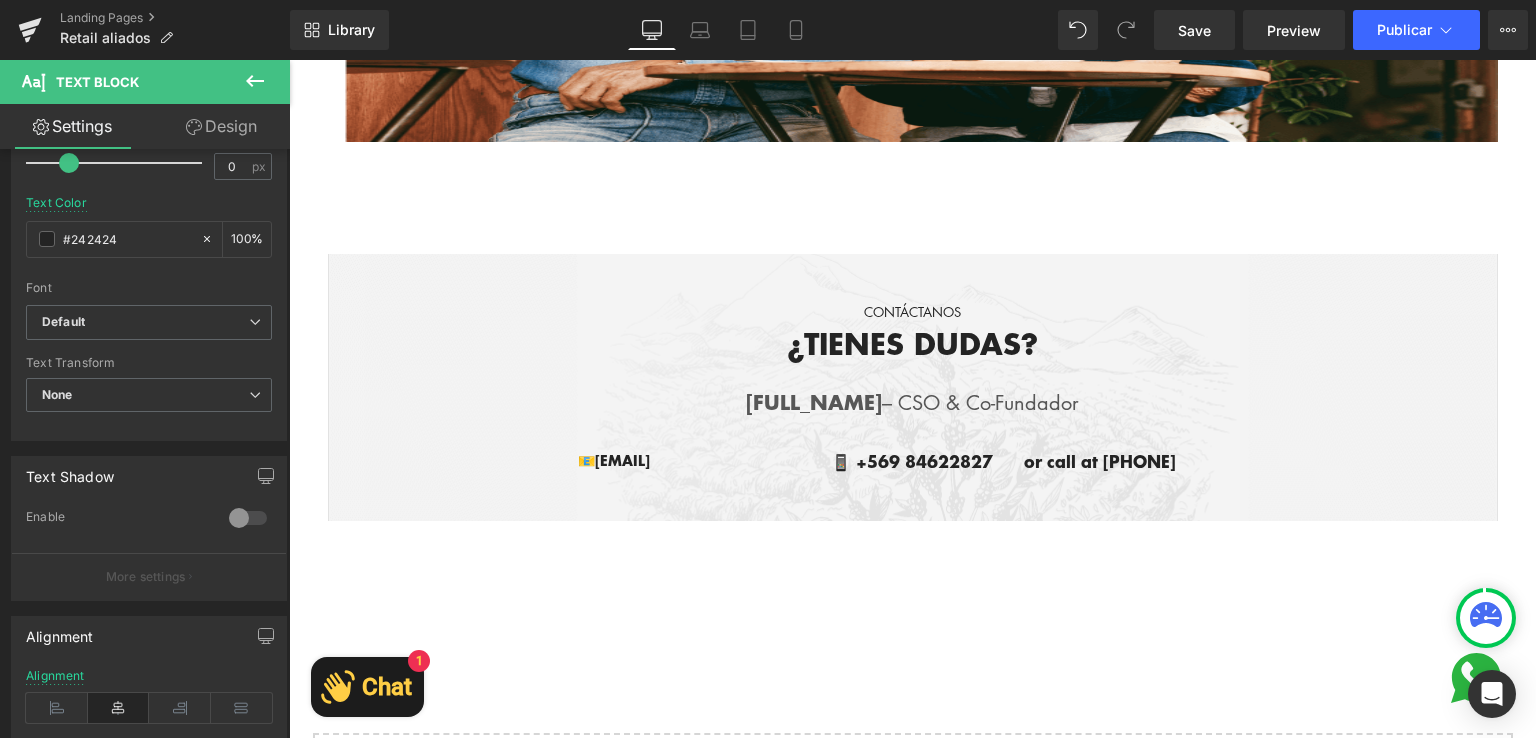 click on "📧[EMAIL]  Text Block" at bounding box center (689, 460) 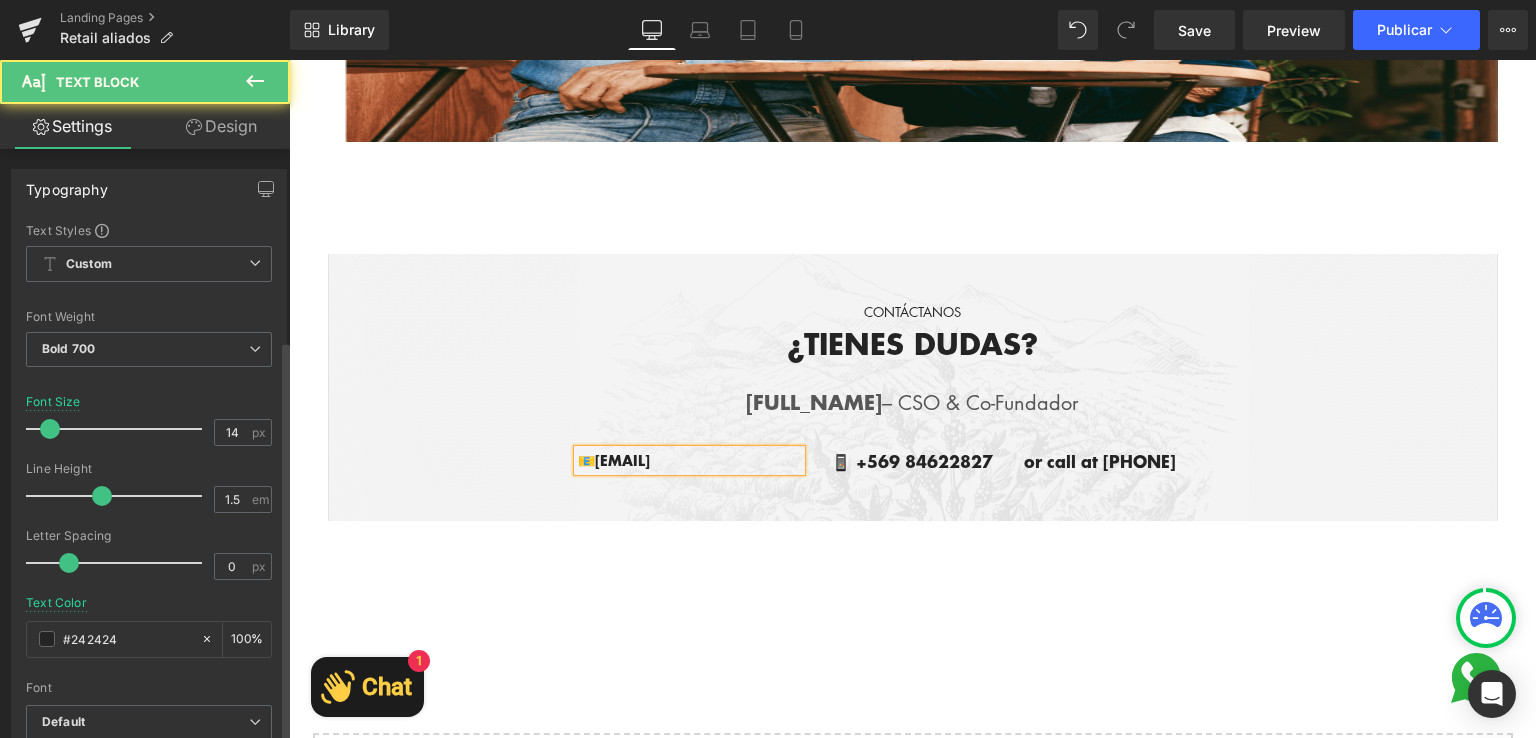 scroll, scrollTop: 600, scrollLeft: 0, axis: vertical 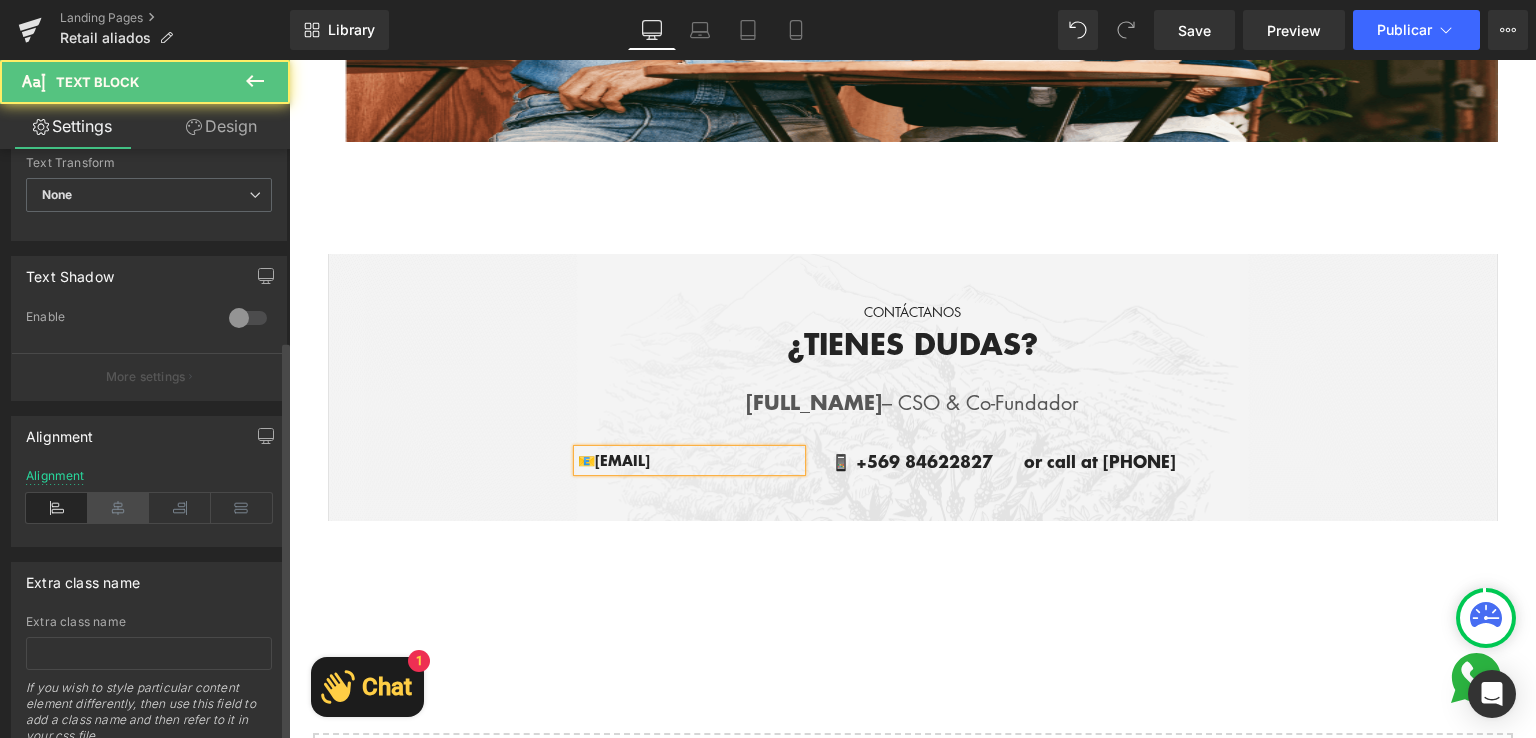 click at bounding box center (119, 508) 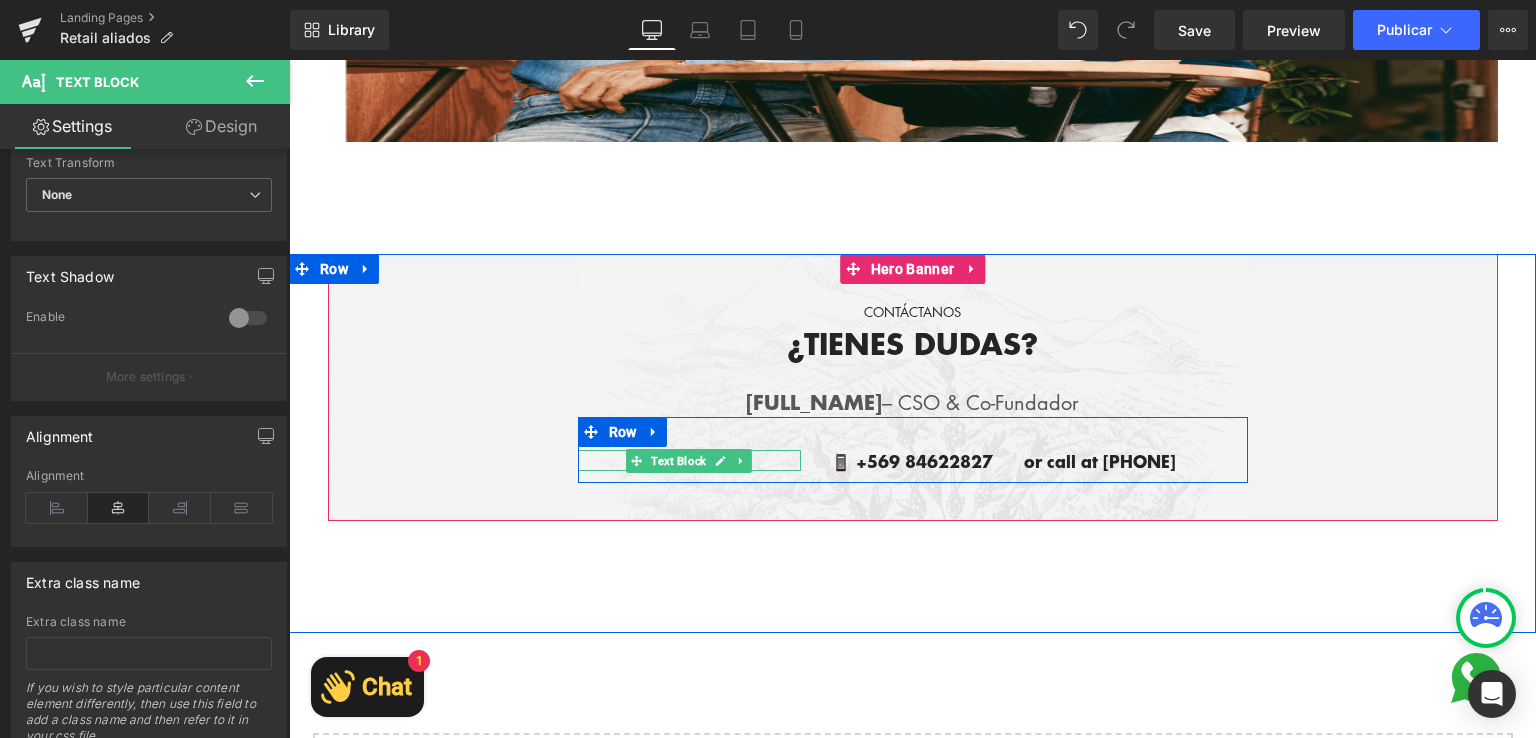 scroll, scrollTop: 600, scrollLeft: 0, axis: vertical 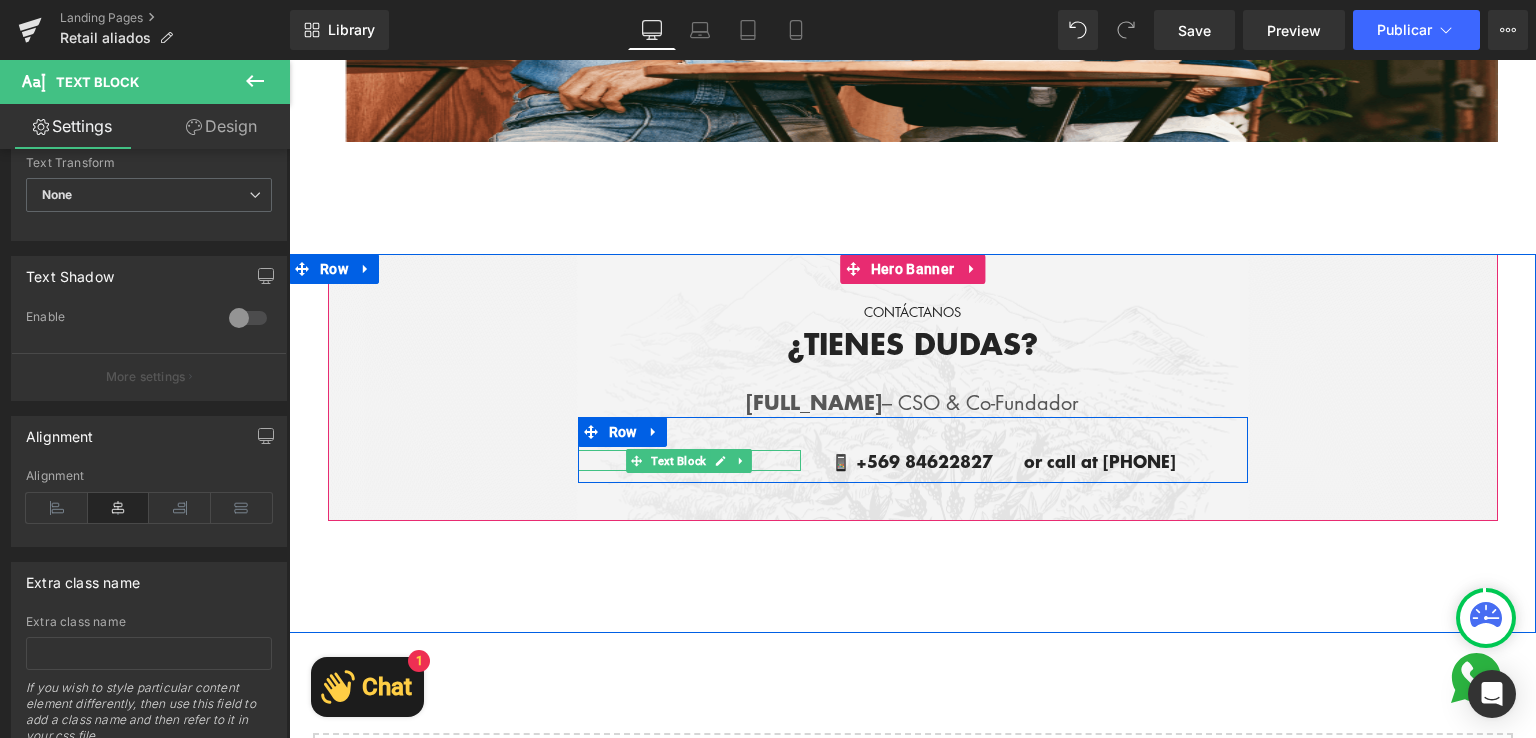 drag, startPoint x: 602, startPoint y: 458, endPoint x: 549, endPoint y: 501, distance: 68.24954 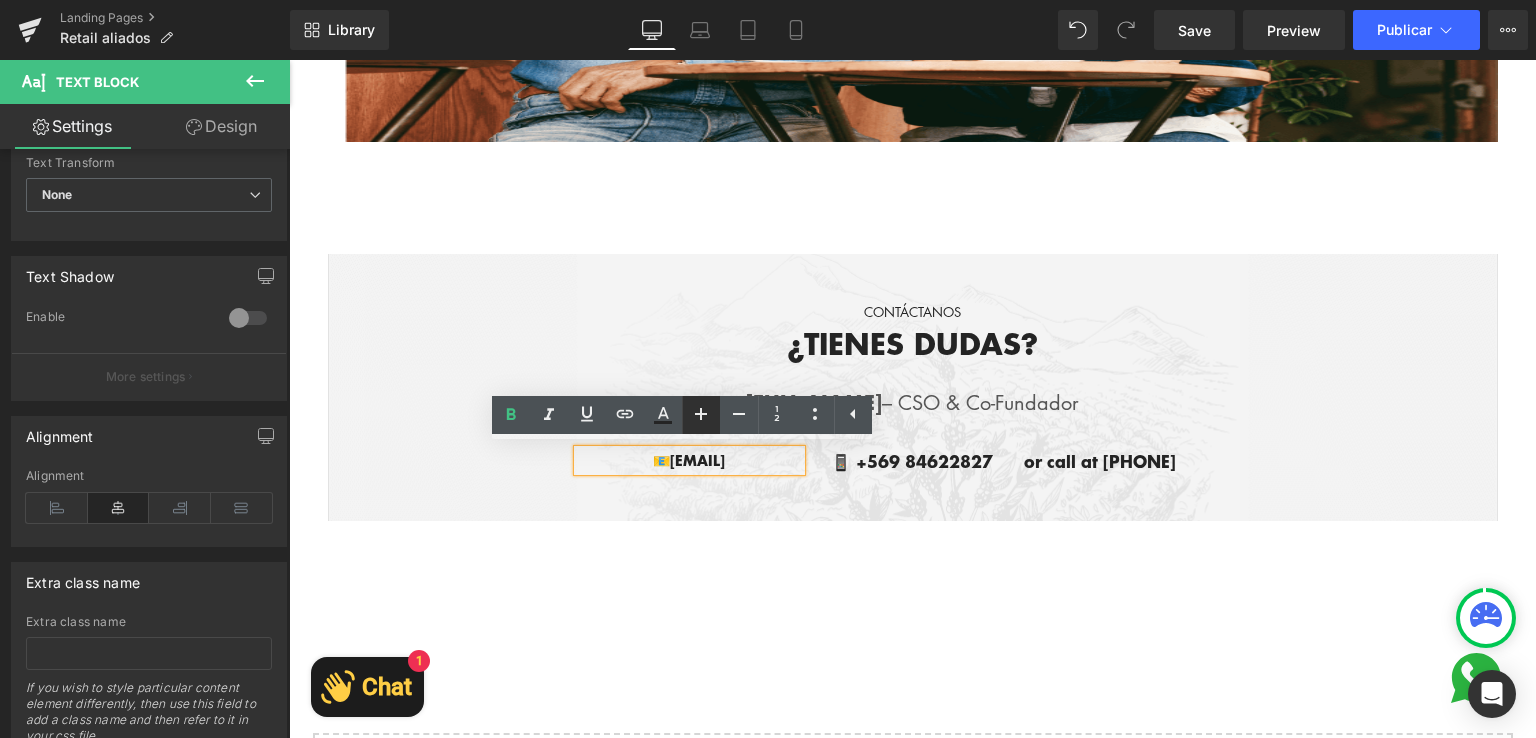 click 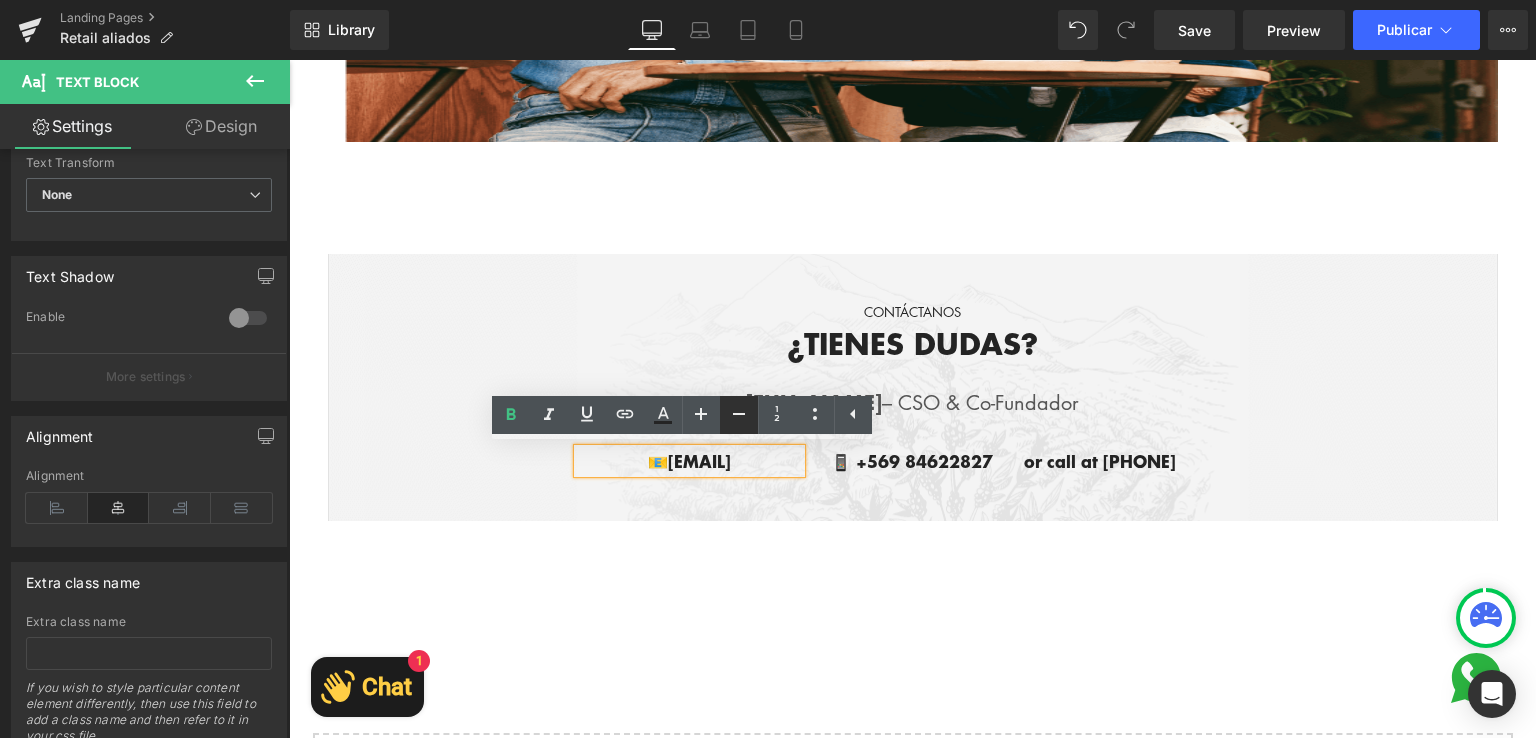 click 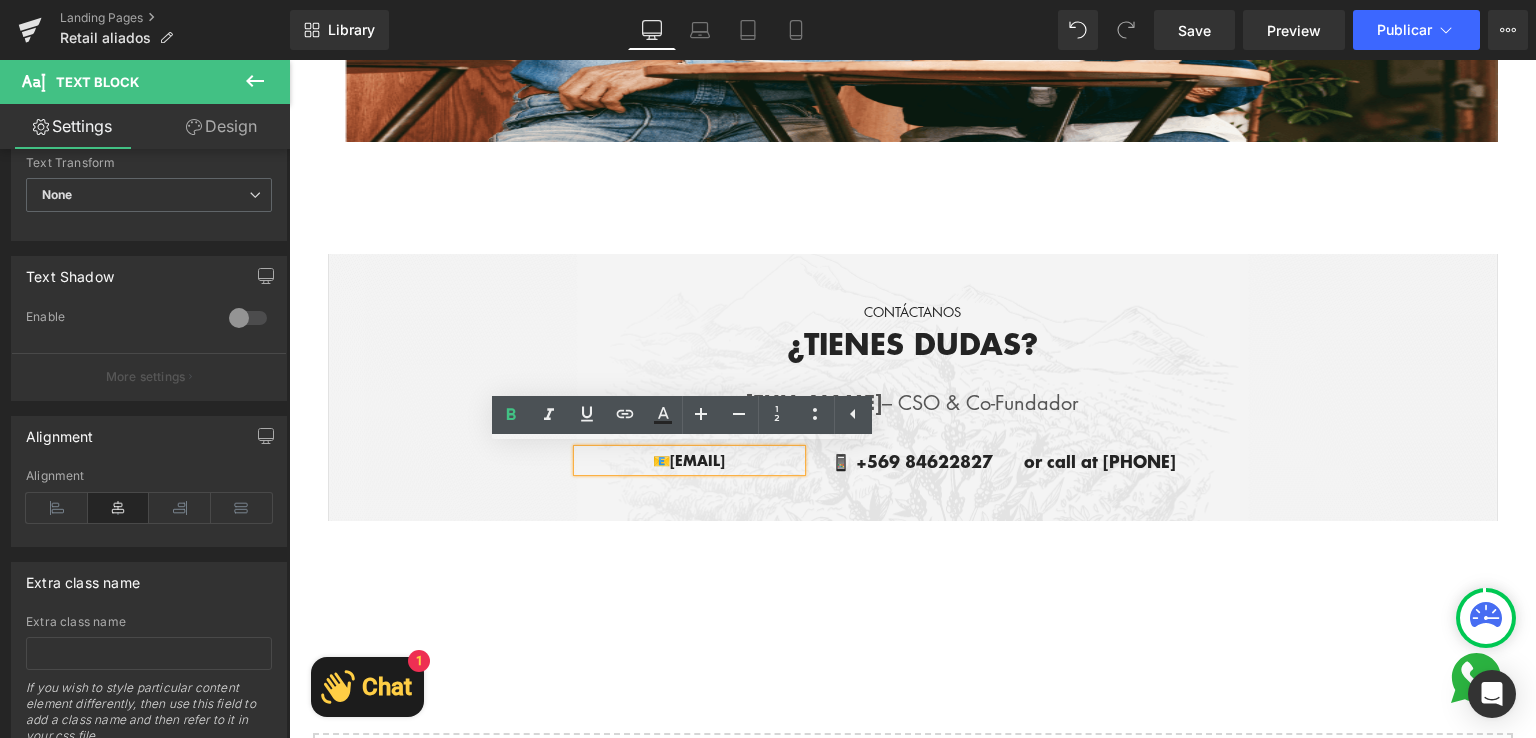type on "14" 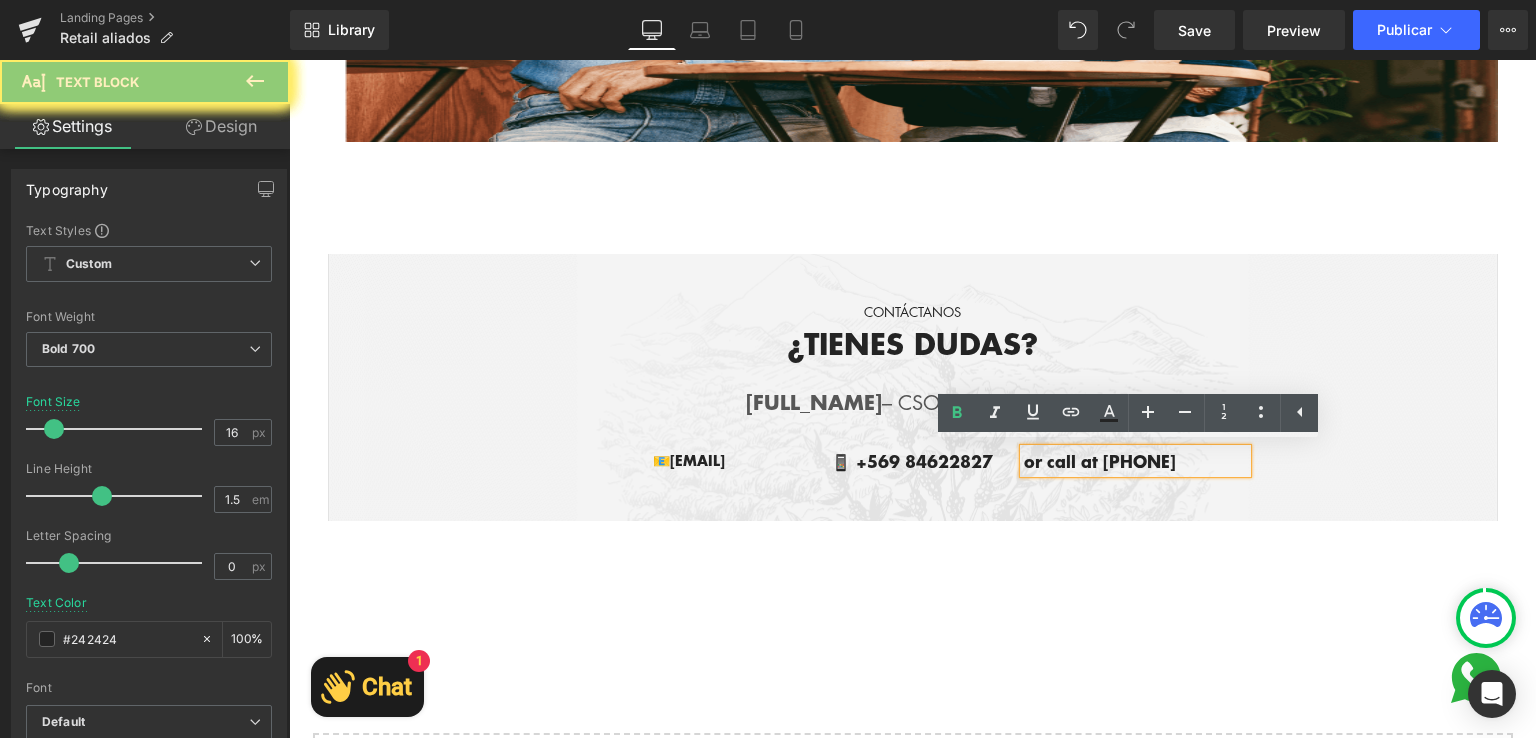 click on "or call at [PHONE]" at bounding box center (1135, 461) 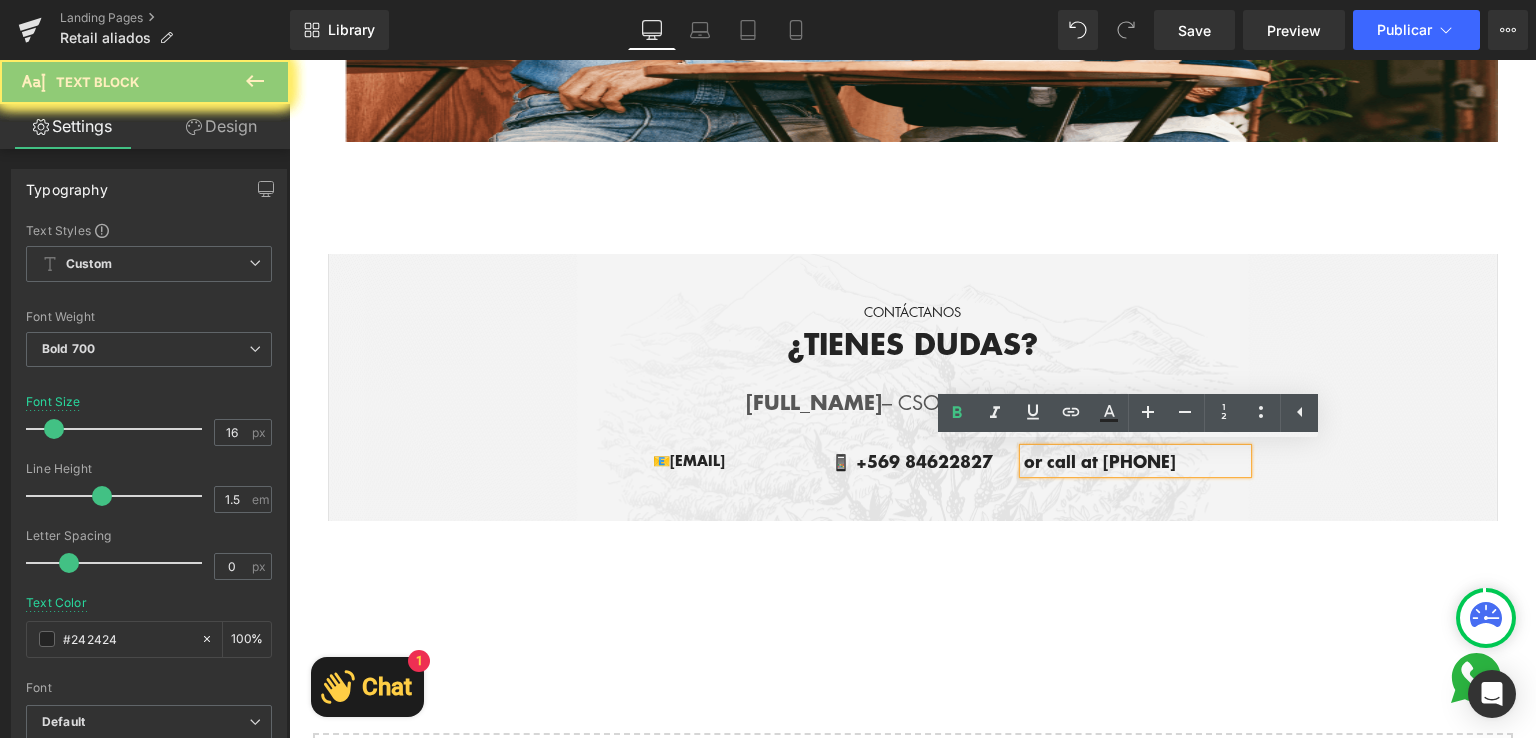 click on "or call at [PHONE]" at bounding box center (1135, 461) 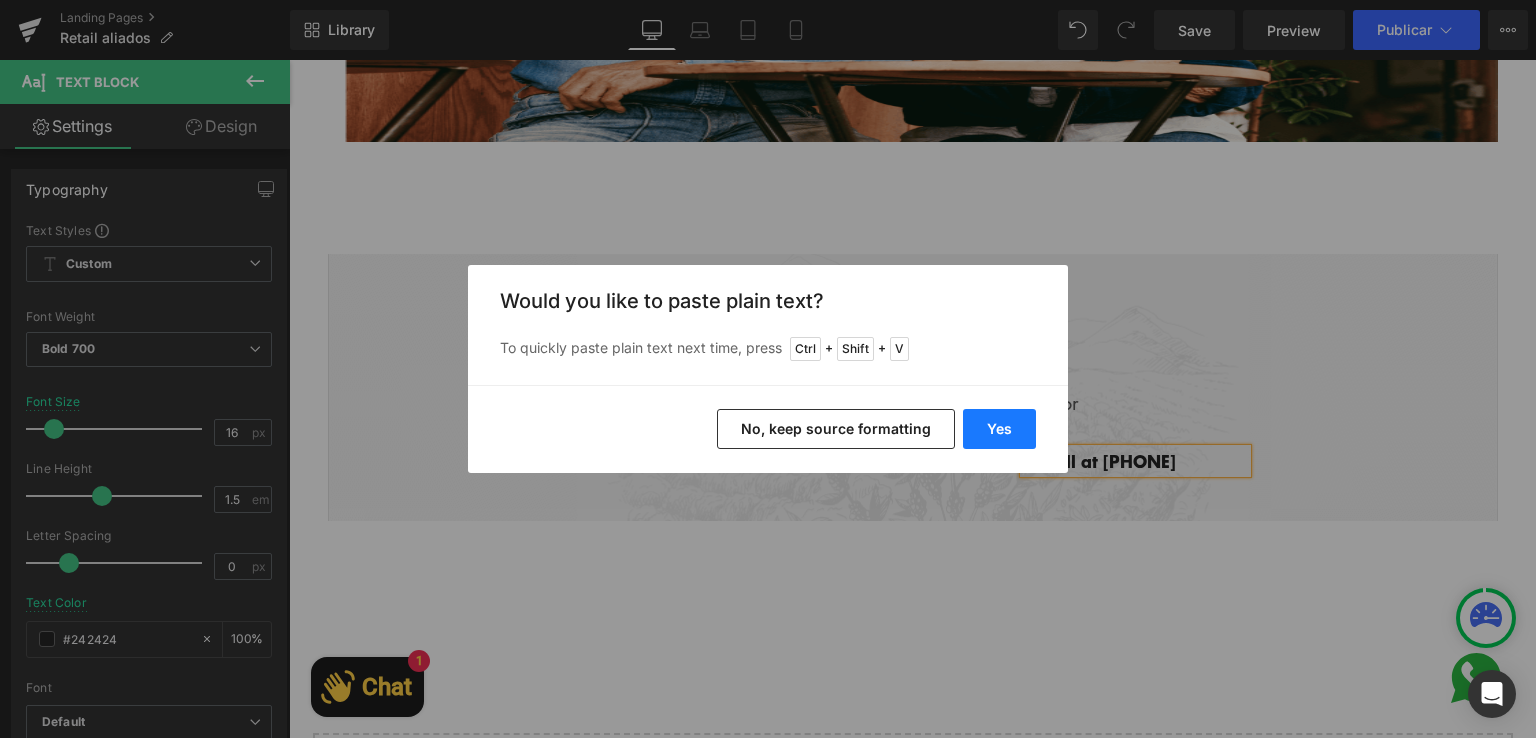 click on "Yes" at bounding box center [999, 429] 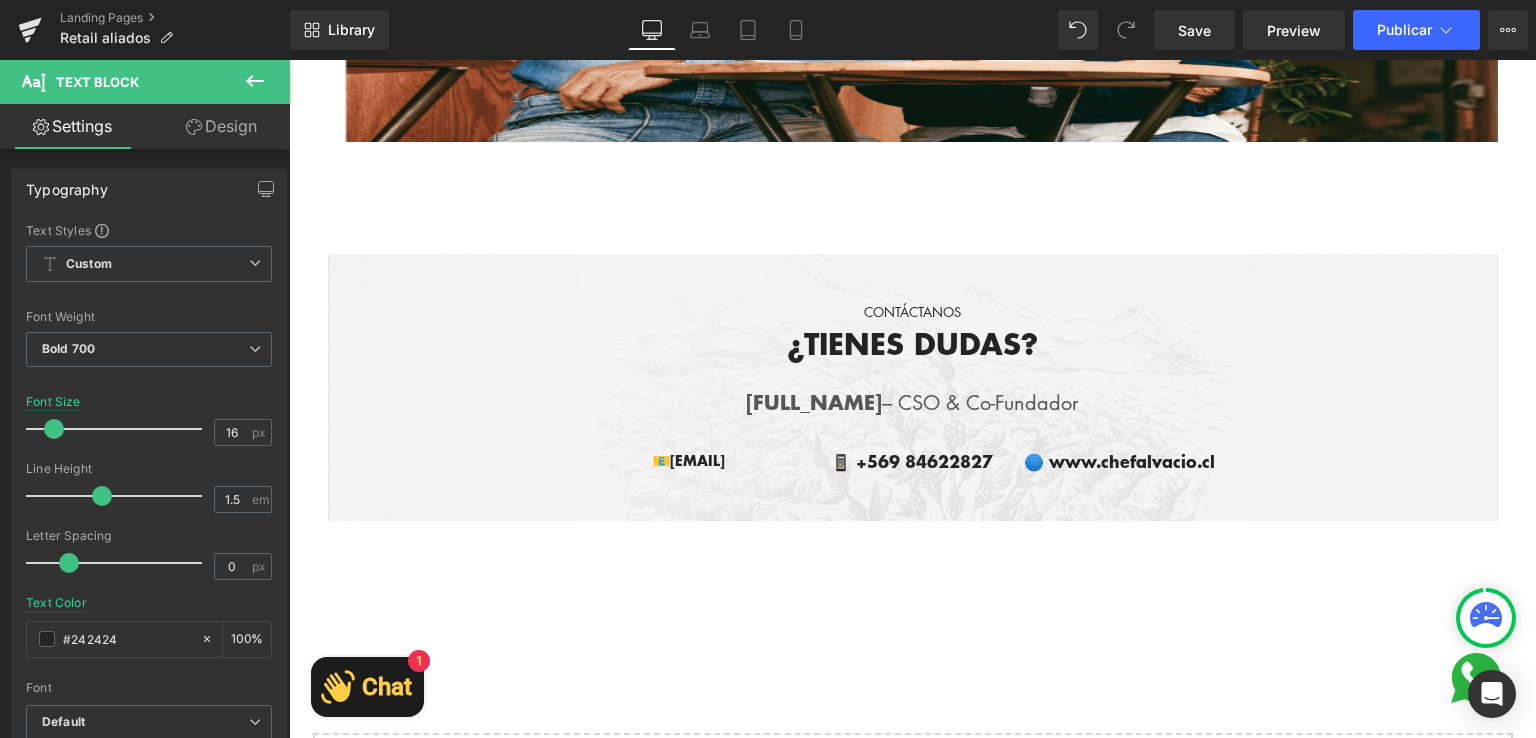 type 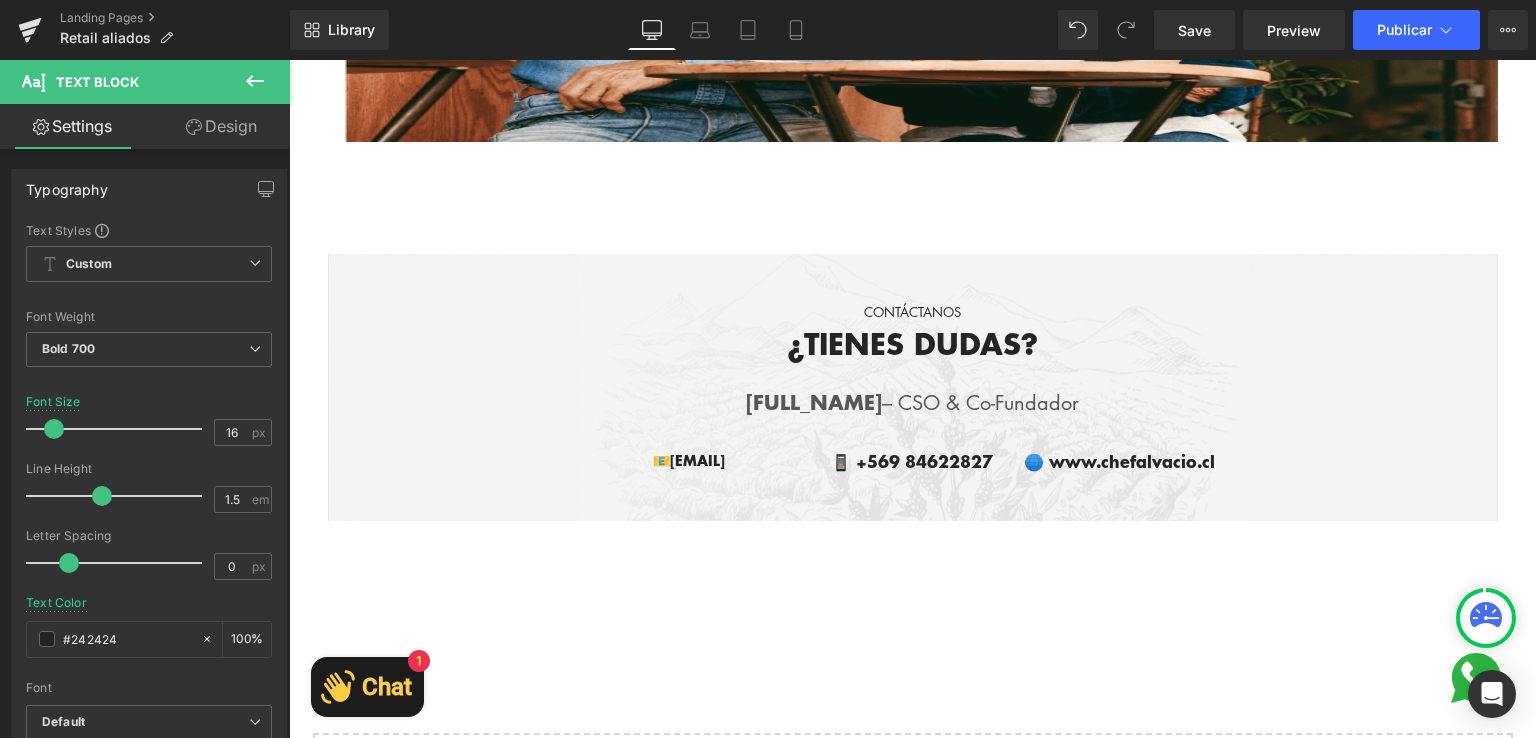 scroll, scrollTop: 4048, scrollLeft: 0, axis: vertical 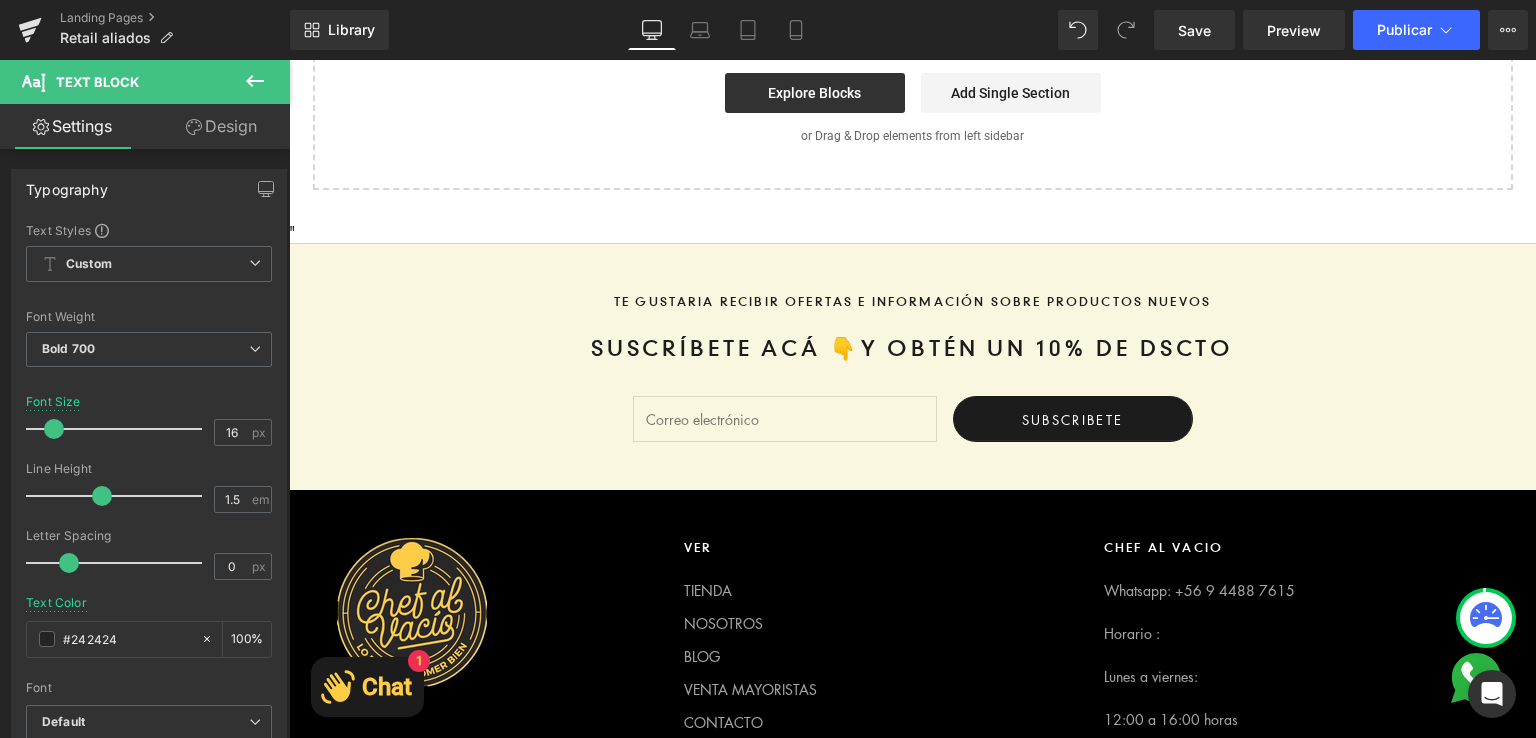 click on "TE GUSTARIA RECIBIR OFERTAS E INFORMACIÓN SOBRE PRODUCTOS NUEVOS SUSCRÍBETE ACá 👇  Y OBTÉN UN 10% DE DSCTO
Correo electrónico
SubscribeTE" at bounding box center (912, 367) 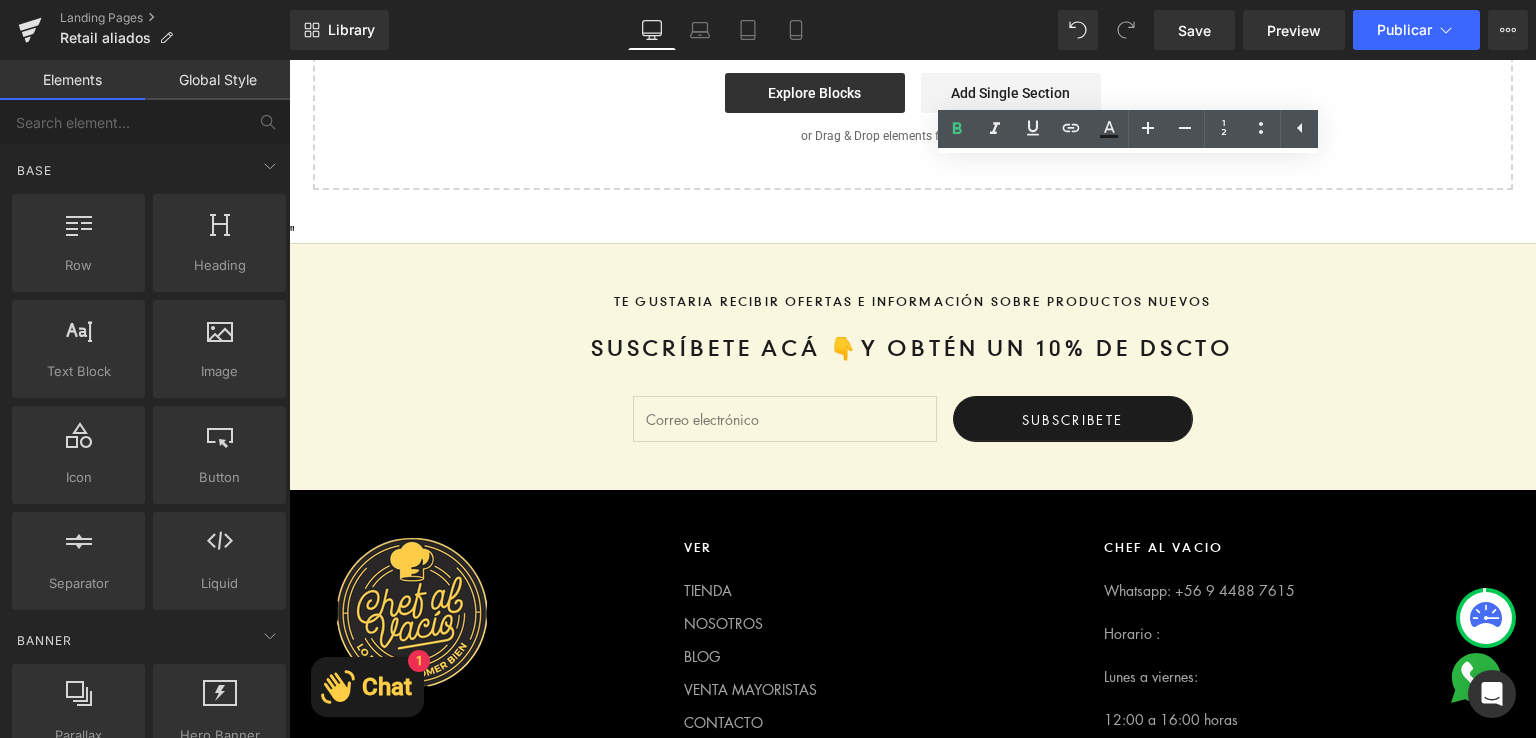 click on "TE GUSTARIA RECIBIR OFERTAS E INFORMACIÓN SOBRE PRODUCTOS NUEVOS SUSCRÍBETE ACá 👇  Y OBTÉN UN 10% DE DSCTO
Correo electrónico
SubscribeTE" at bounding box center [912, 366] 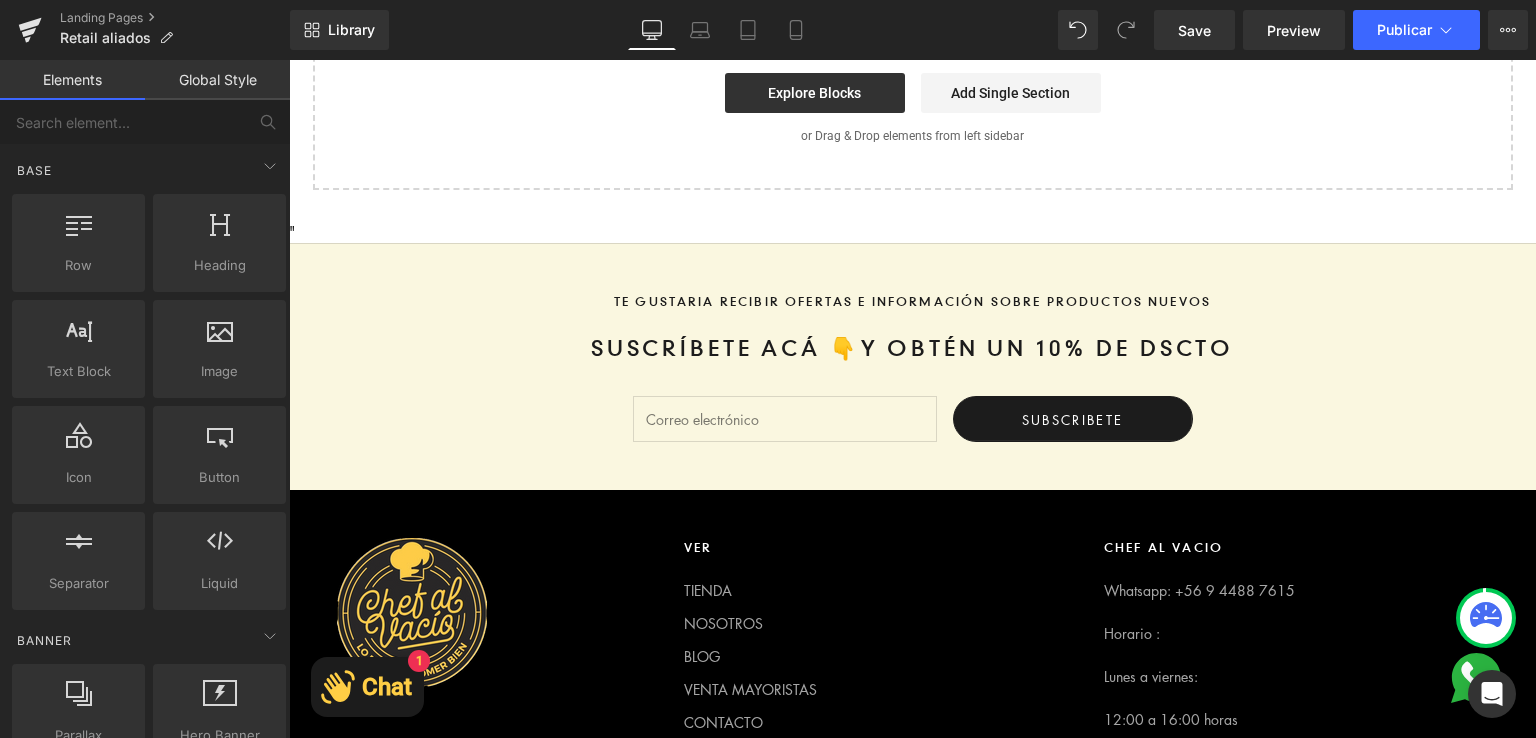 click on "TE GUSTARIA RECIBIR OFERTAS E INFORMACIÓN SOBRE PRODUCTOS NUEVOS SUSCRÍBETE ACá 👇  Y OBTÉN UN 10% DE DSCTO
Correo electrónico
SubscribeTE" at bounding box center [912, 366] 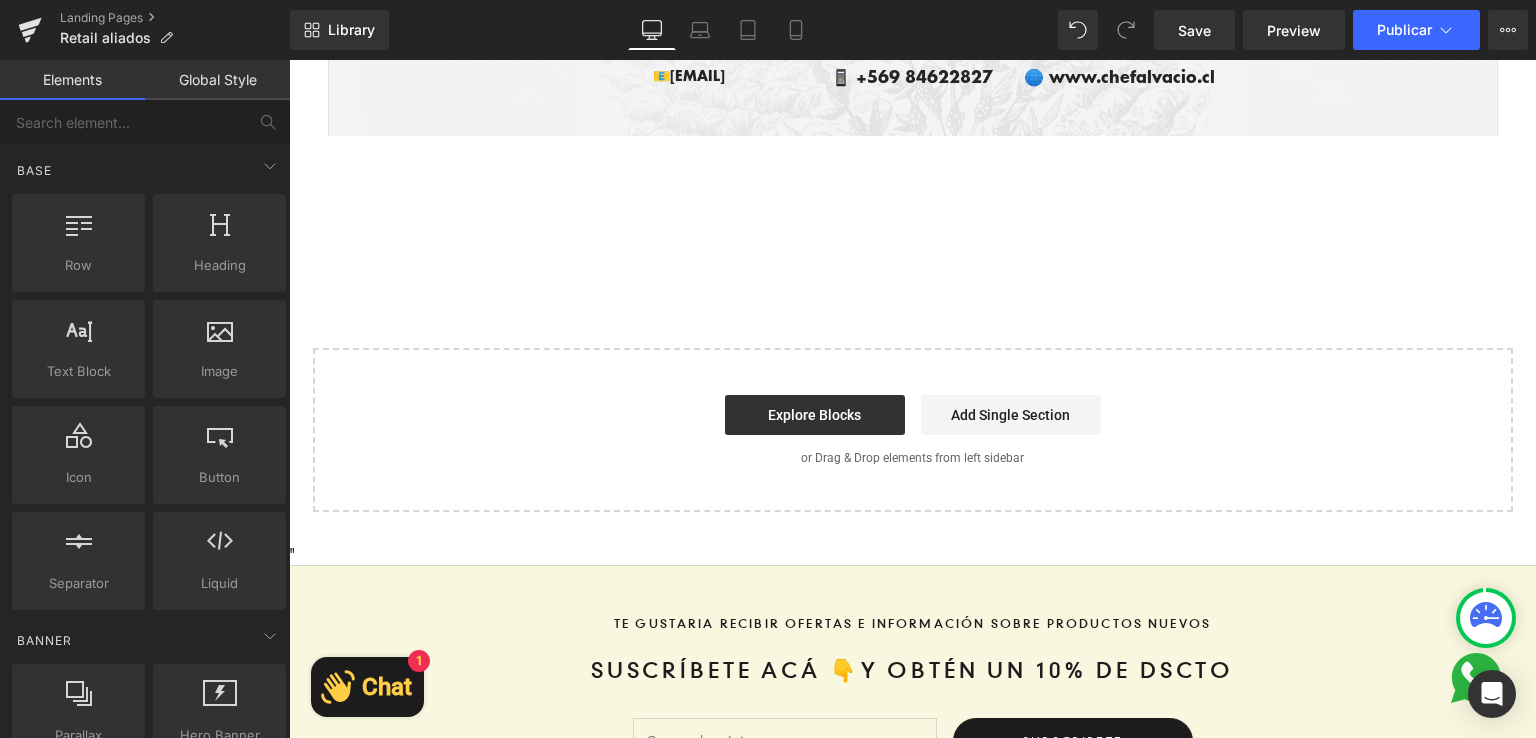 scroll, scrollTop: 4030, scrollLeft: 0, axis: vertical 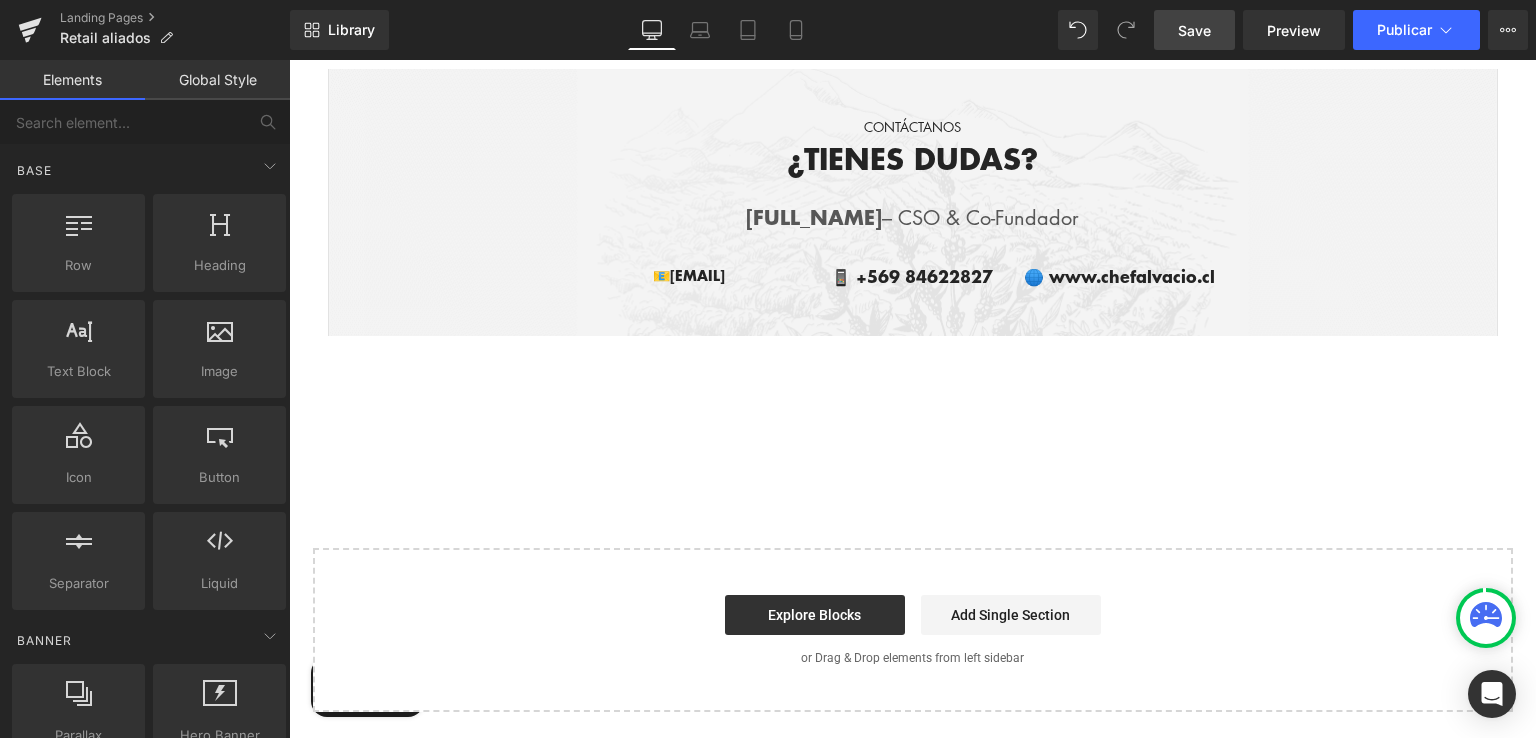 click on "Save" at bounding box center (1194, 30) 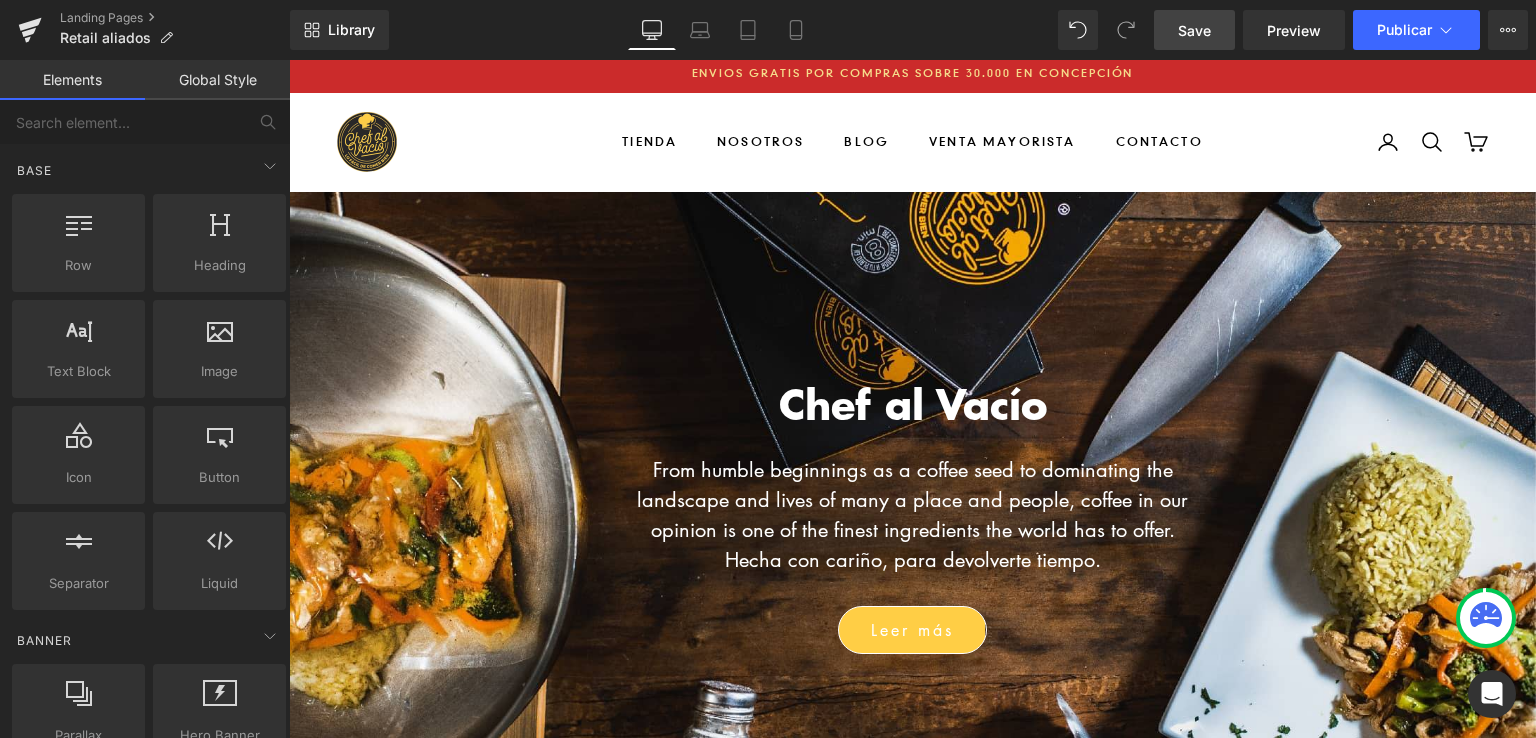 scroll, scrollTop: 34, scrollLeft: 0, axis: vertical 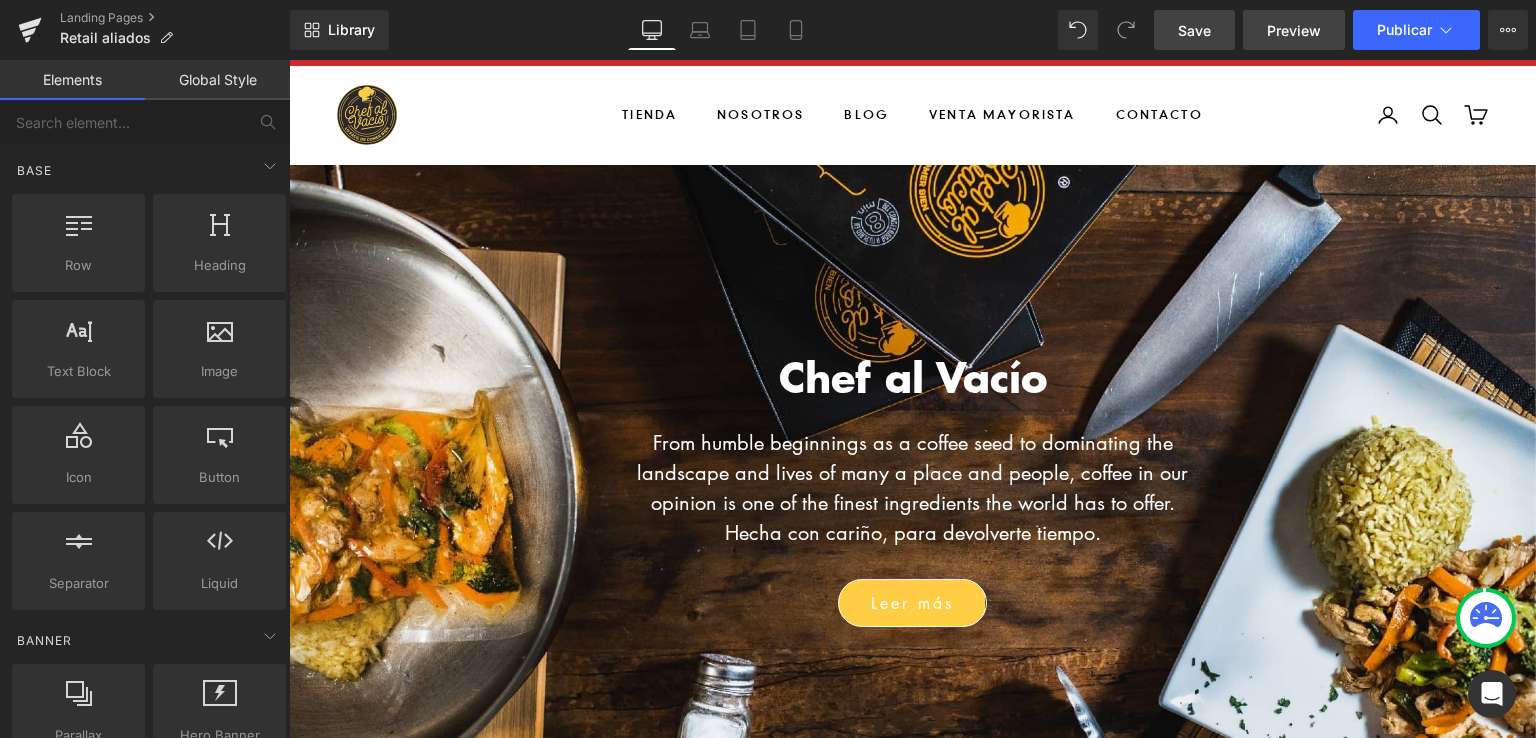 click on "Preview" at bounding box center (1294, 30) 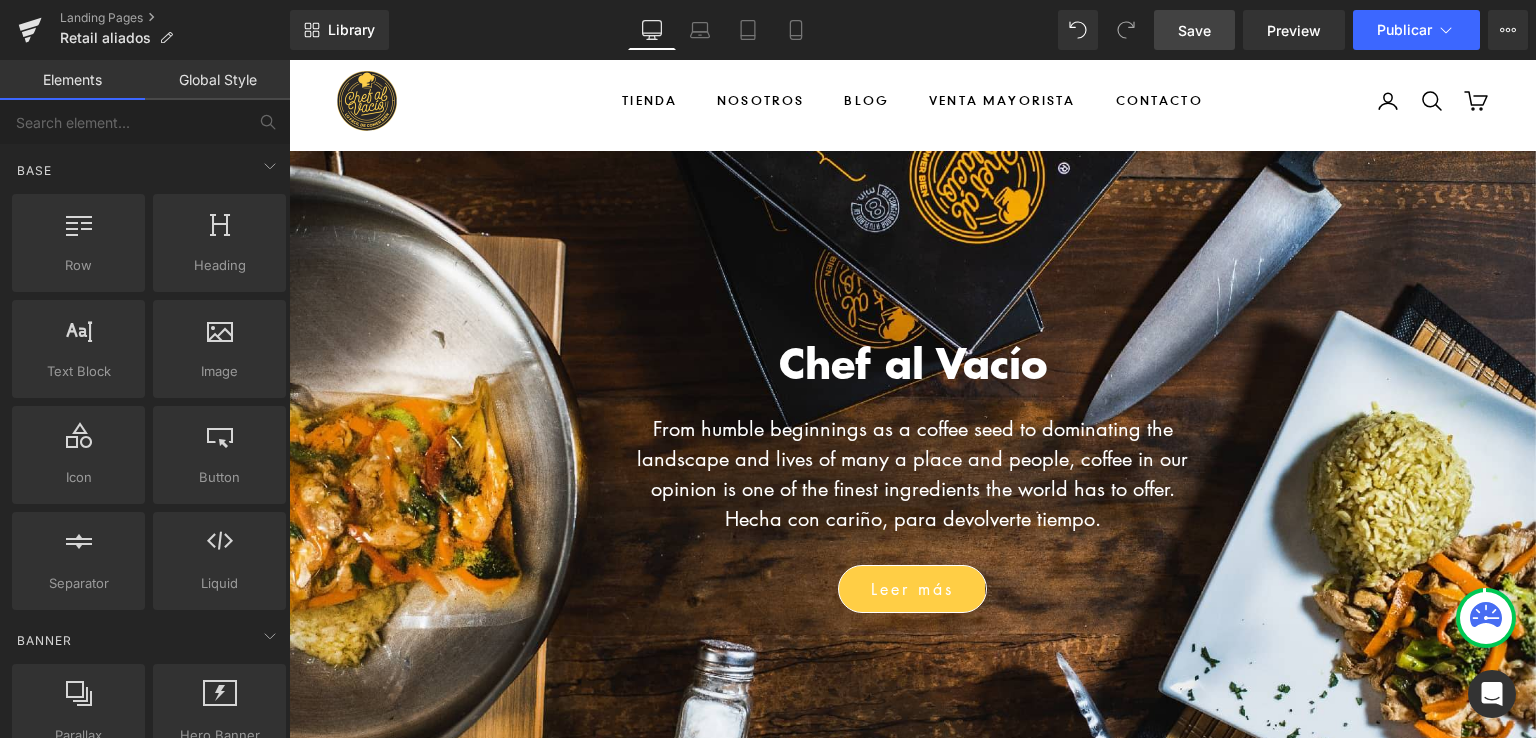 click on "Chef al Vacío
Heading
From humble beginnings as a coffee seed to dominating the landscape and lives of many a place and people, coffee in our opinion is one of the finest ingredients the world has to offer. Hecha con cariño, para devolverte tiempo.
Text Block
Leer más
Button
Row
Hero Banner   156px   176px" at bounding box center (912, 475) 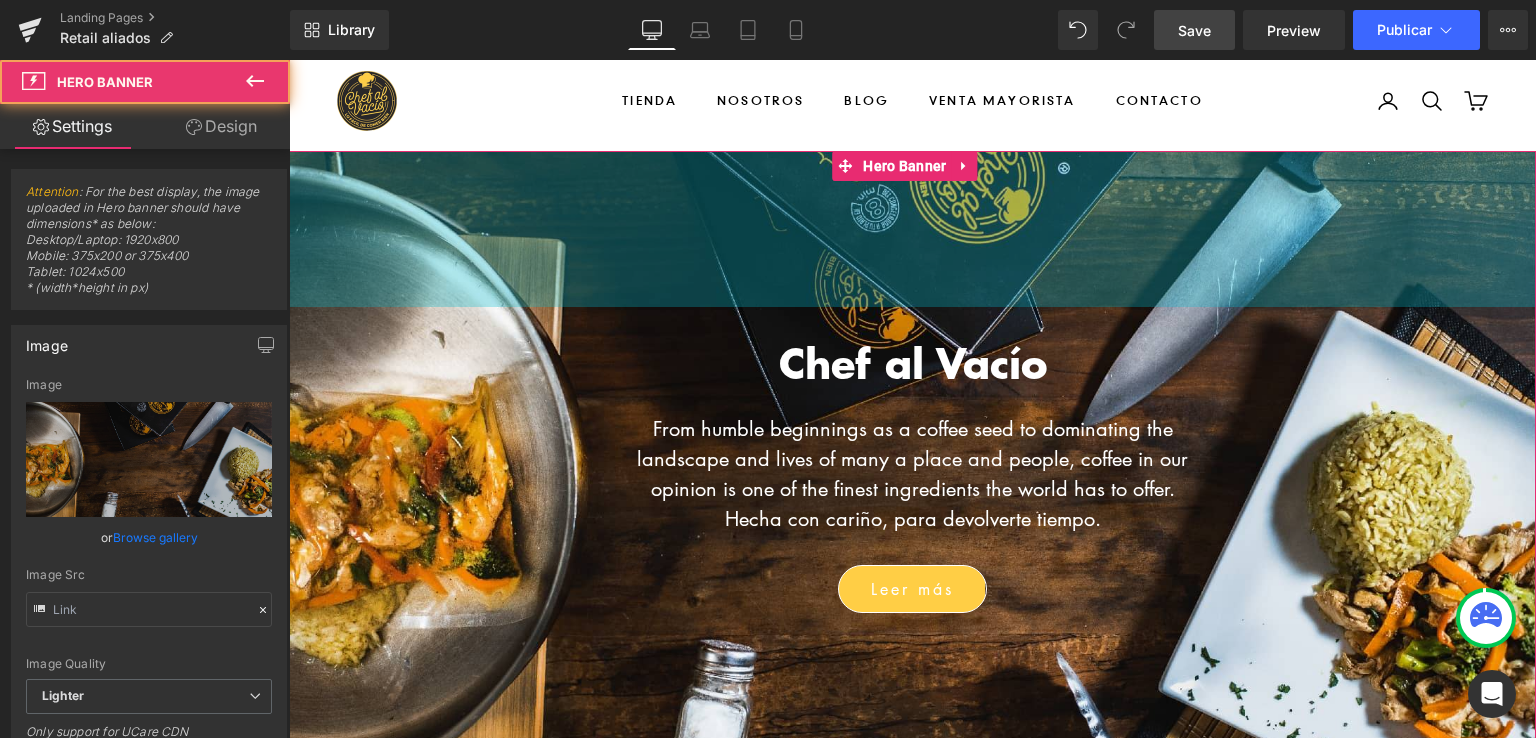 type on "https://ucarecdn.com/cf9cfc72-f773-4b41-b7f7-6f8ff13c546d/-/format/auto/-/preview/3000x3000/-/quality/lighter/slider%20nosotros-01.jpg" 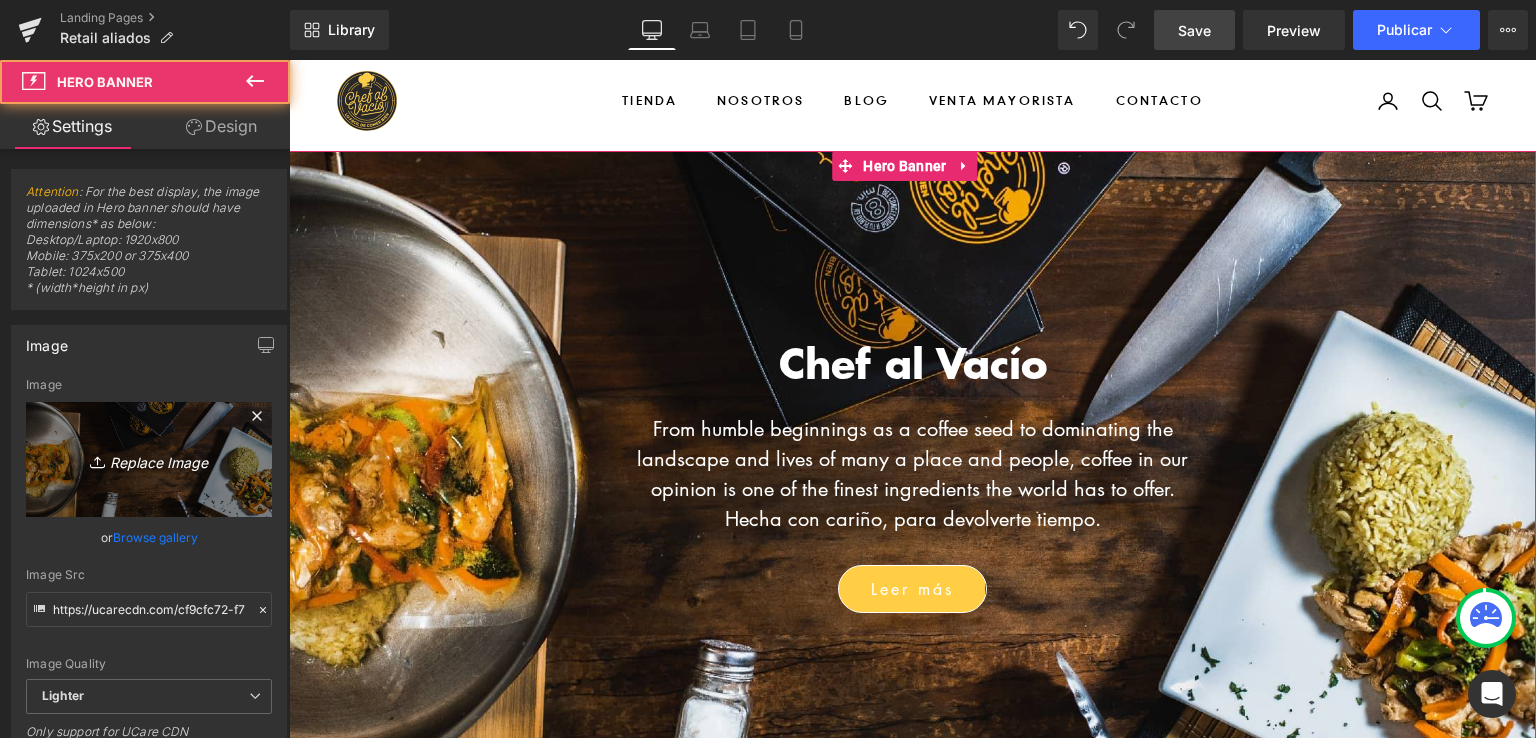 click on "Replace Image" at bounding box center [149, 459] 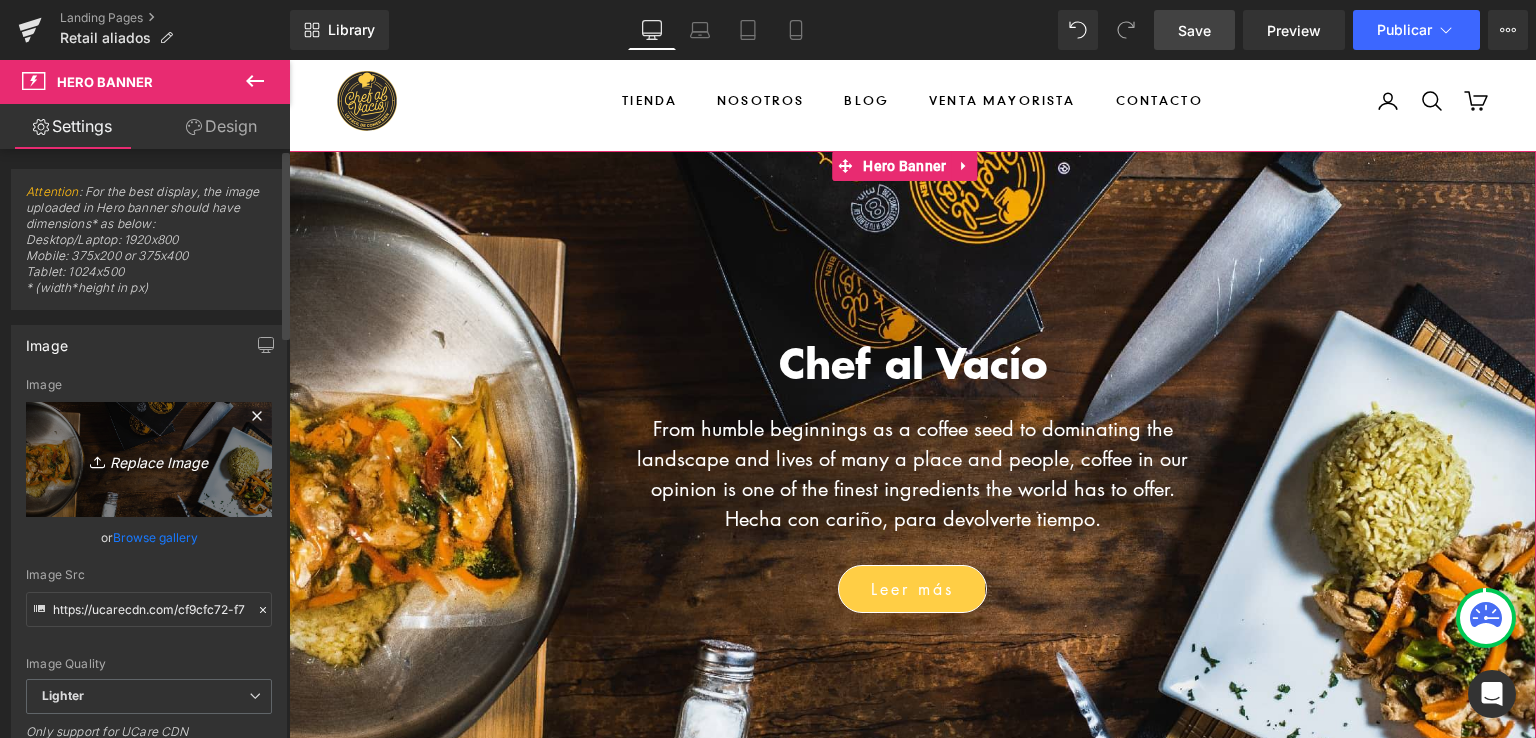 type on "C:\fakepath\foto1 chav (1).png" 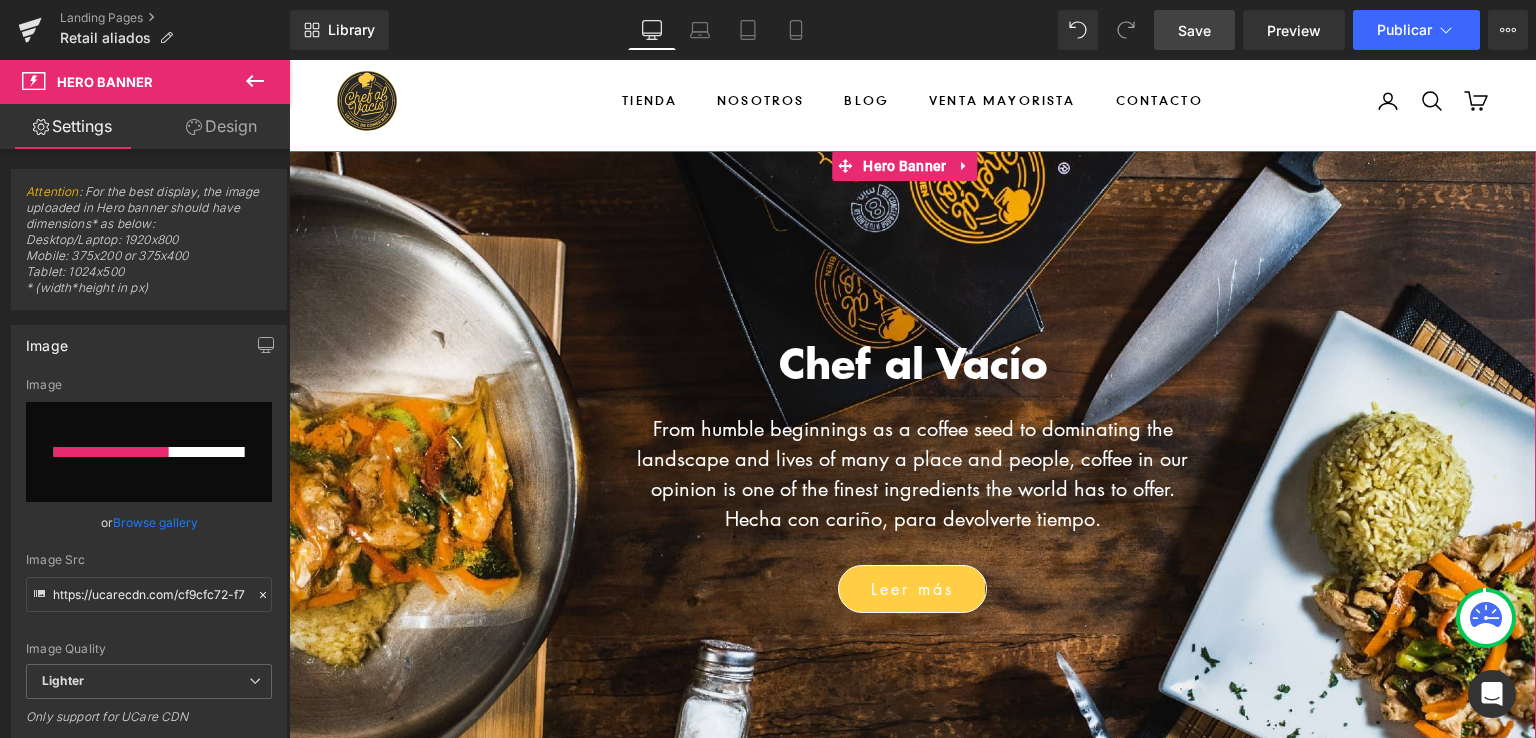 type 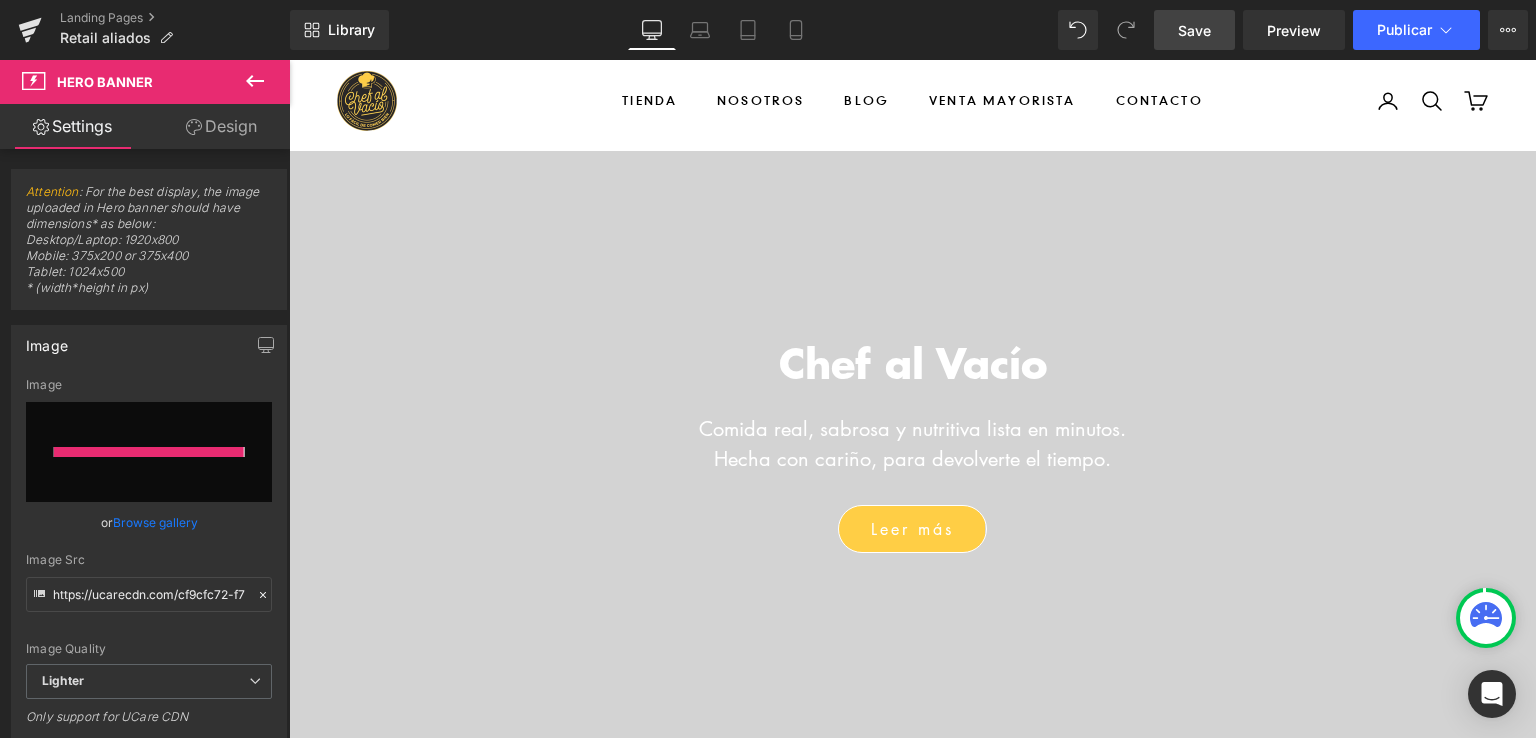 type on "https://ucarecdn.com/e176463f-9171-42bb-893d-98928577fcc8/-/format/auto/-/preview/3000x3000/-/quality/lighter/foto1%20chav%20_1_.png" 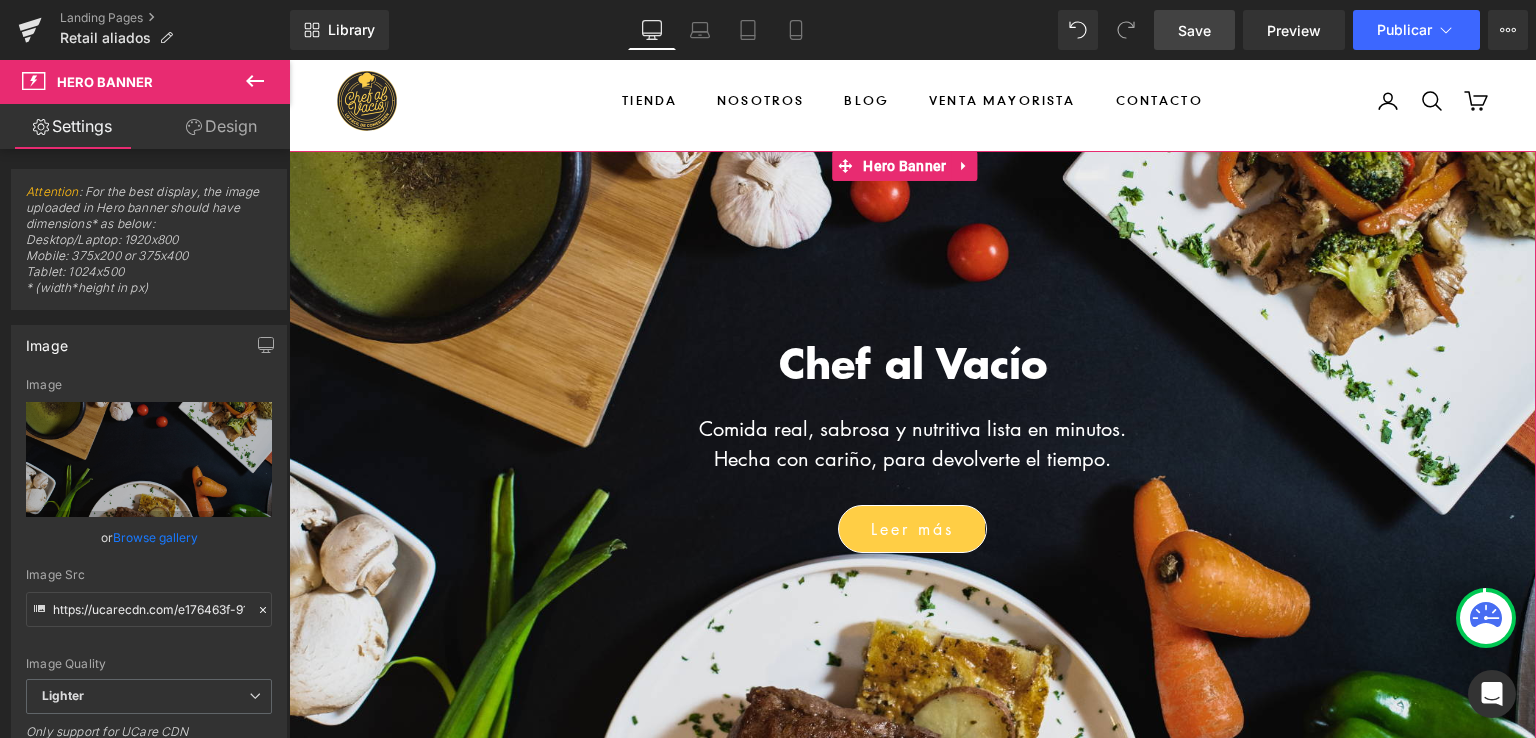 click on "Save" at bounding box center (1194, 30) 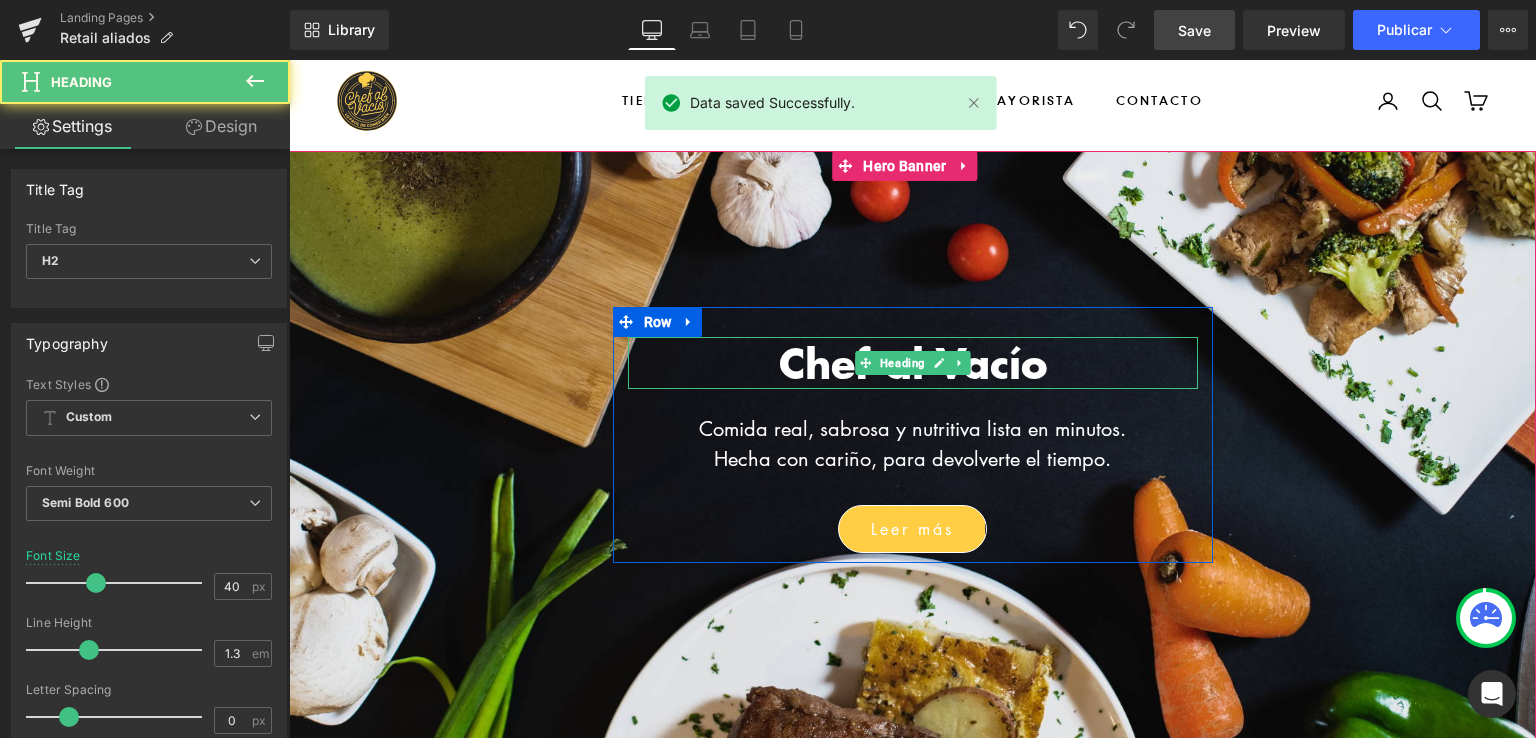 drag, startPoint x: 797, startPoint y: 368, endPoint x: 1040, endPoint y: 370, distance: 243.00822 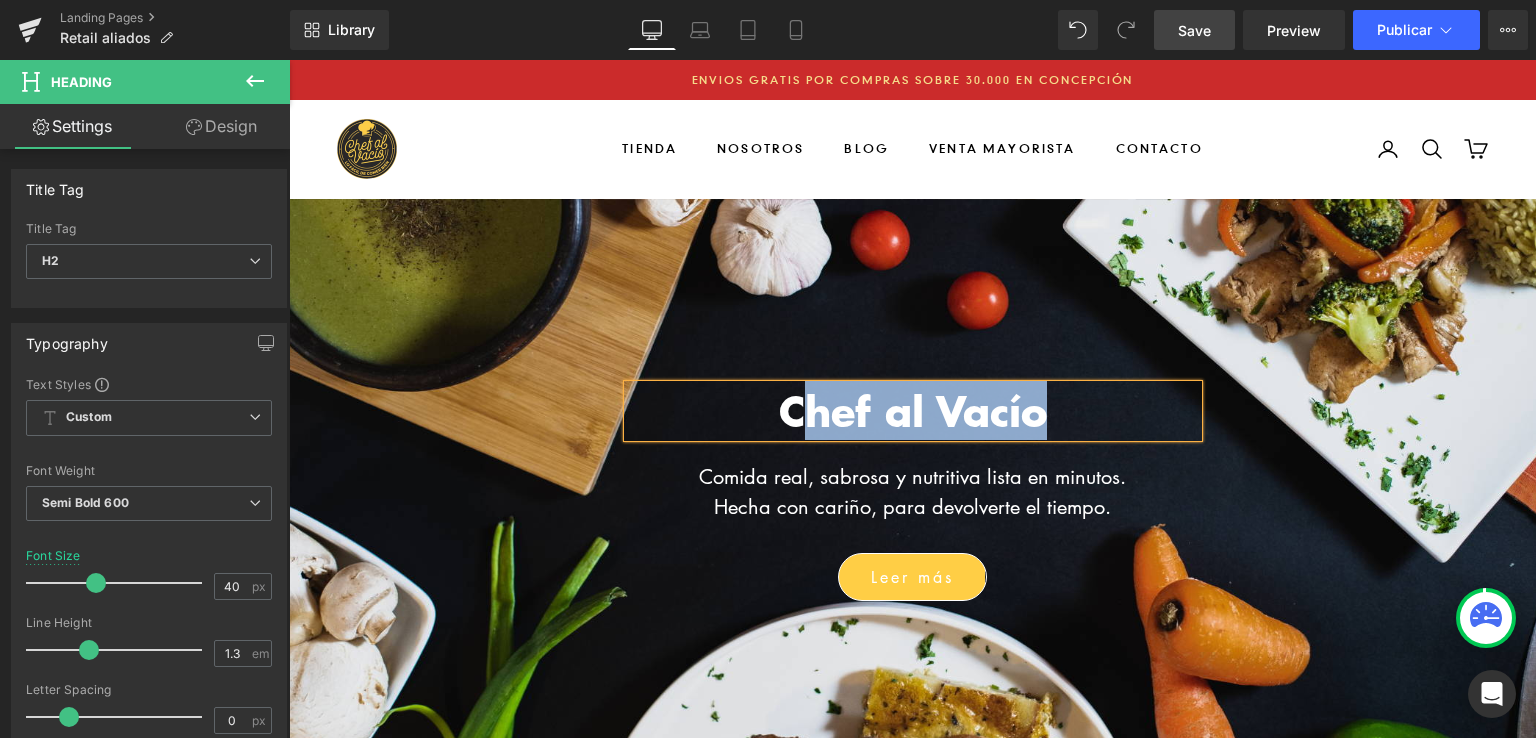 scroll, scrollTop: 100, scrollLeft: 0, axis: vertical 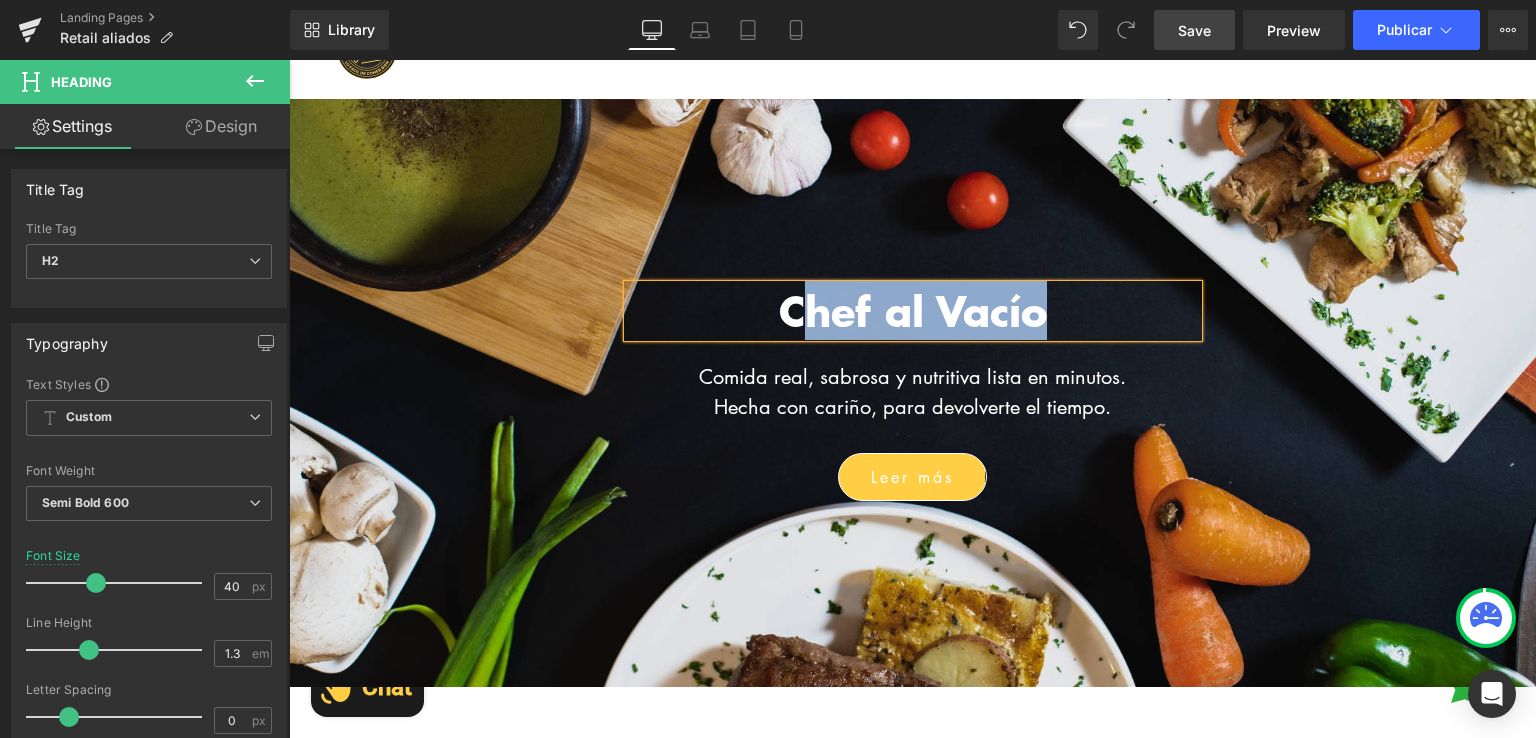 click on "Chef al Vacío" at bounding box center (913, 310) 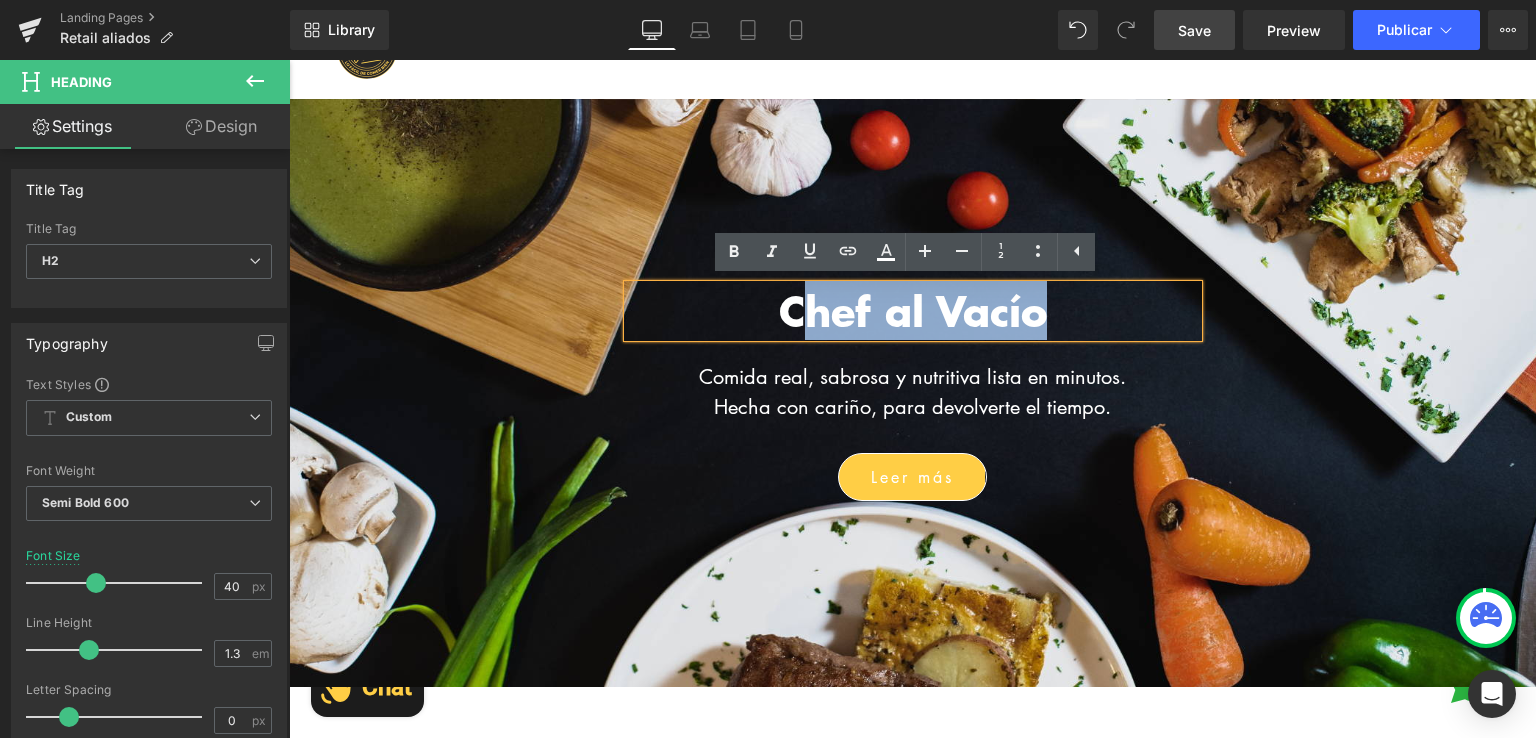 drag, startPoint x: 1040, startPoint y: 315, endPoint x: 791, endPoint y: 317, distance: 249.00803 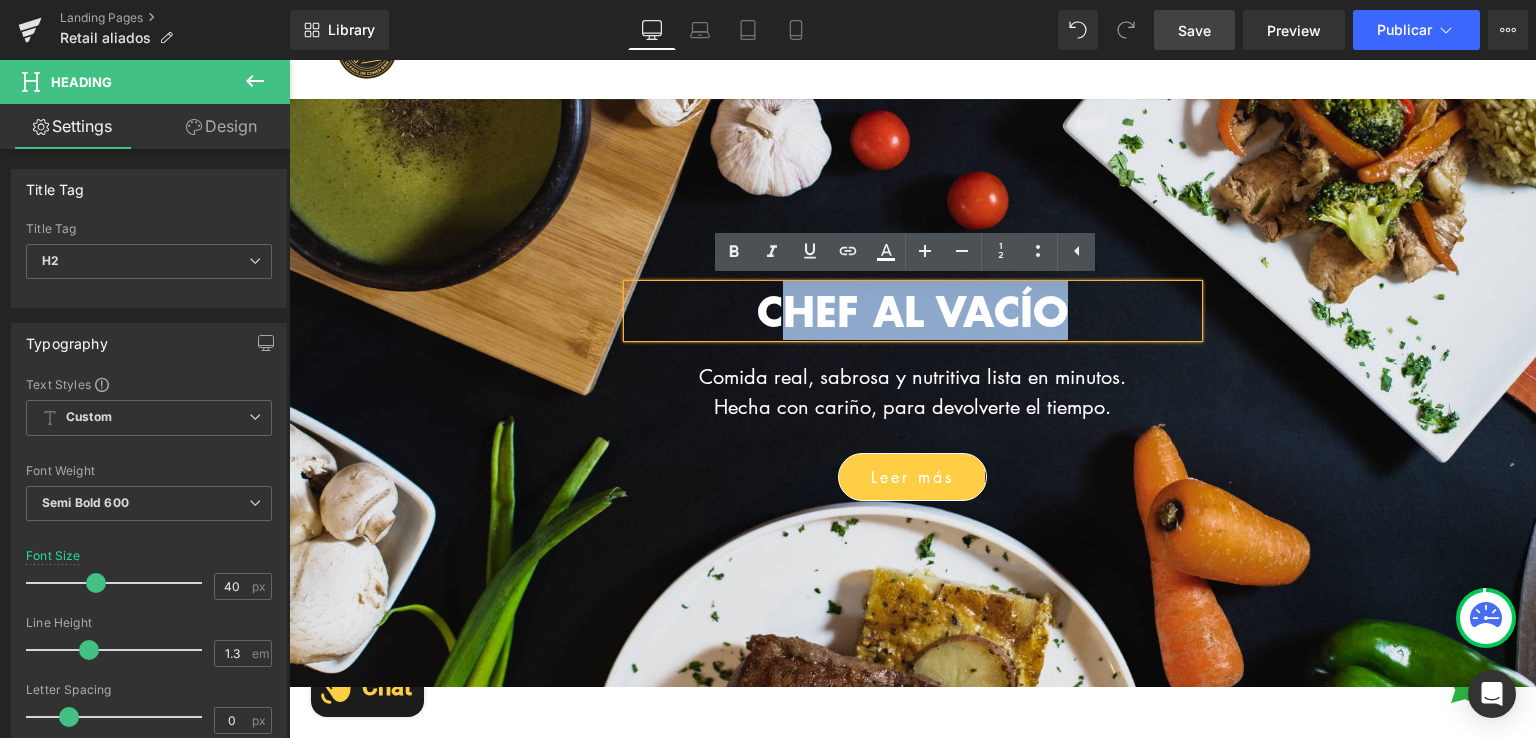 type 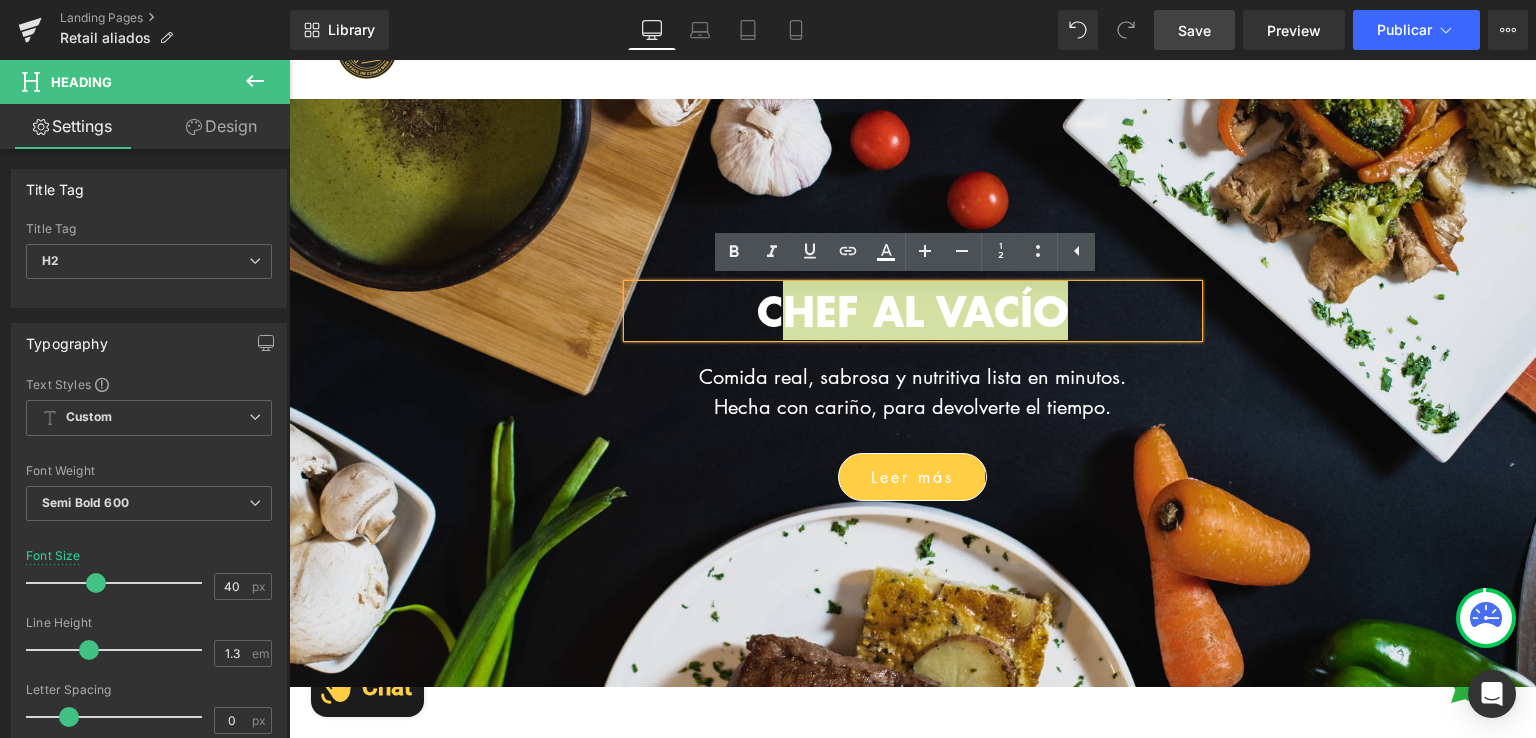 click on "Save" at bounding box center (1194, 30) 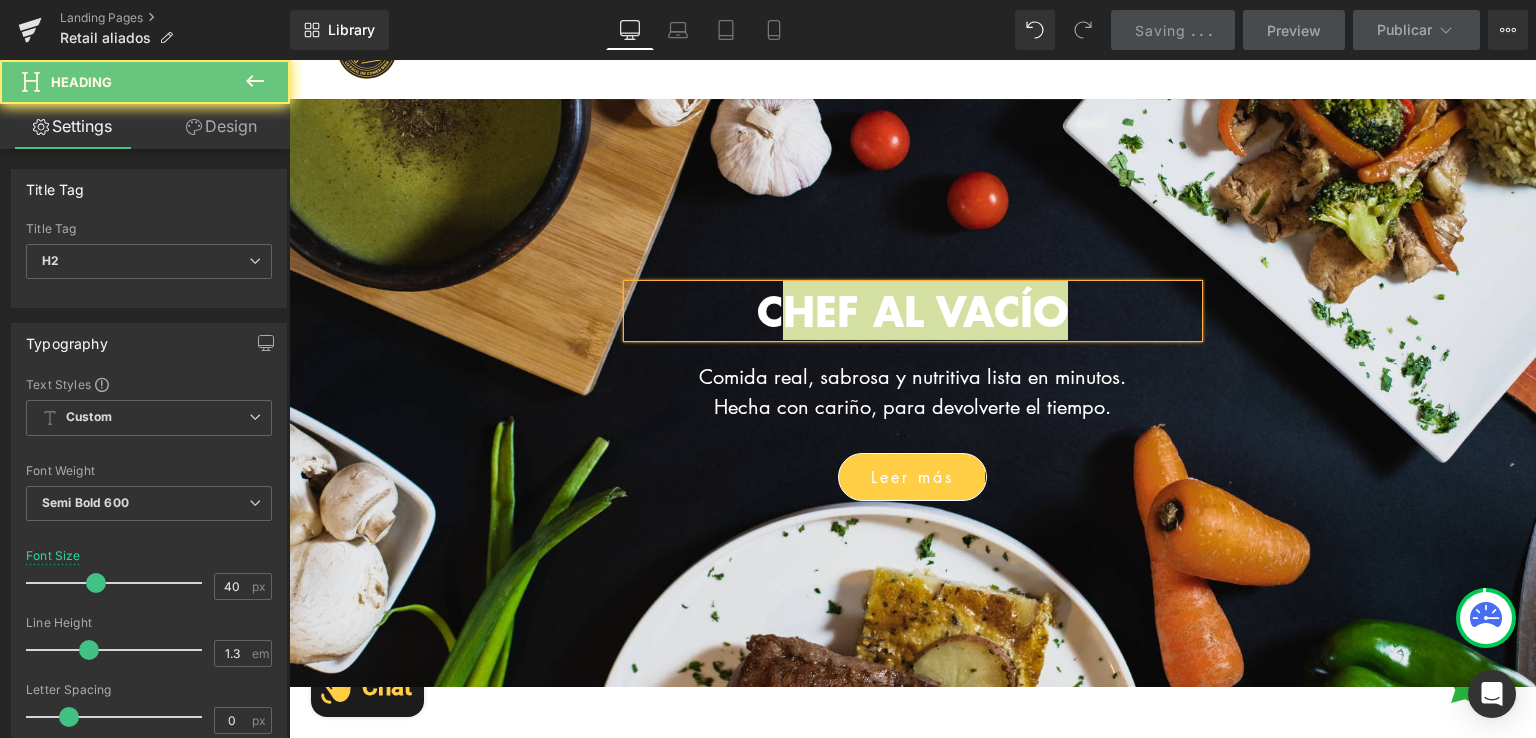 click on "." at bounding box center (1193, 30) 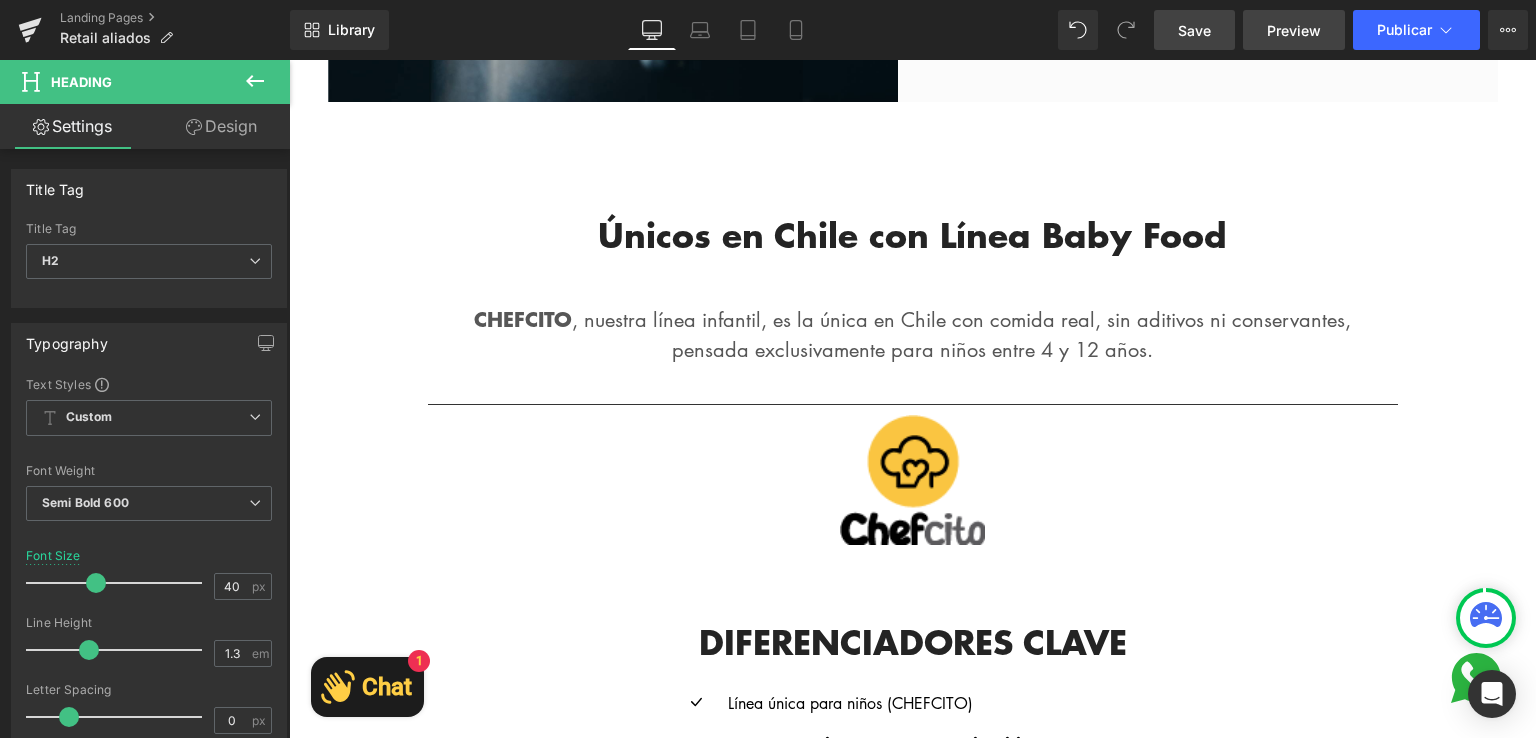 scroll, scrollTop: 1400, scrollLeft: 0, axis: vertical 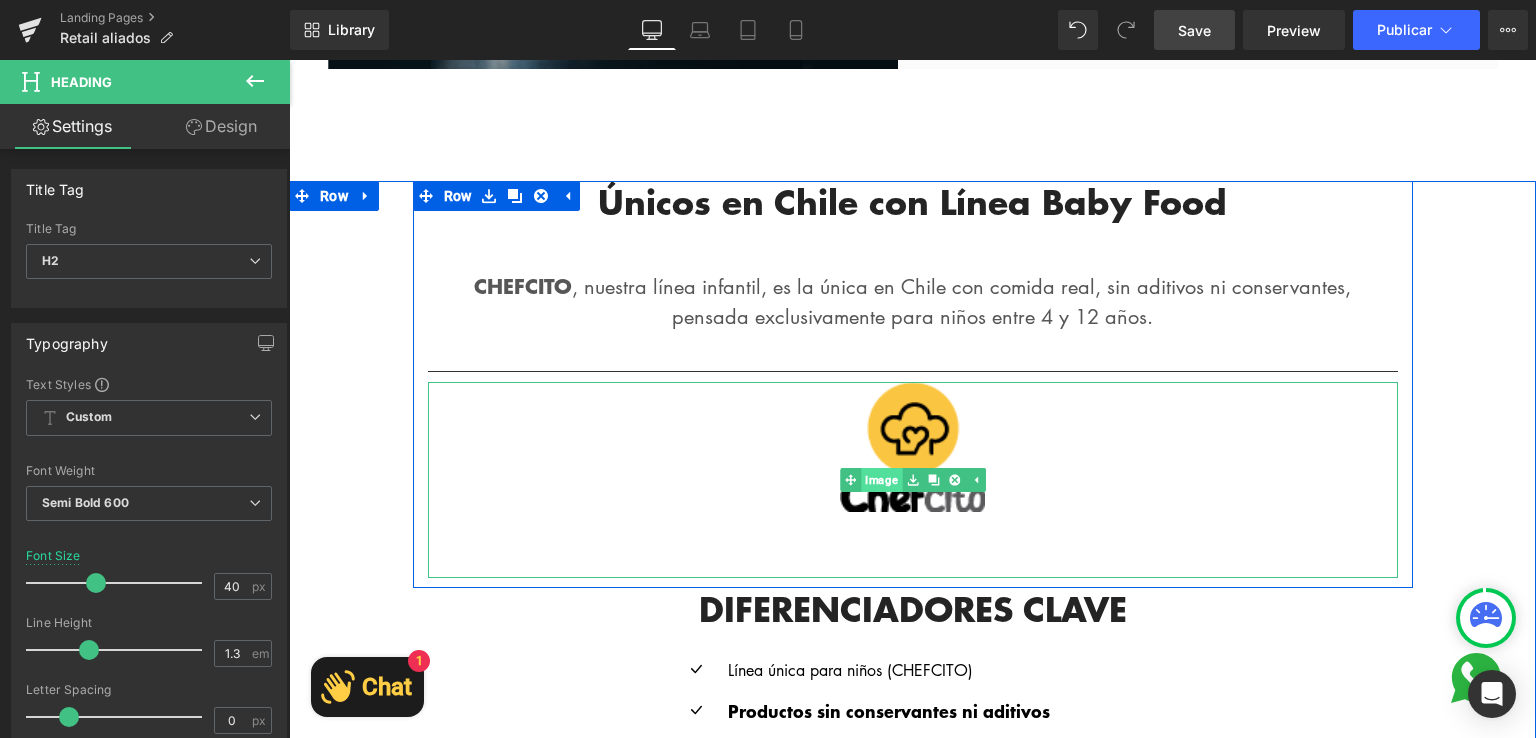 click on "Image" at bounding box center [871, 480] 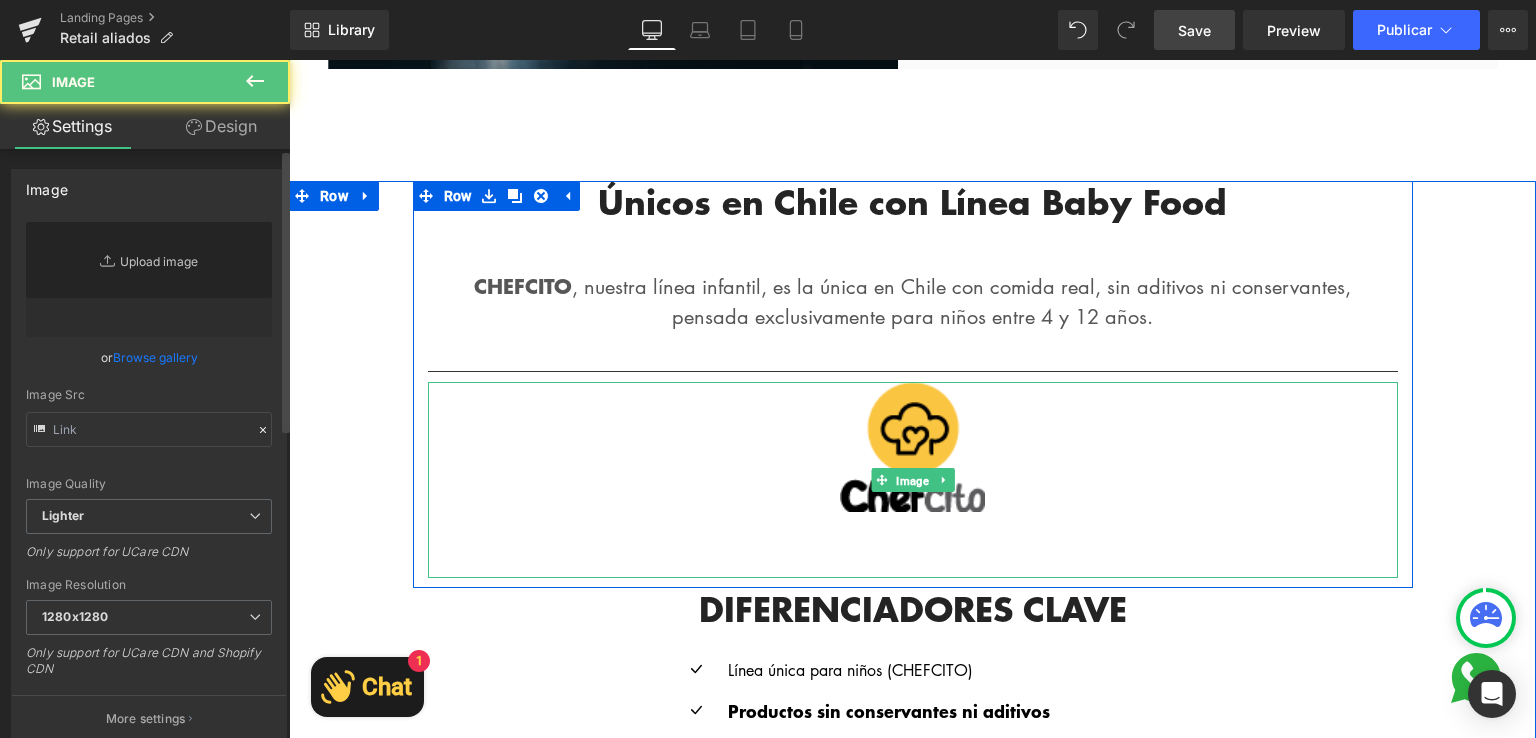 click on "Replace Image" at bounding box center [149, 279] 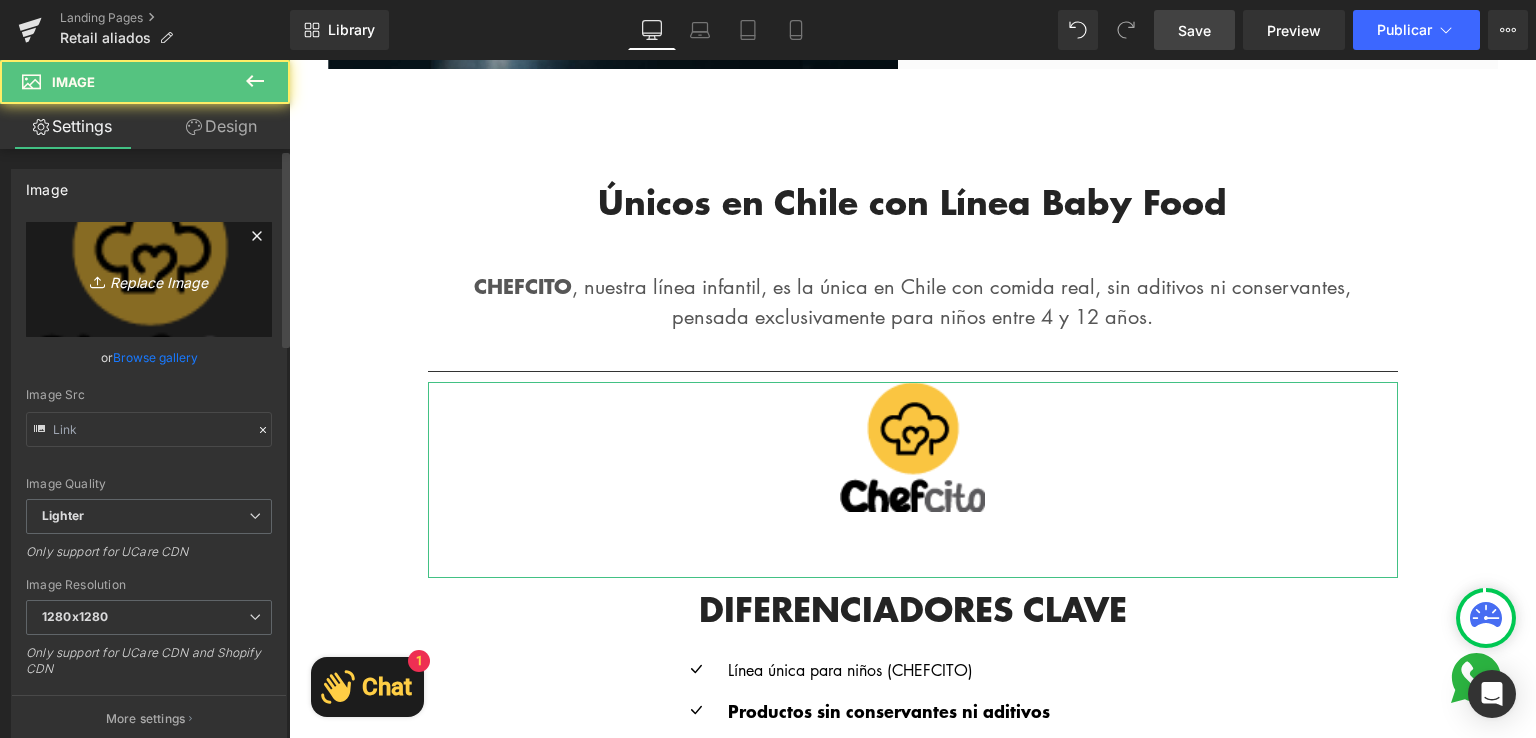 type on "https://ucarecdn.com/0643d466-6323-4dad-9636-fd393cff1563/-/format/auto/-/preview/1280x1280/-/quality/lighter/Logo_def.png" 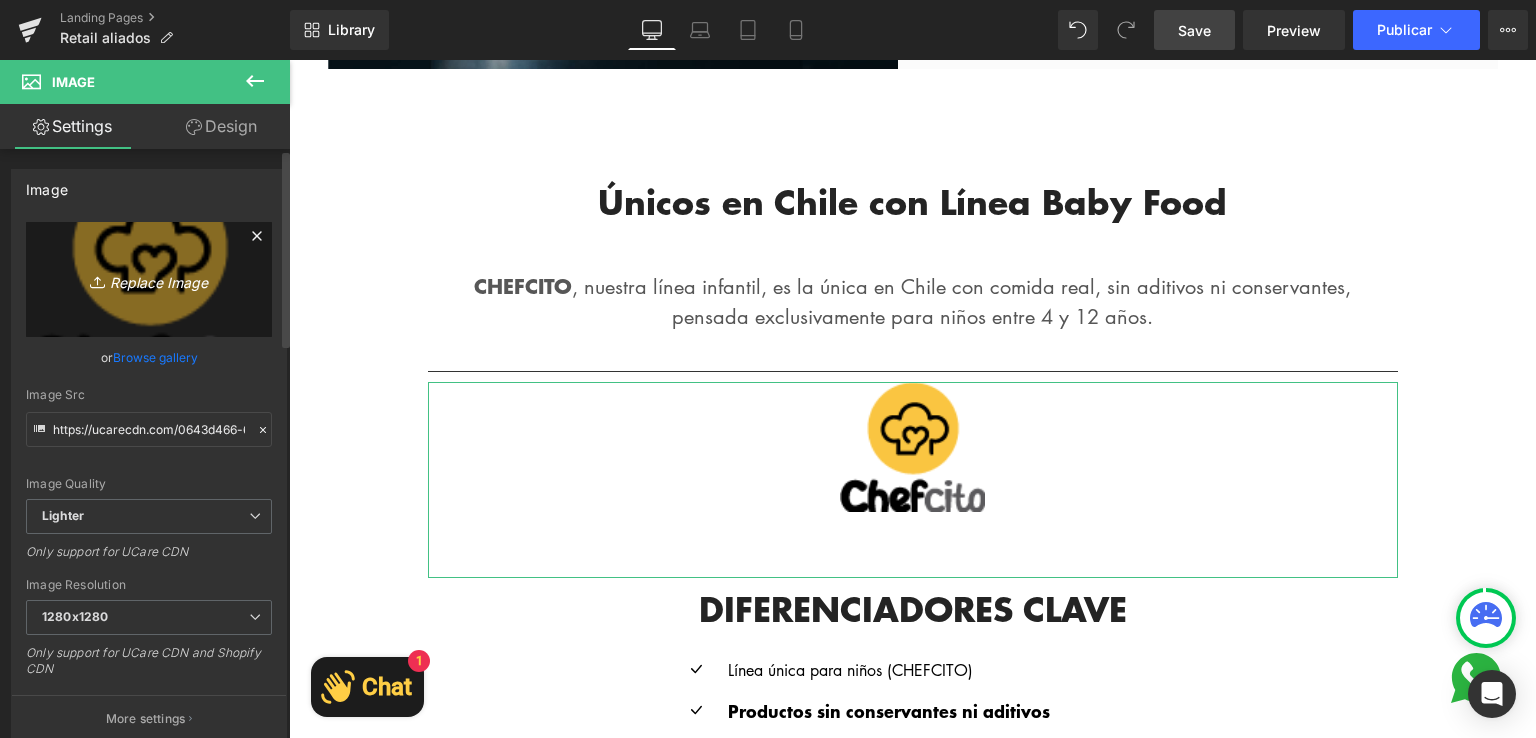 type on "C:\fakepath\logo_chefcito_3.png" 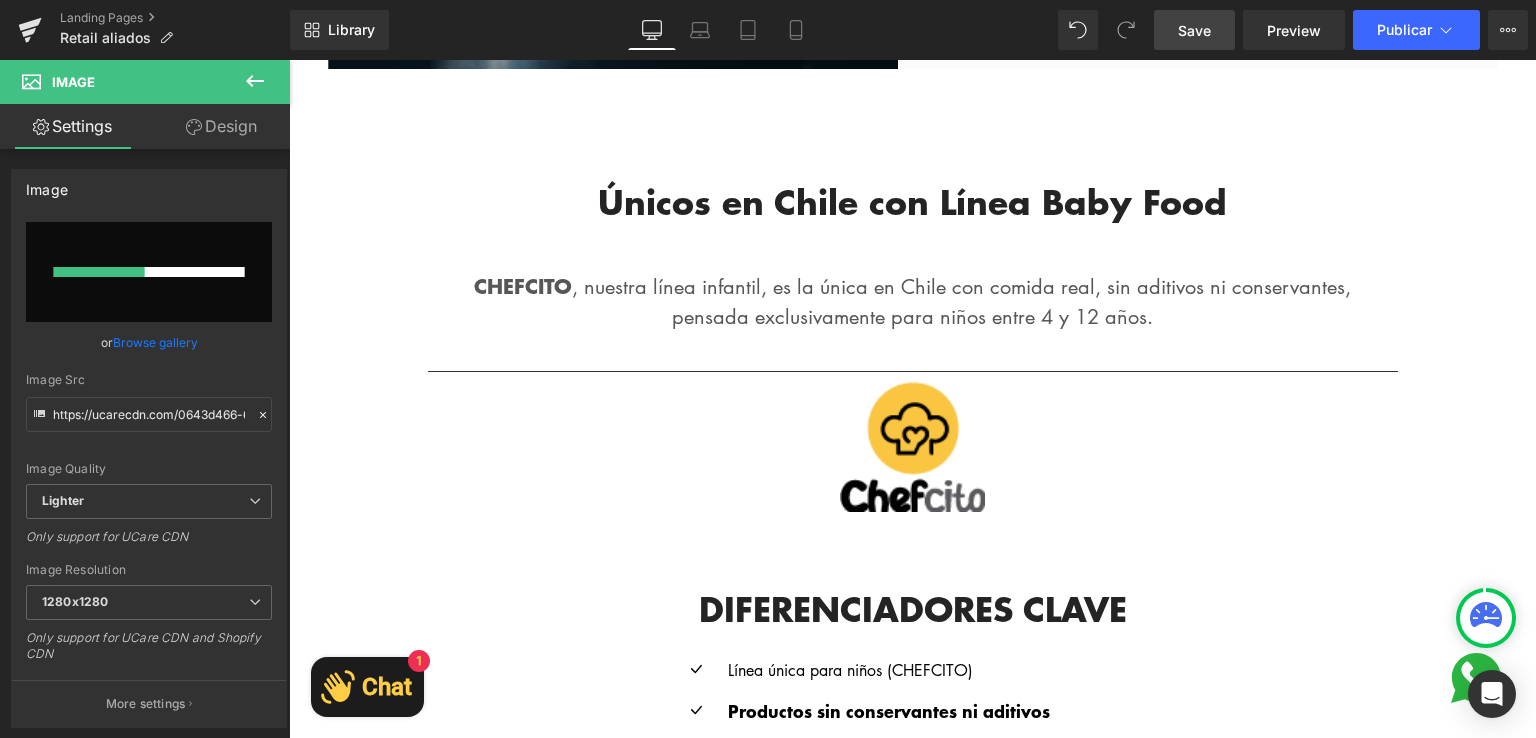type 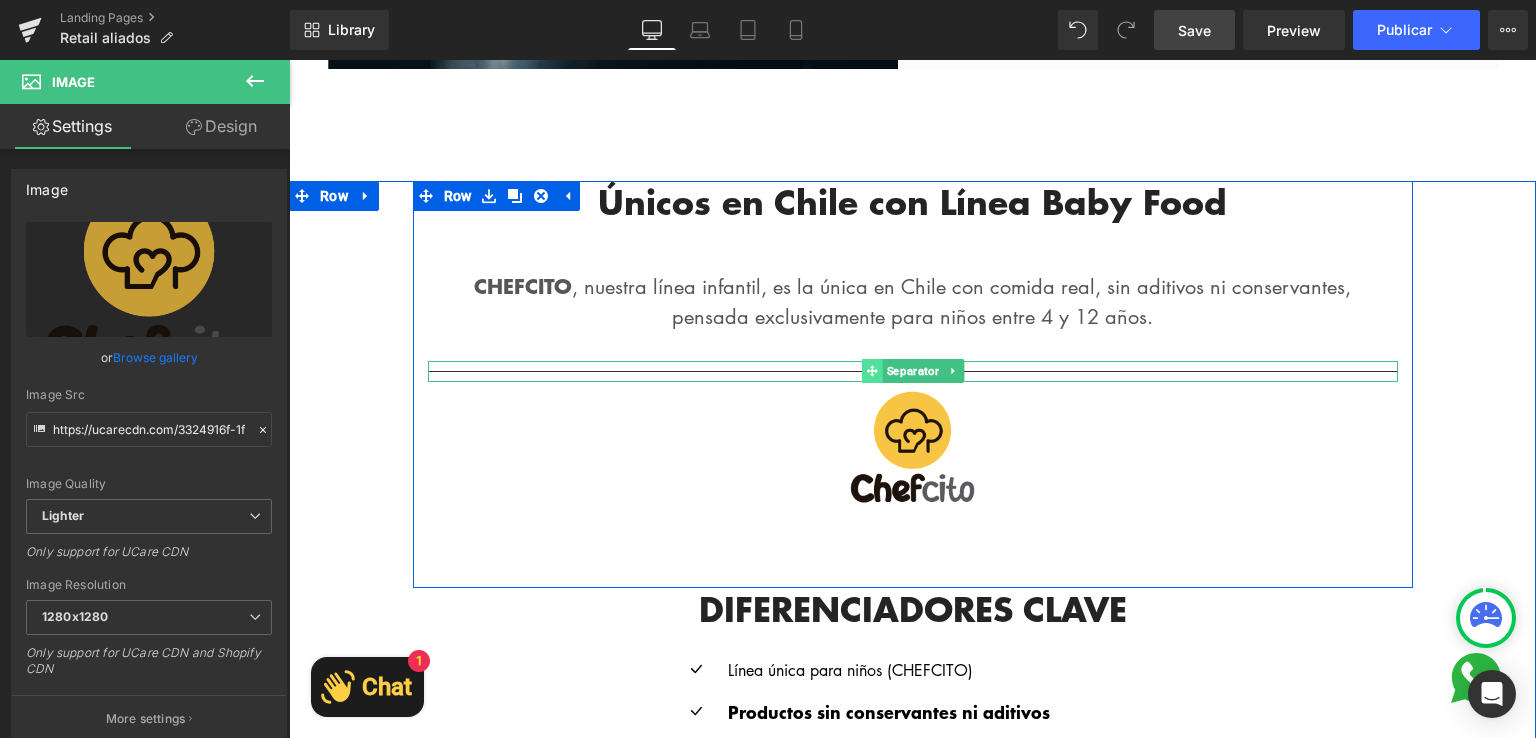 type on "https://ucarecdn.com/3324916f-1f6c-4f38-84dd-b873970d742a/-/format/auto/-/preview/1280x1280/-/quality/lighter/logo_chefcito_3.png" 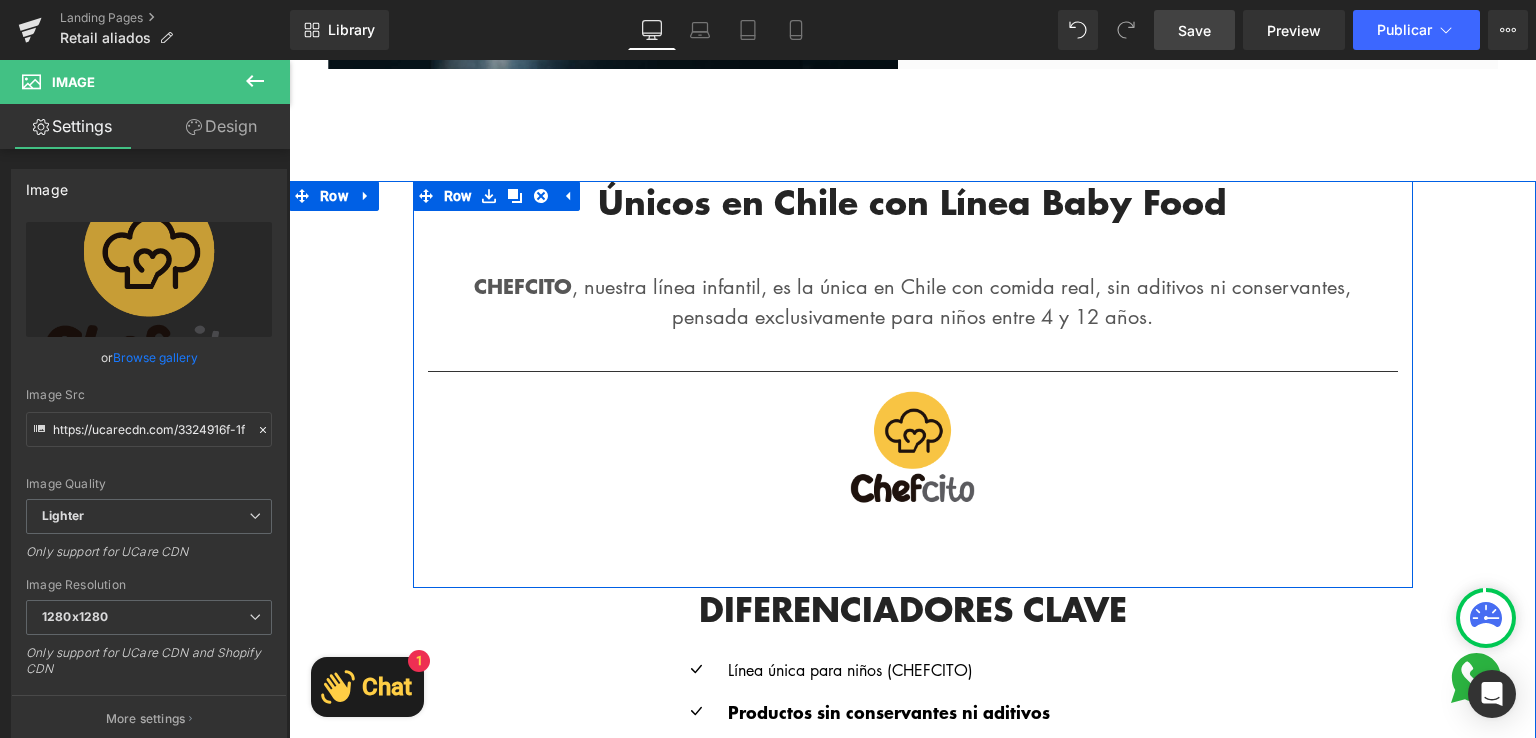 click on "Save" at bounding box center [1194, 30] 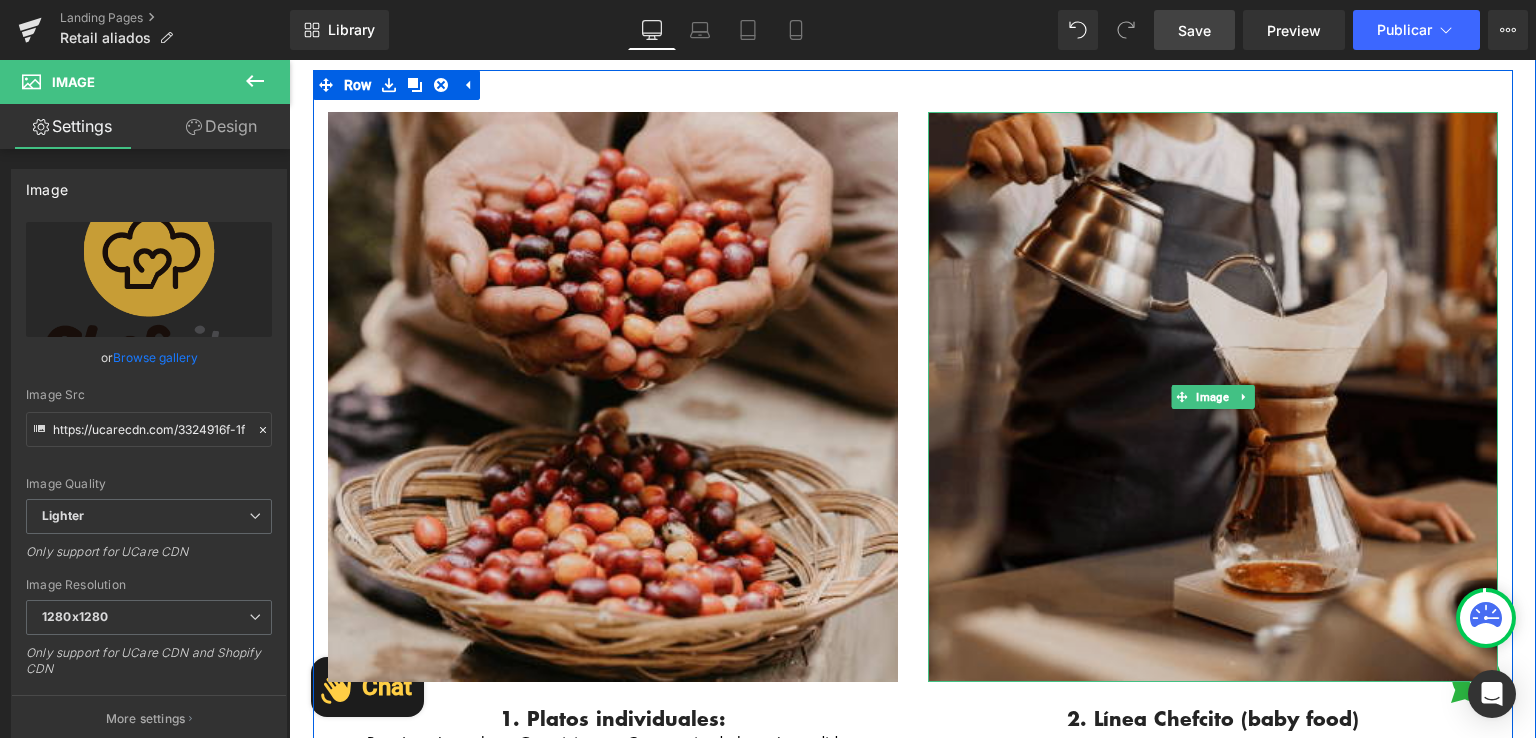 scroll, scrollTop: 2300, scrollLeft: 0, axis: vertical 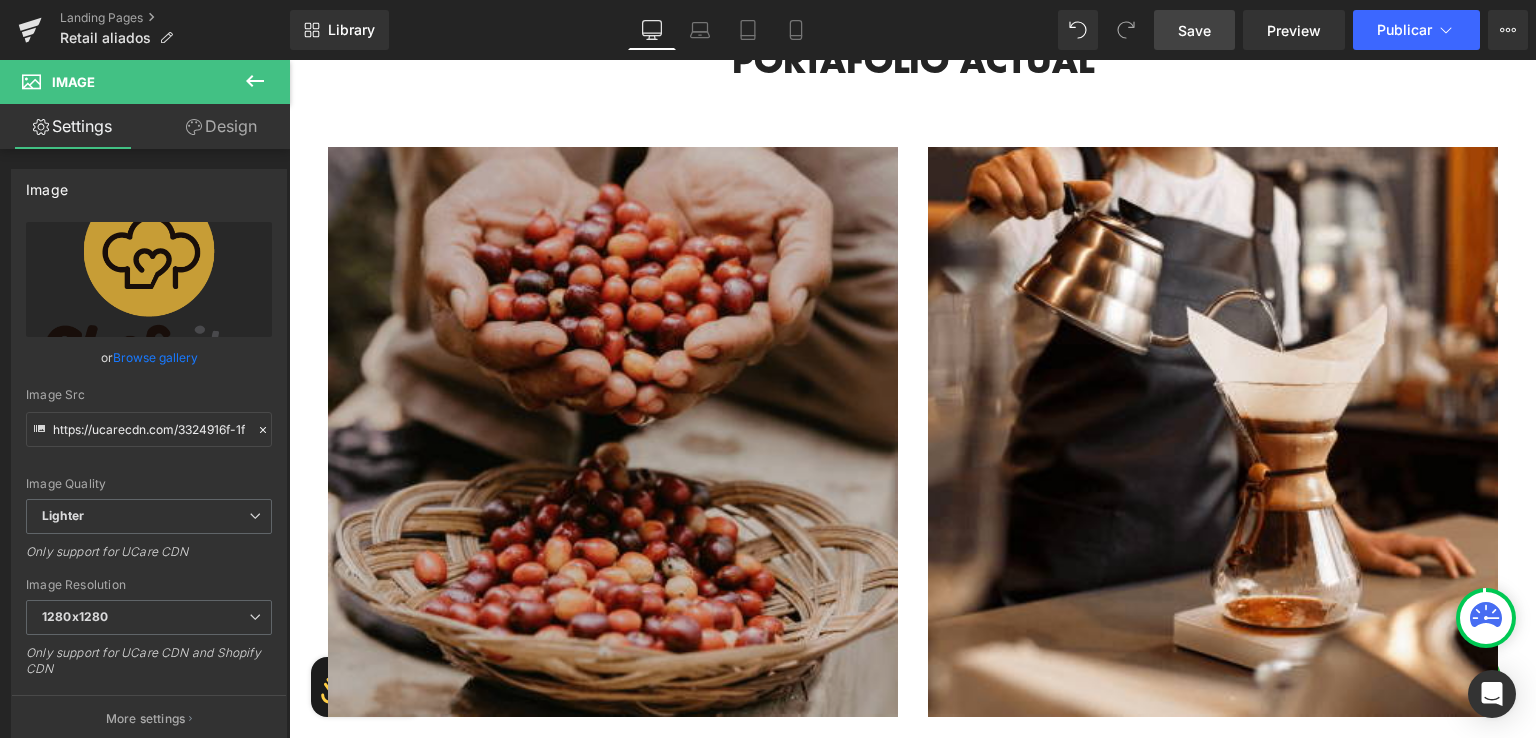 click at bounding box center [613, 432] 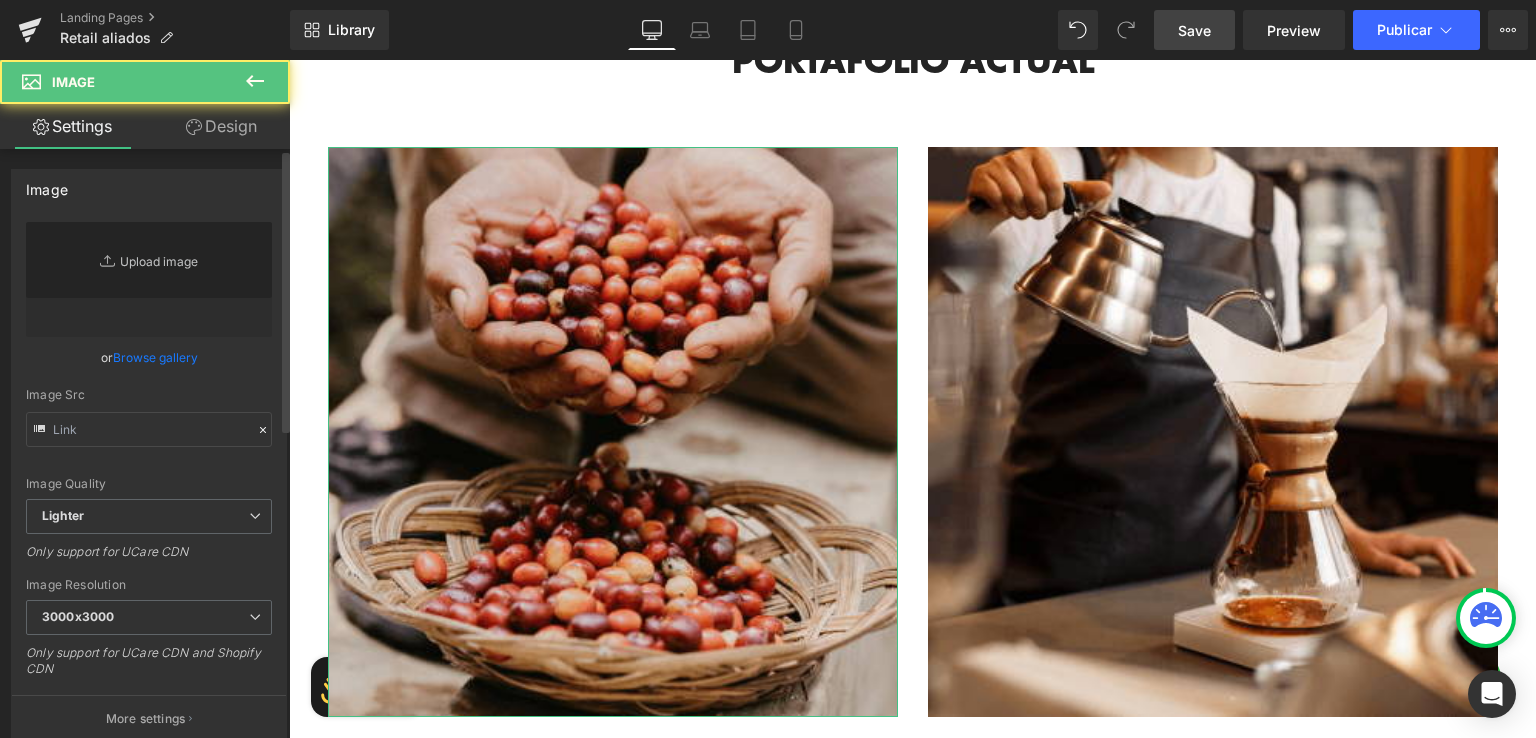 type on "https://ucarecdn.com/d58fbad4-03d6-440b-854a-1a3b383561ae/-/format/auto/-/preview/3000x3000/-/quality/lighter/pic2.png" 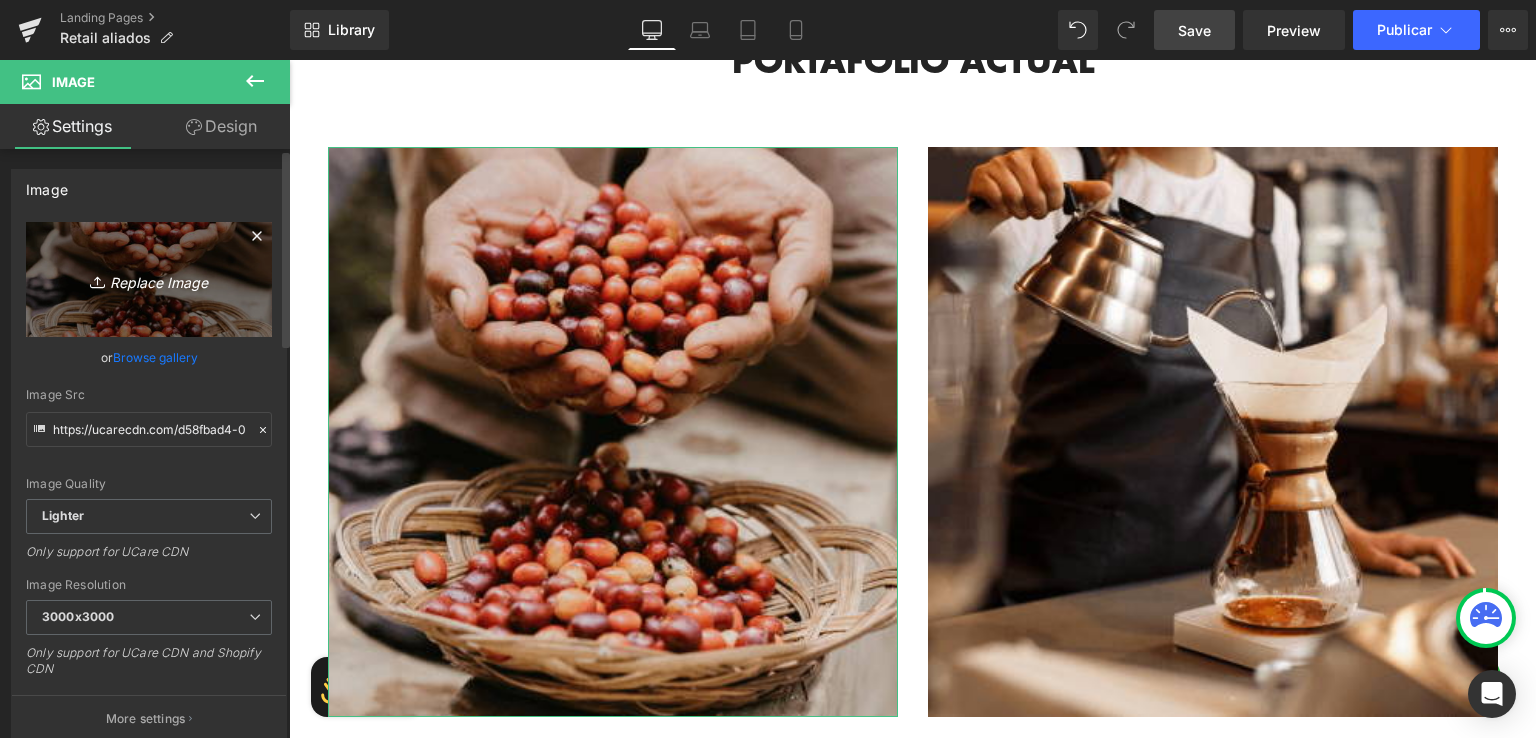 click on "Replace Image" at bounding box center [149, 279] 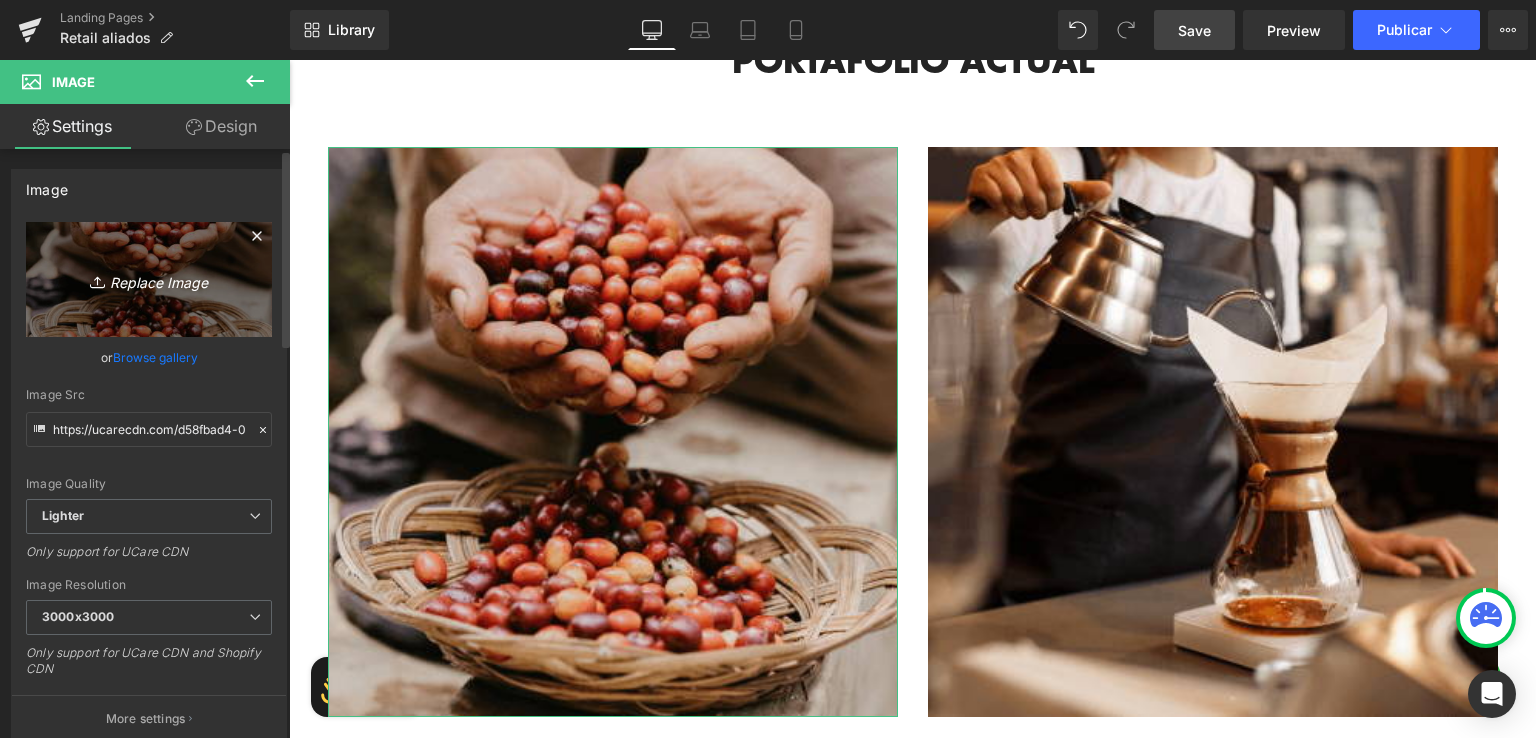 type on "C:\fakepath\foto1 chav (2).png" 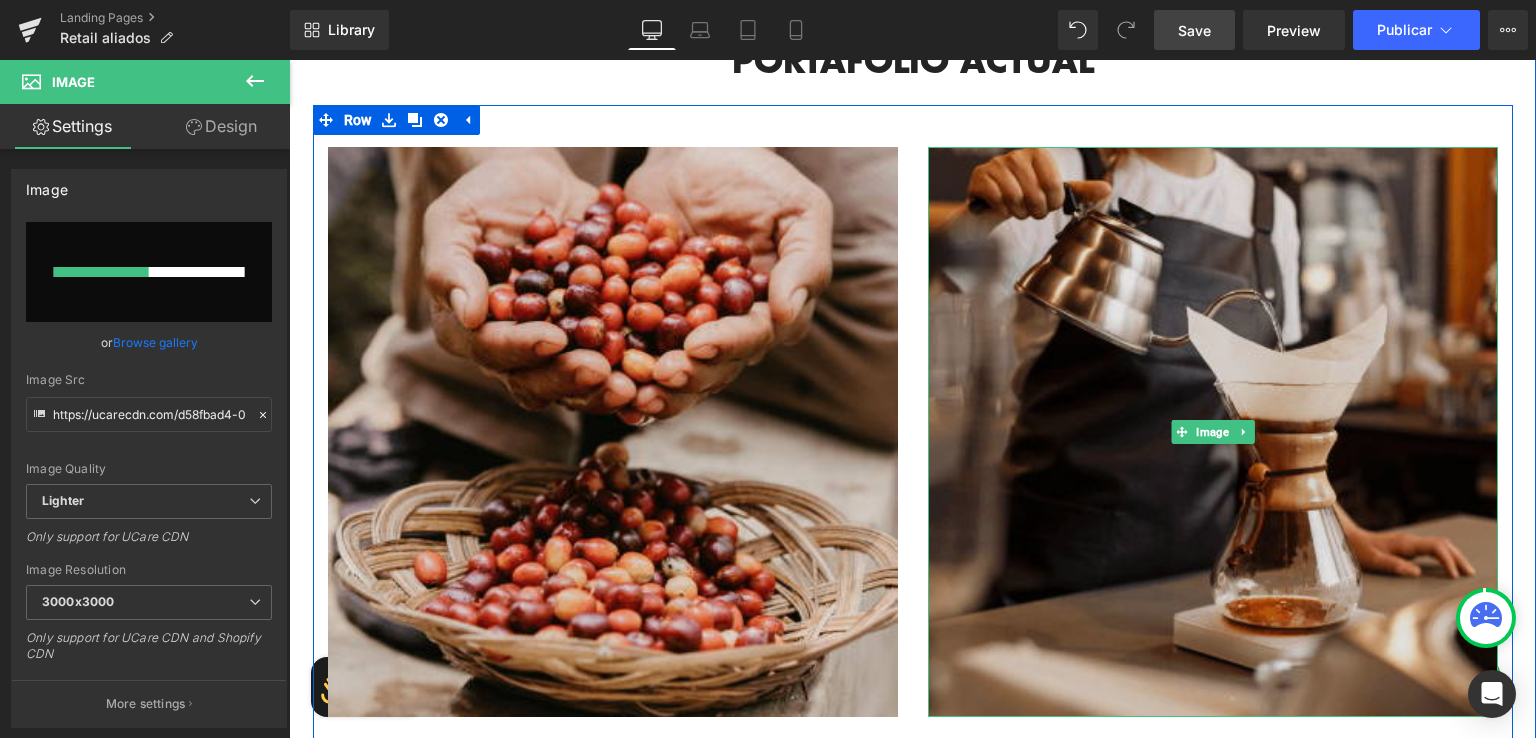 type 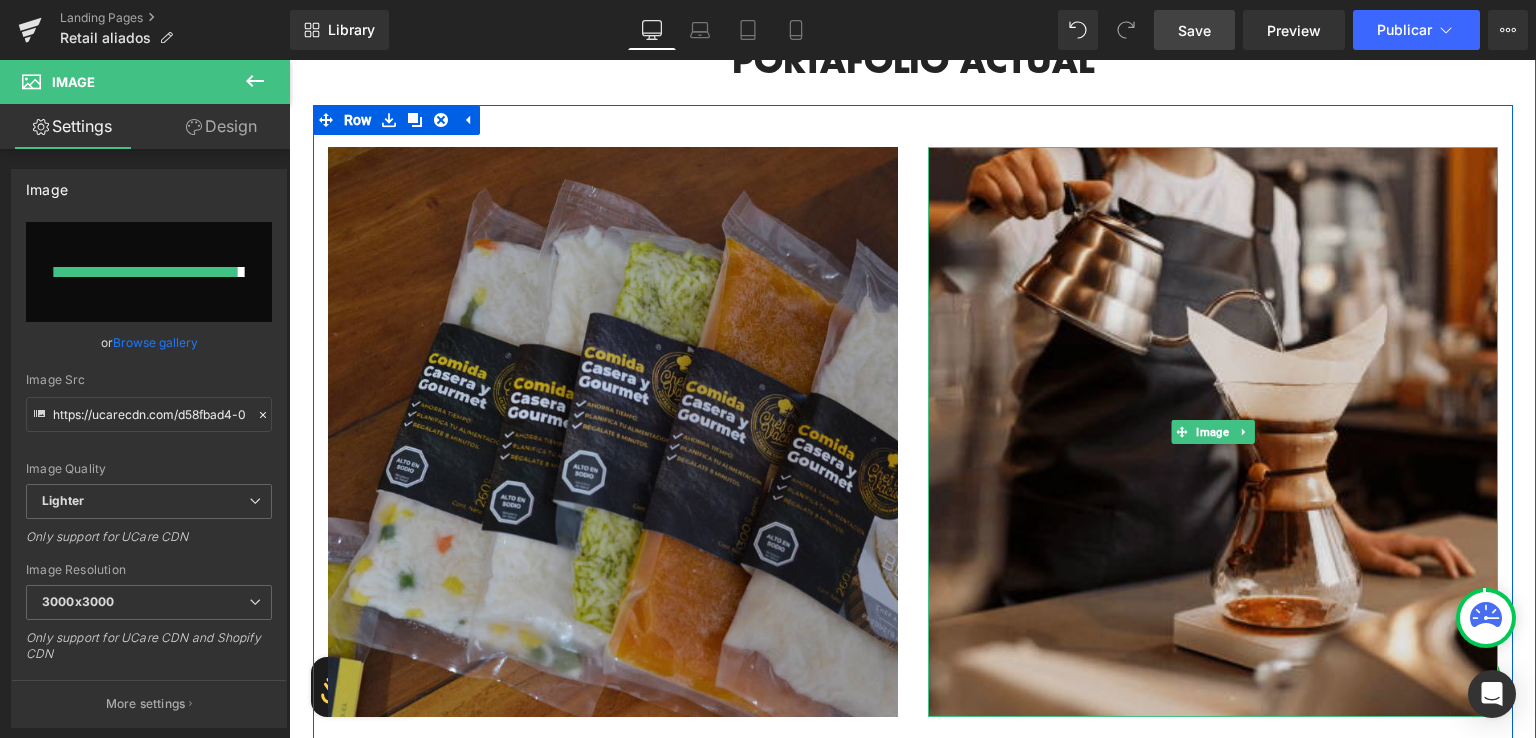 type on "https://ucarecdn.com/0ff9e9f5-edb1-4ac8-a843-c464854cada5/-/format/auto/-/preview/3000x3000/-/quality/lighter/foto1%20chav%20_2_.png" 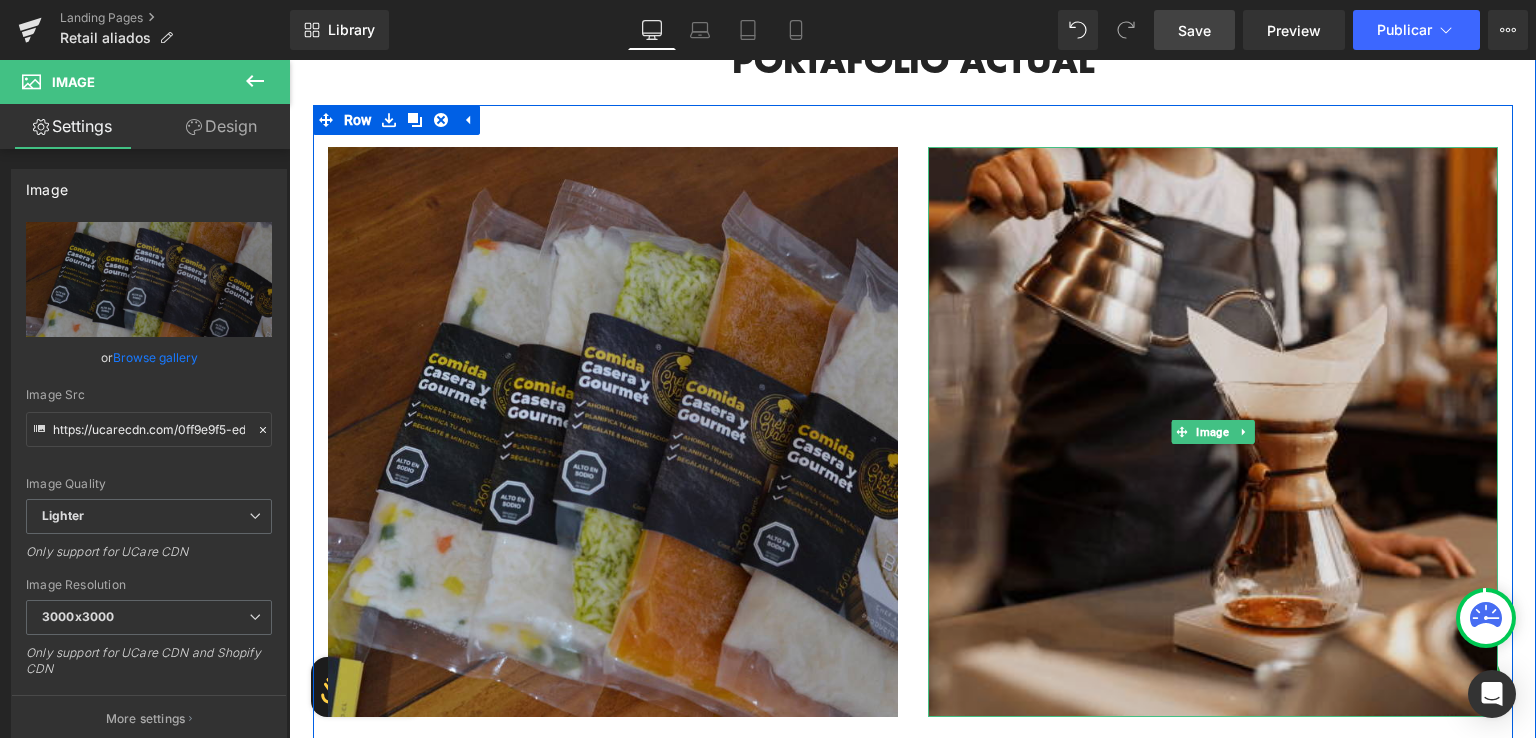 click at bounding box center (1213, 432) 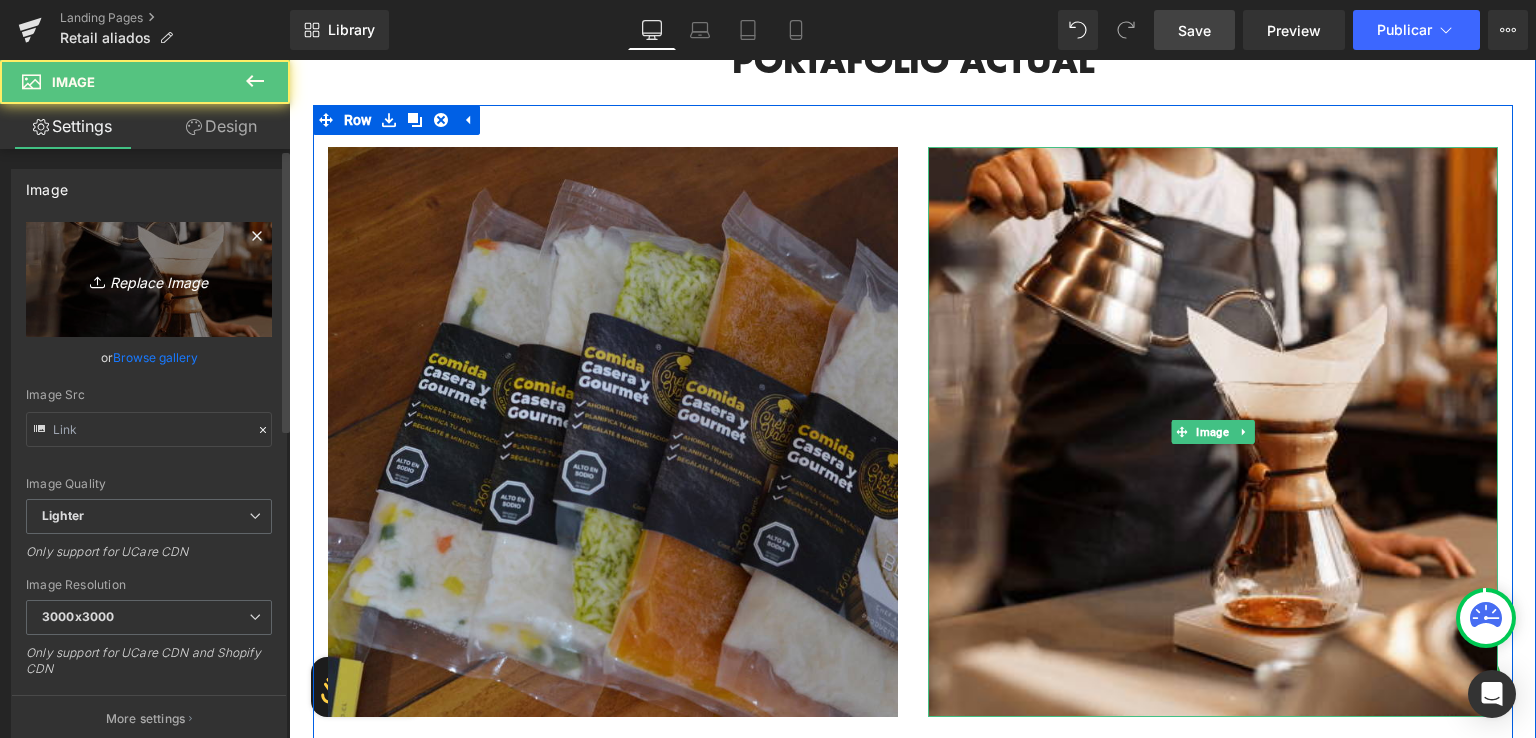 type on "https://ucarecdn.com/f0dadc26-40eb-478d-8826-889e1266650e/-/format/auto/-/preview/3000x3000/-/quality/lighter/pic3.png" 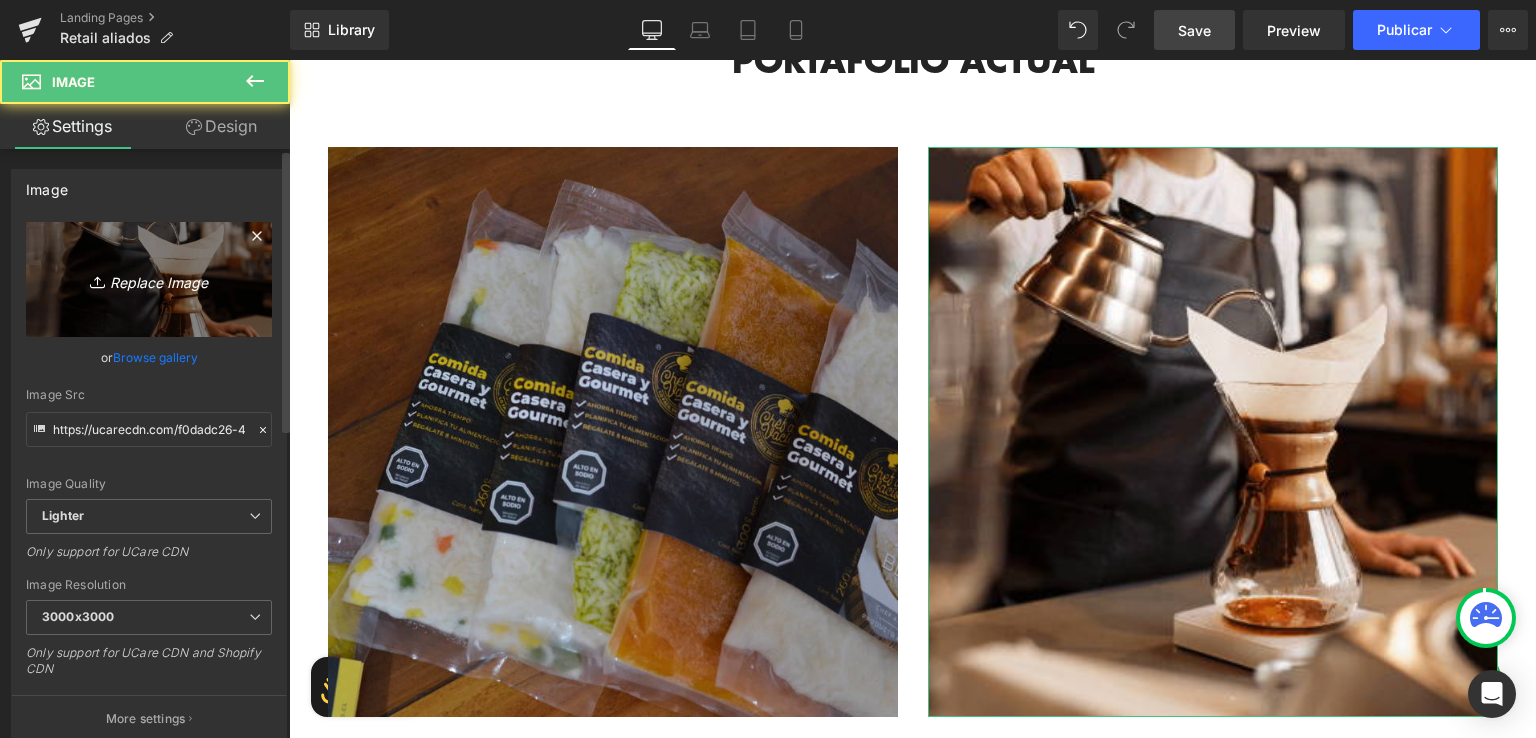 click on "Replace Image" at bounding box center (149, 279) 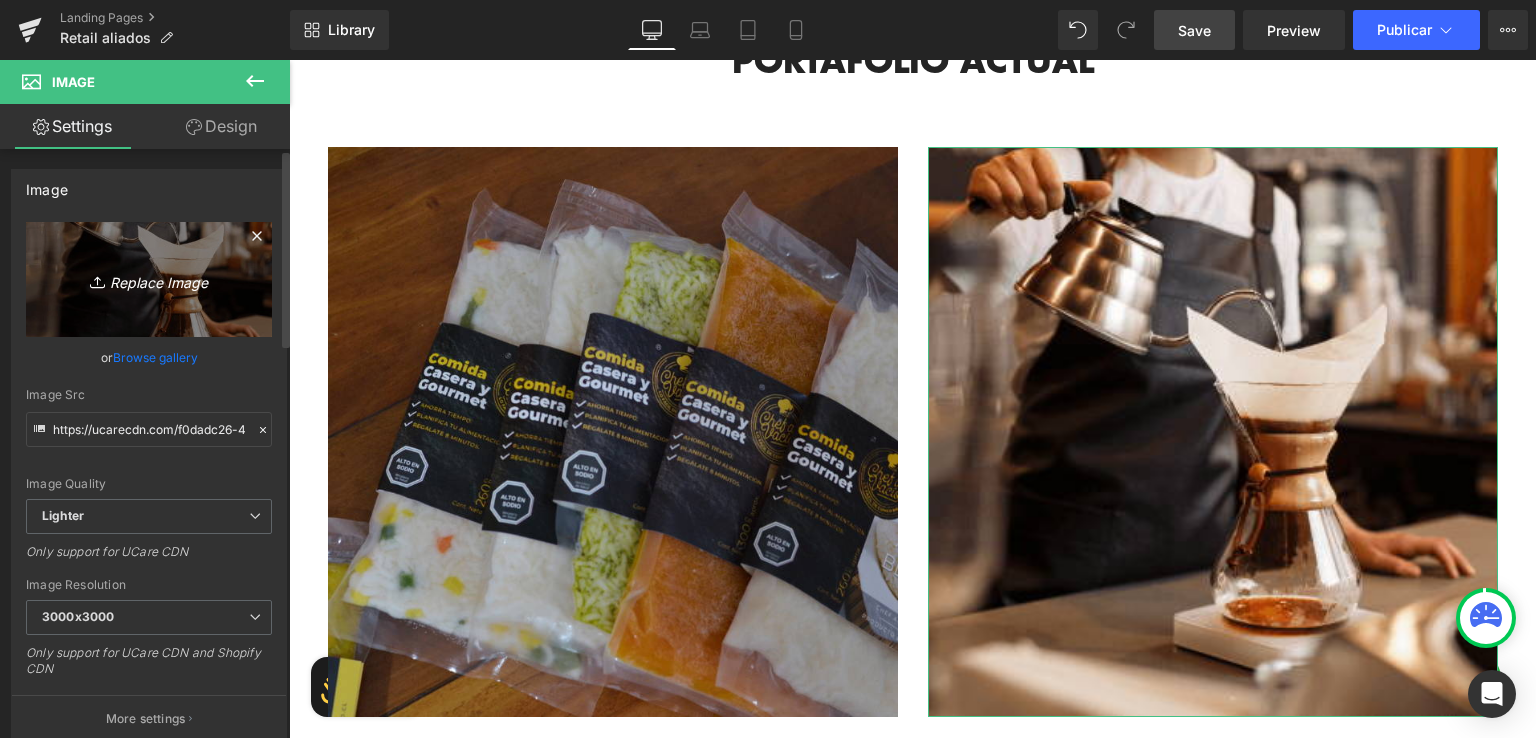 type on "C:\fakepath\foto1 chav (3).png" 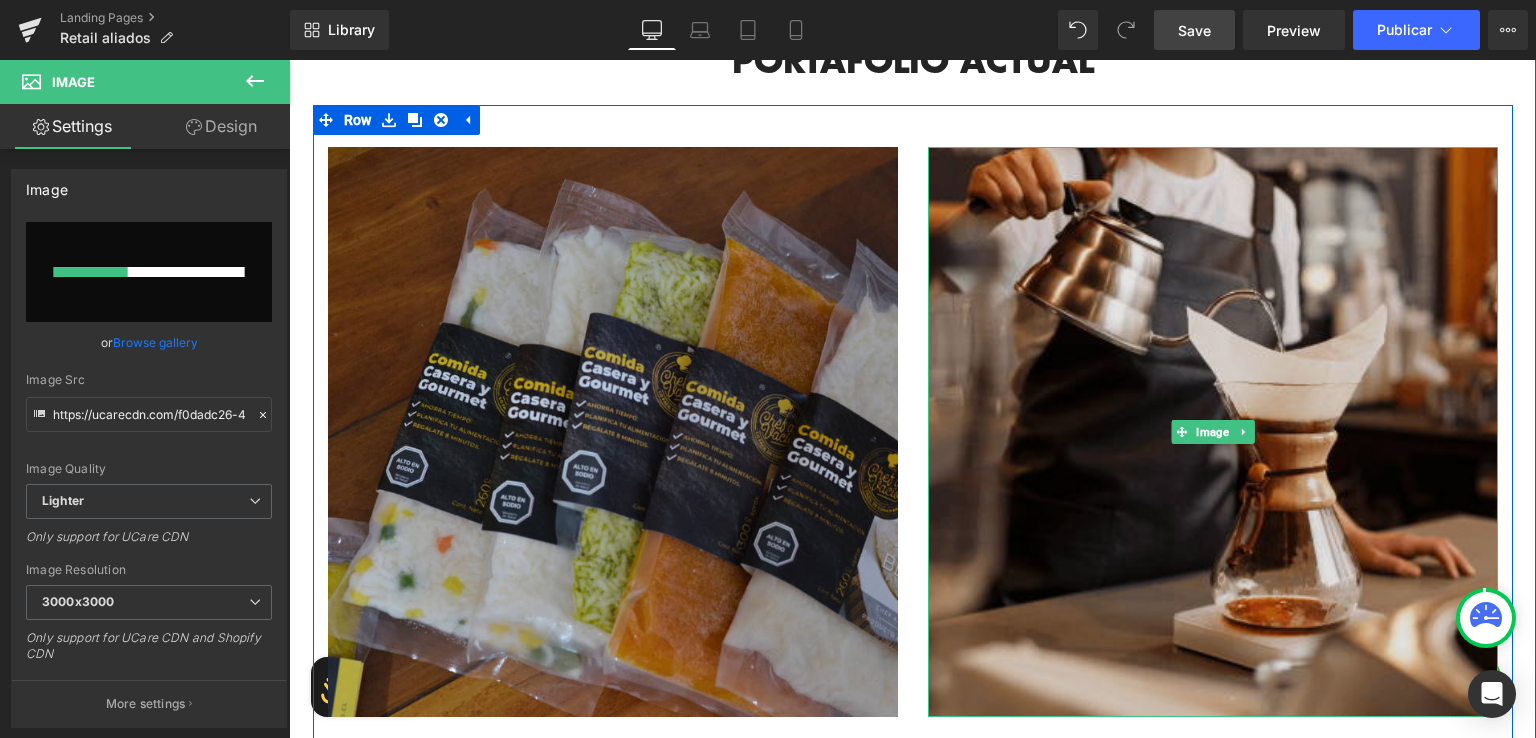 type 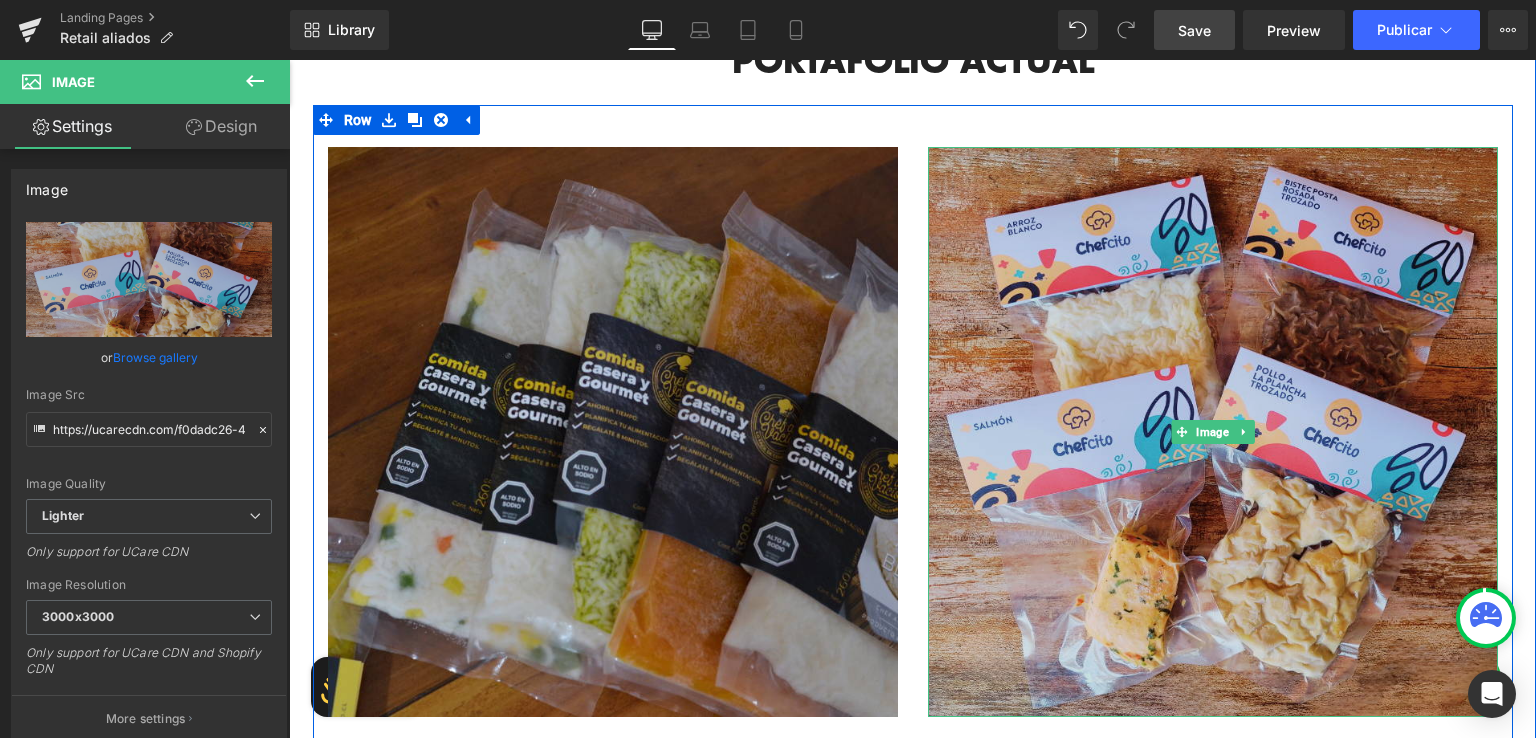 type on "https://ucarecdn.com/21f16777-5766-48a5-9540-8fd8d929c9ea/-/format/auto/-/preview/3000x3000/-/quality/lighter/foto1%20chav%20_3_.png" 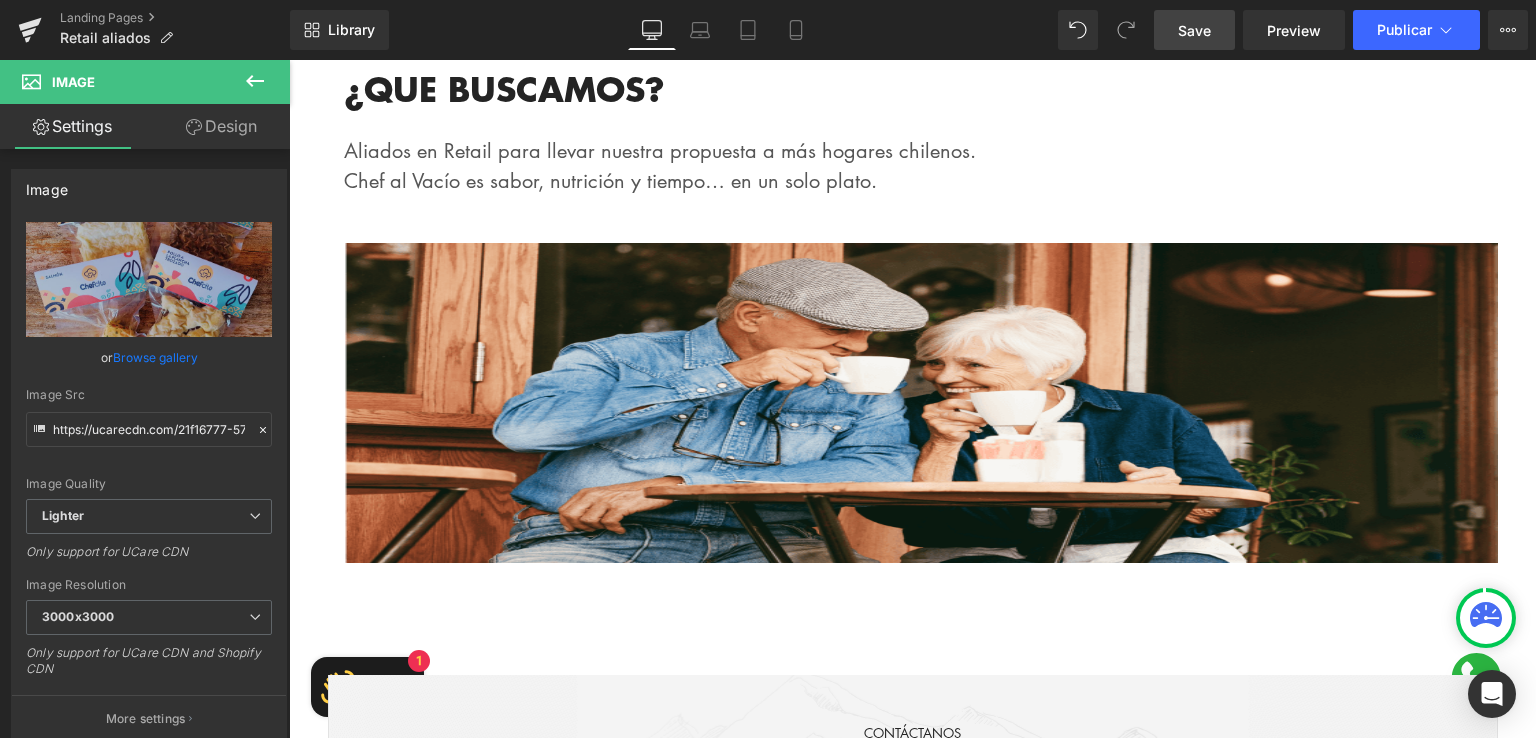 scroll, scrollTop: 3400, scrollLeft: 0, axis: vertical 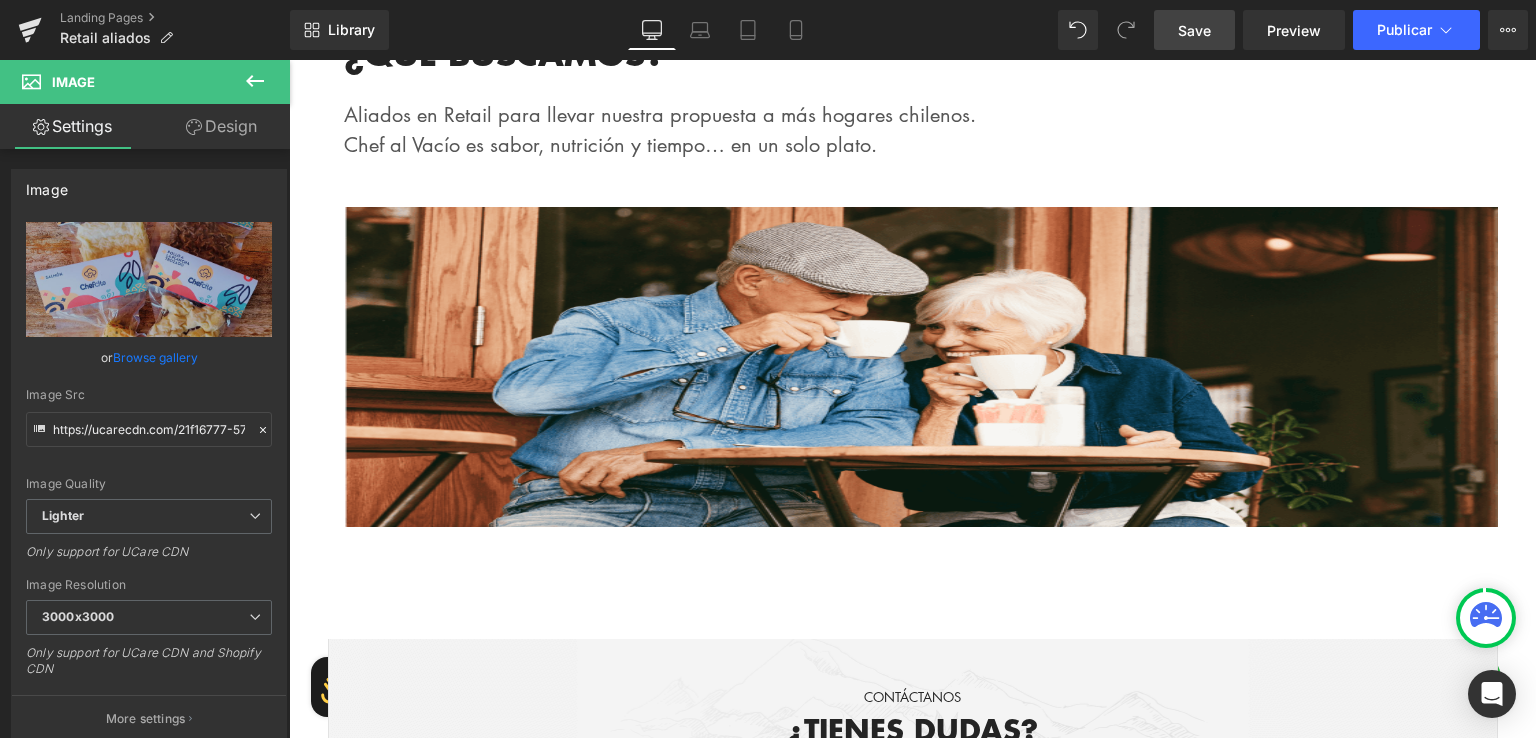 drag, startPoint x: 1194, startPoint y: 37, endPoint x: 863, endPoint y: 89, distance: 335.0597 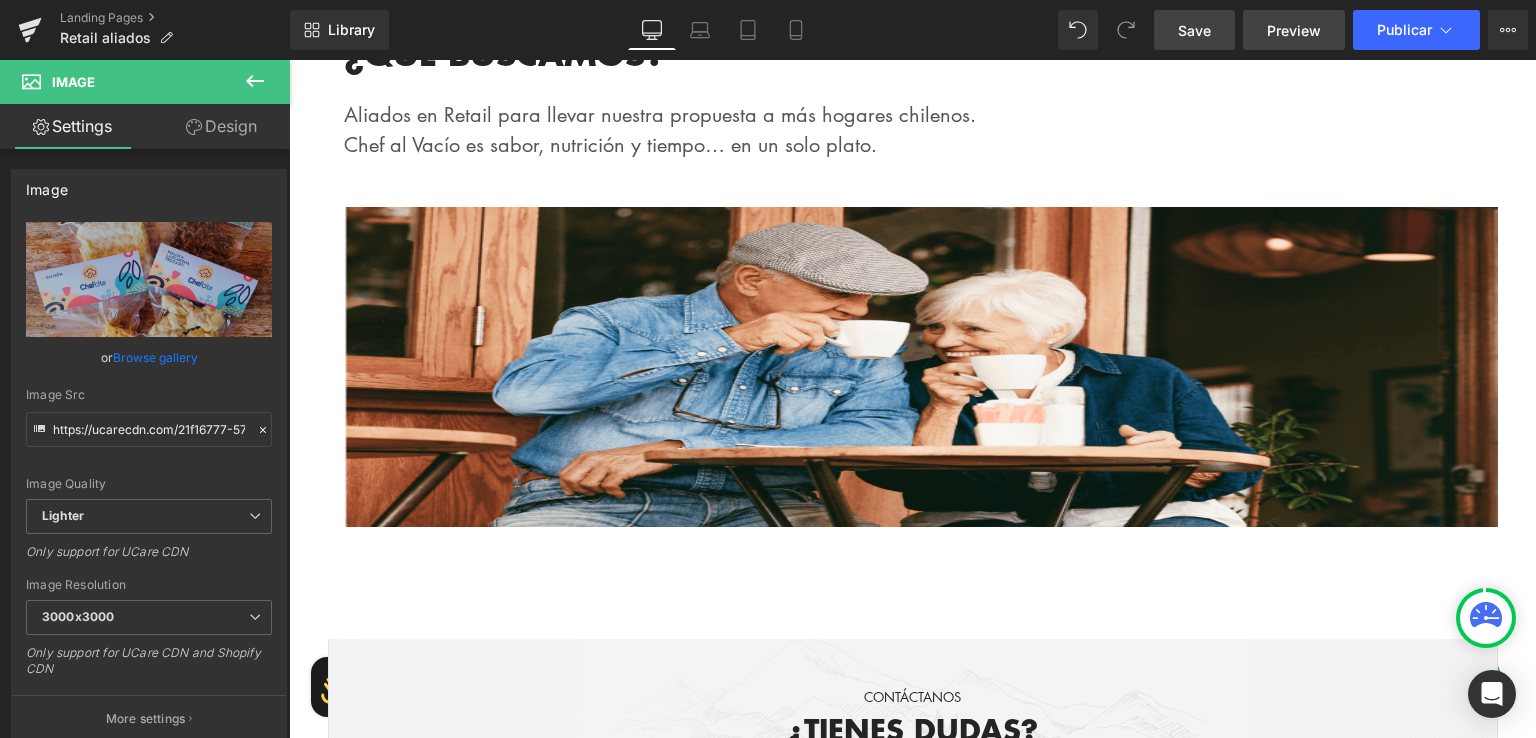 click on "Preview" at bounding box center (1294, 30) 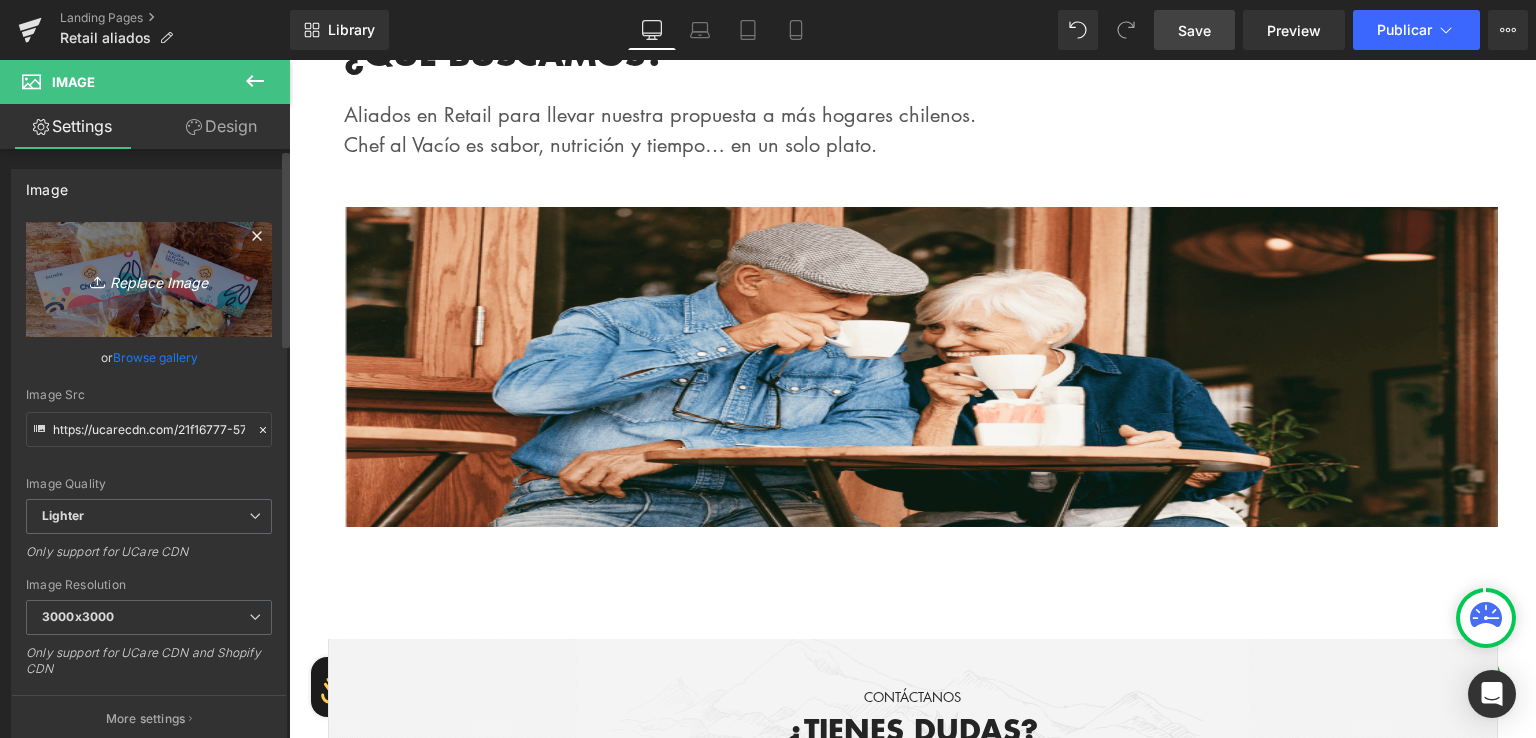 click on "Replace Image" at bounding box center (149, 279) 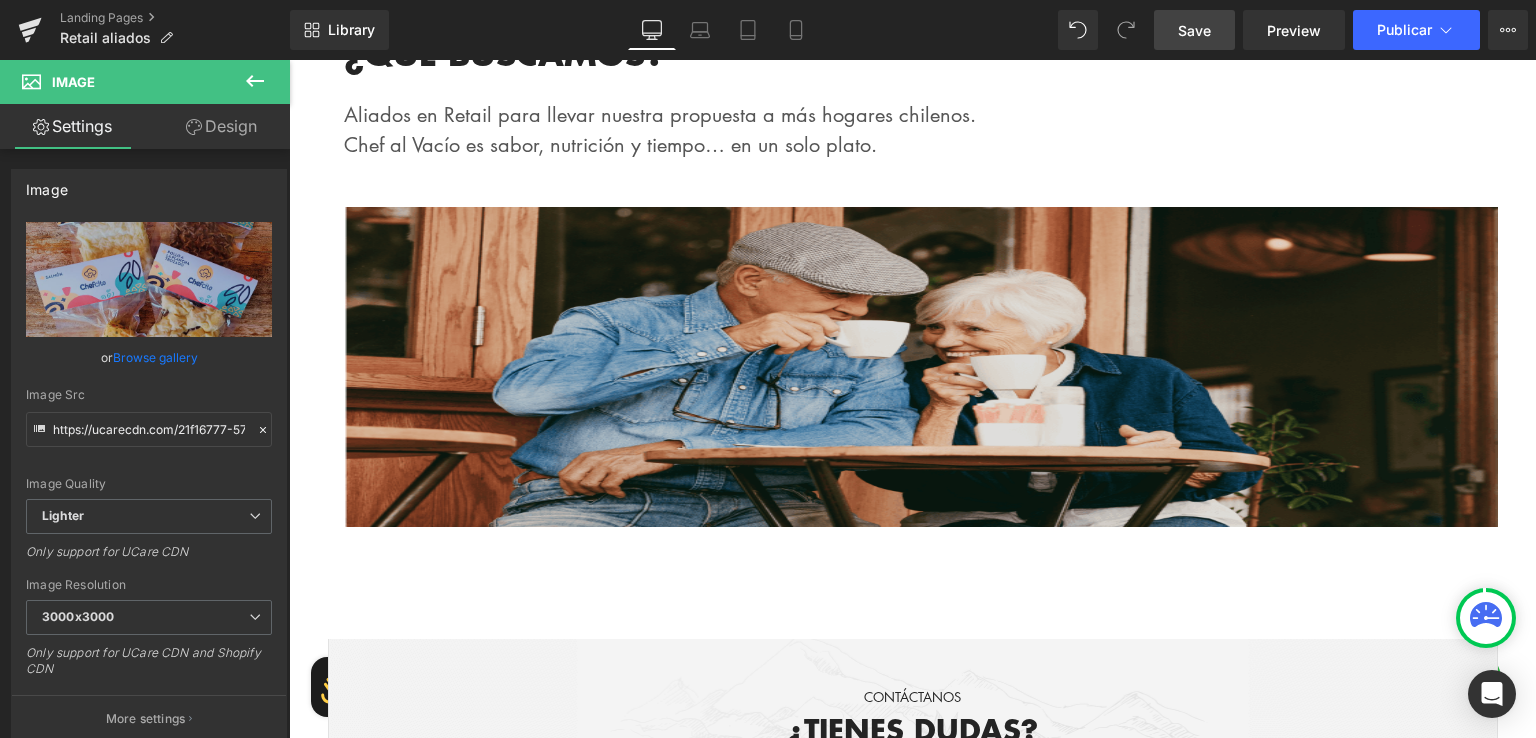 click at bounding box center [921, 367] 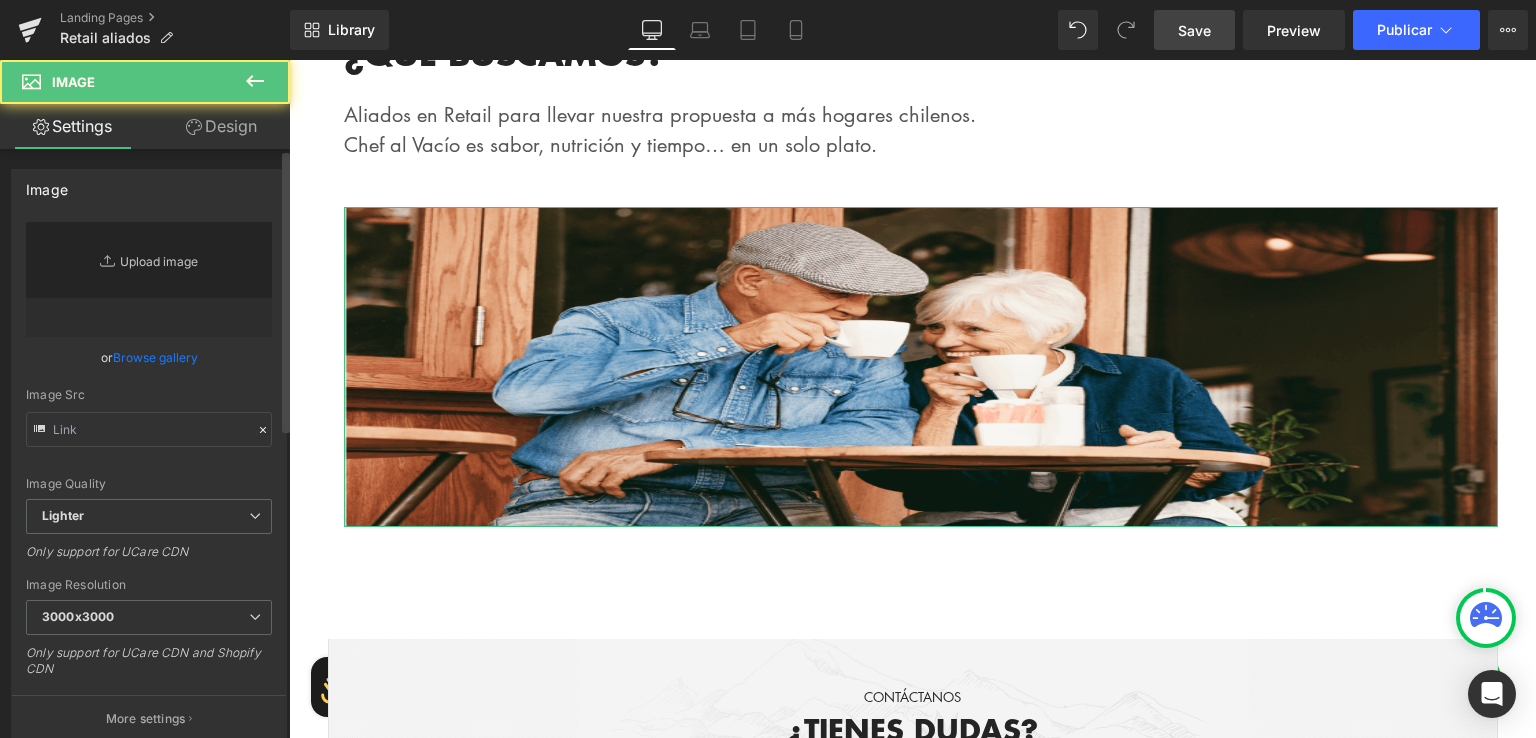 click on "Replace Image" at bounding box center [149, 279] 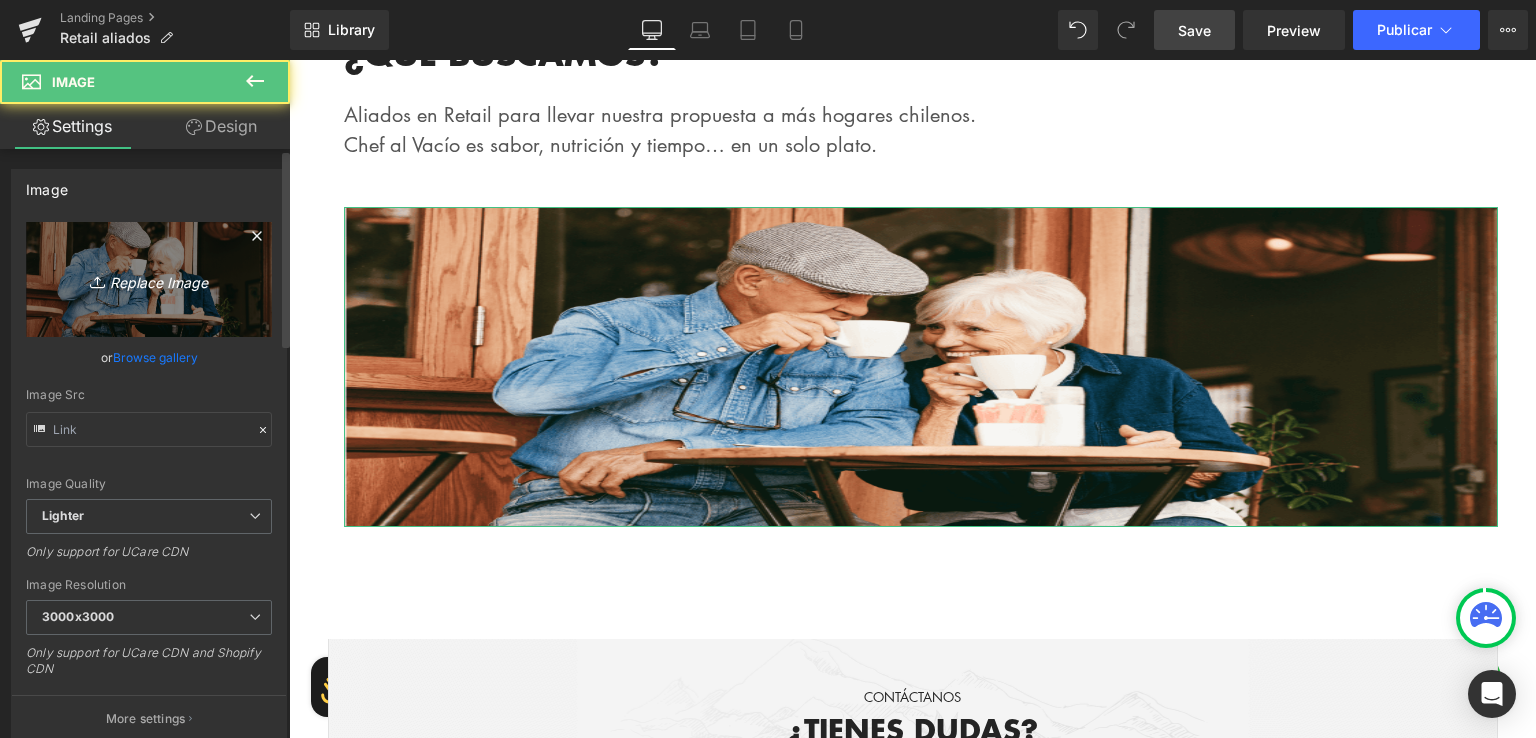 type on "https://ucarecdn.com/2db4c5a6-59f4-44f6-8a3b-7e33b7387314/-/format/auto/-/preview/3000x3000/-/quality/lighter/im13.png" 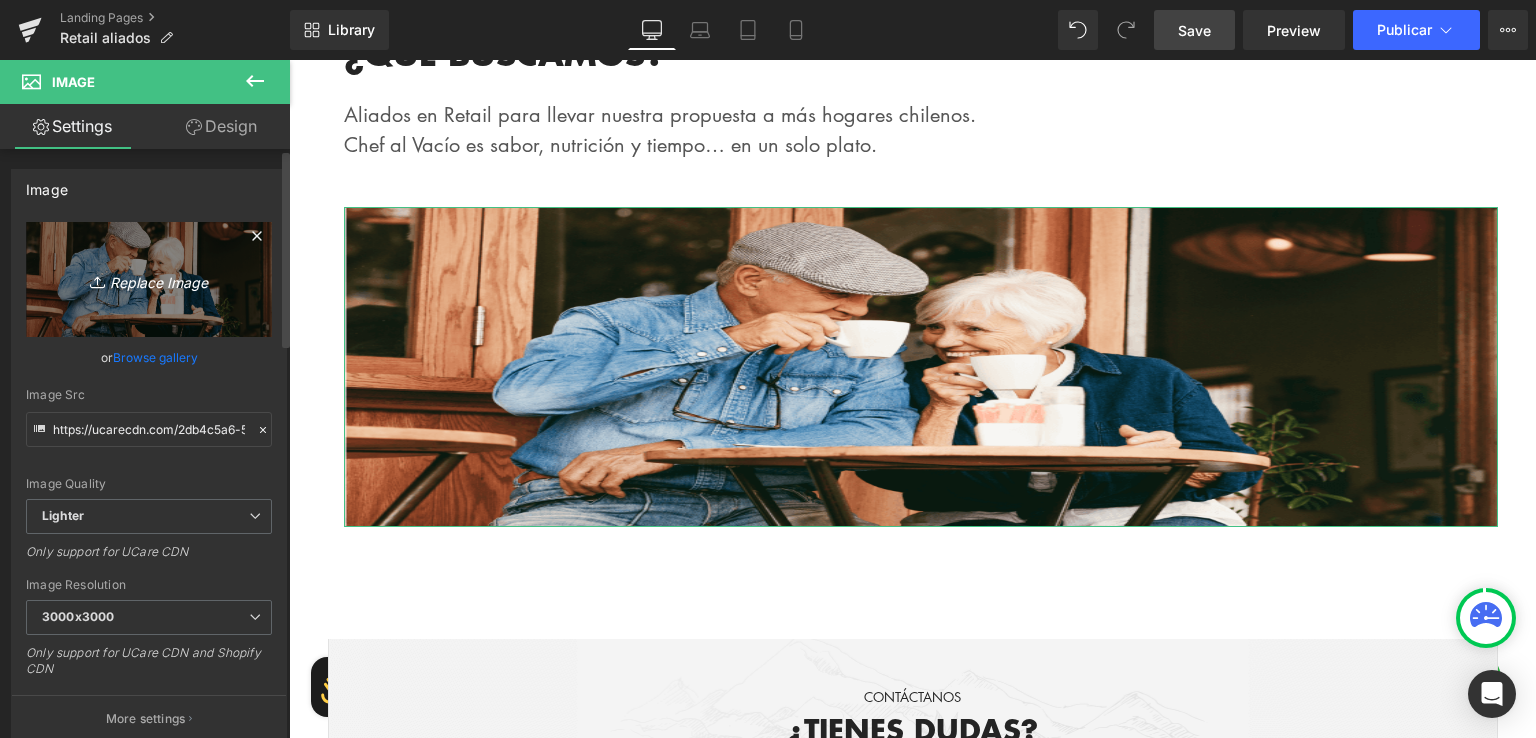 type on "C:\fakepath\foto1 chav (4).png" 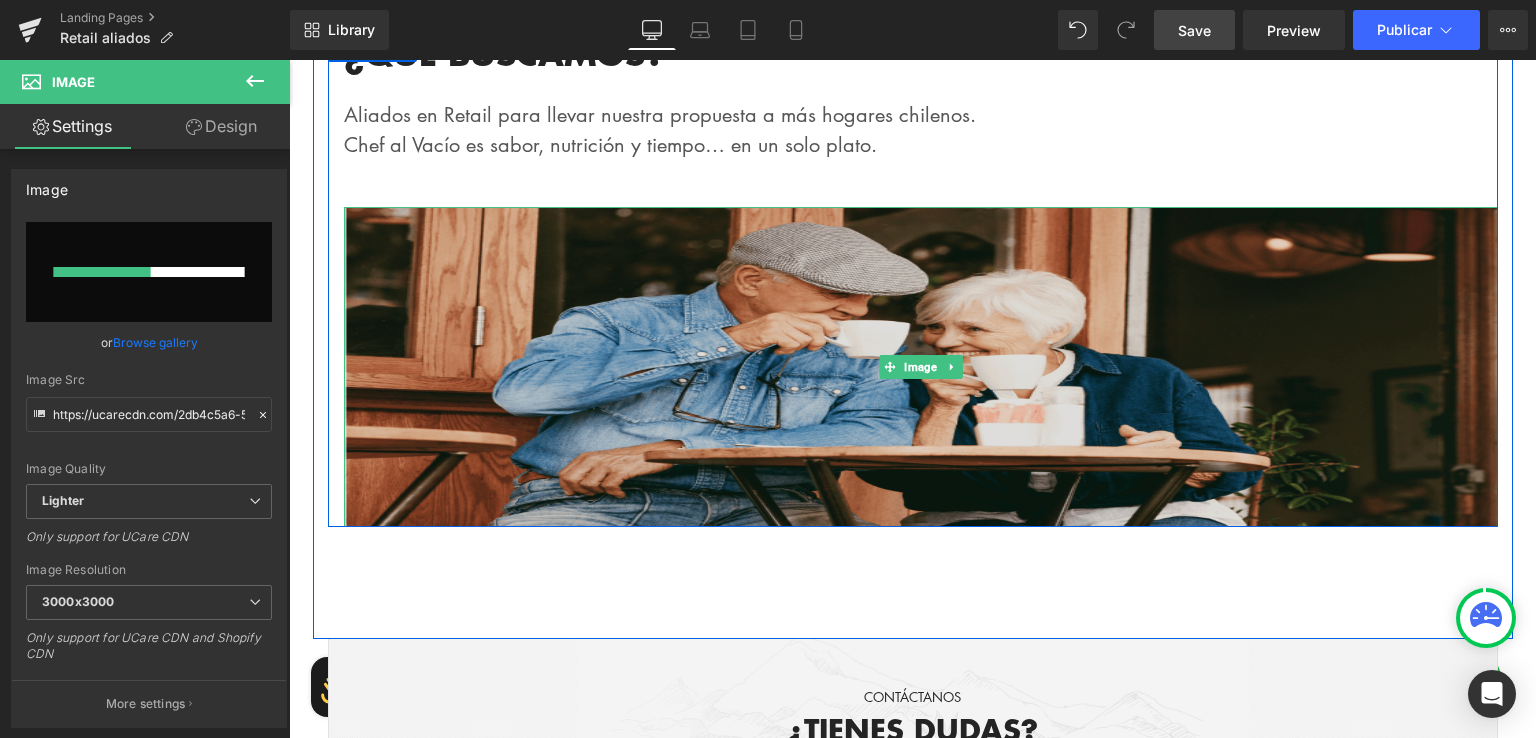 type 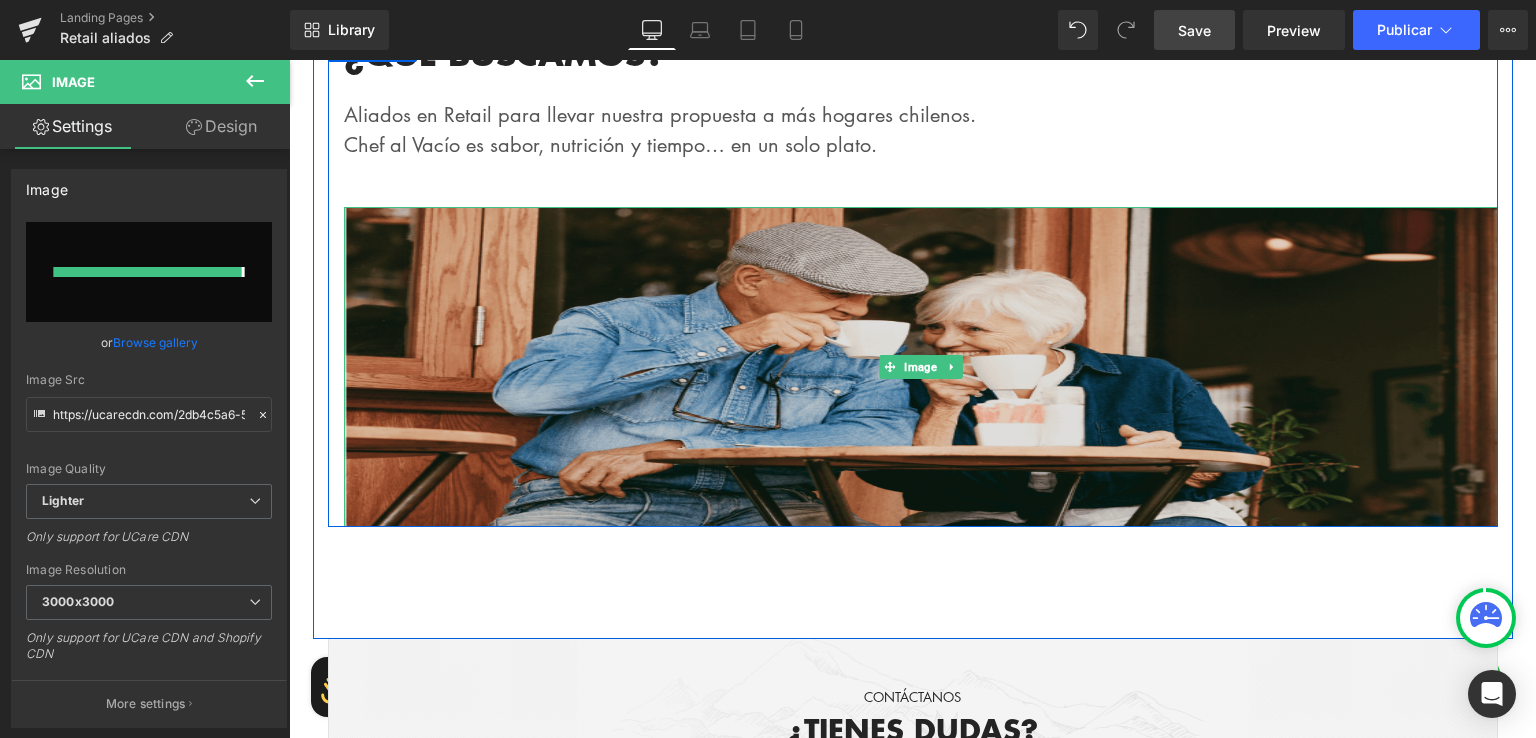type on "https://ucarecdn.com/b14ea8f0-1245-4351-99bb-2e7425818416/-/format/auto/-/preview/3000x3000/-/quality/lighter/logo_chefcito_3.png" 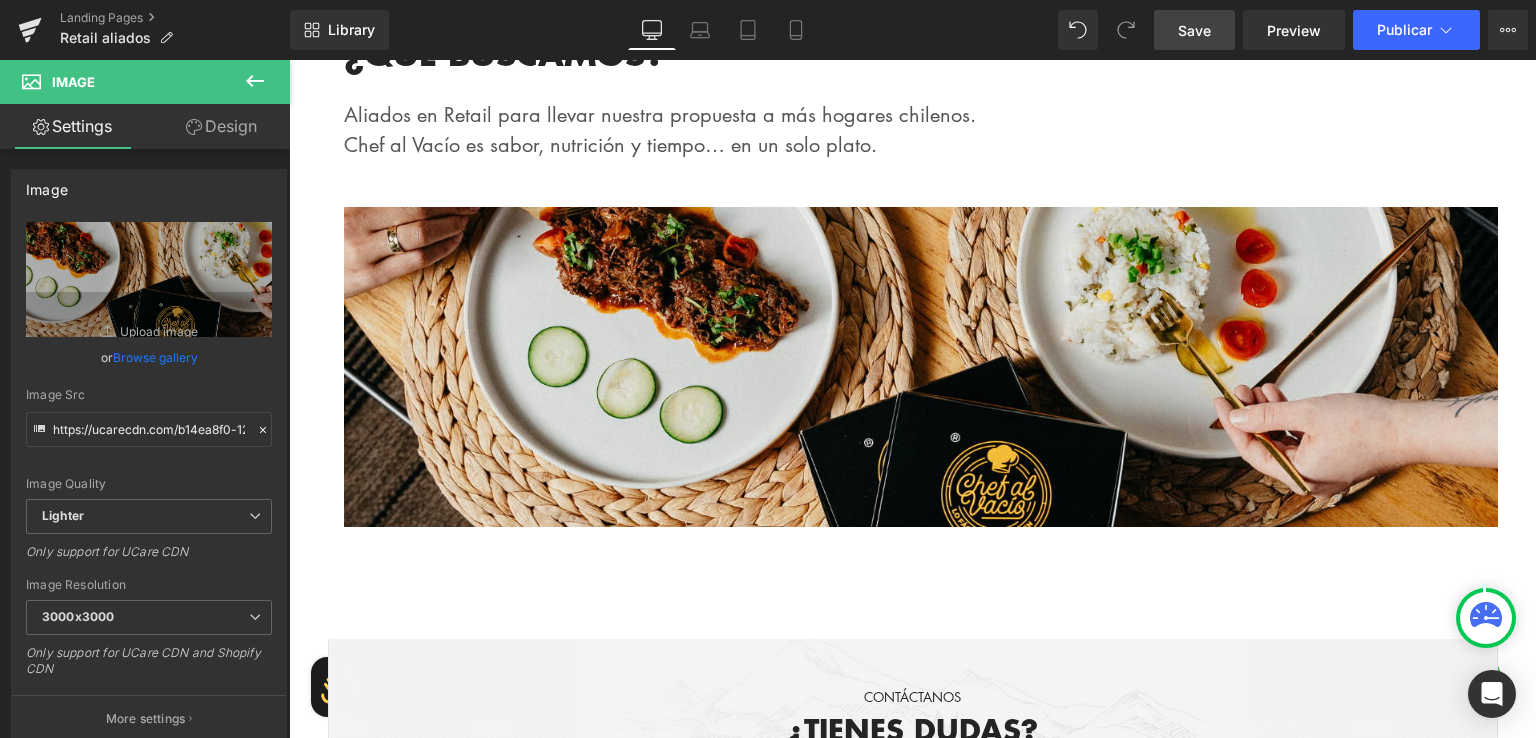 click on "Save" at bounding box center (1194, 30) 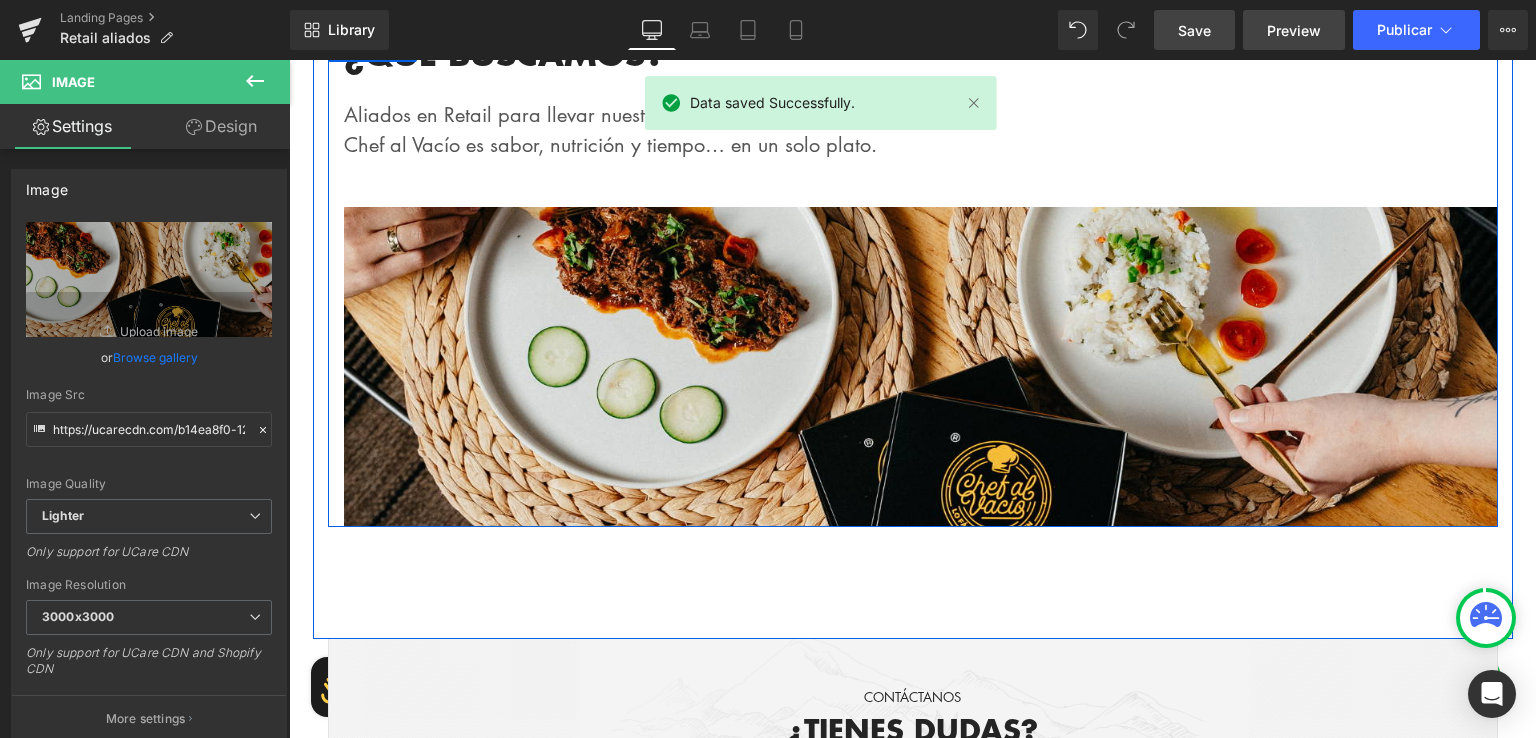 click on "Preview" at bounding box center (1294, 30) 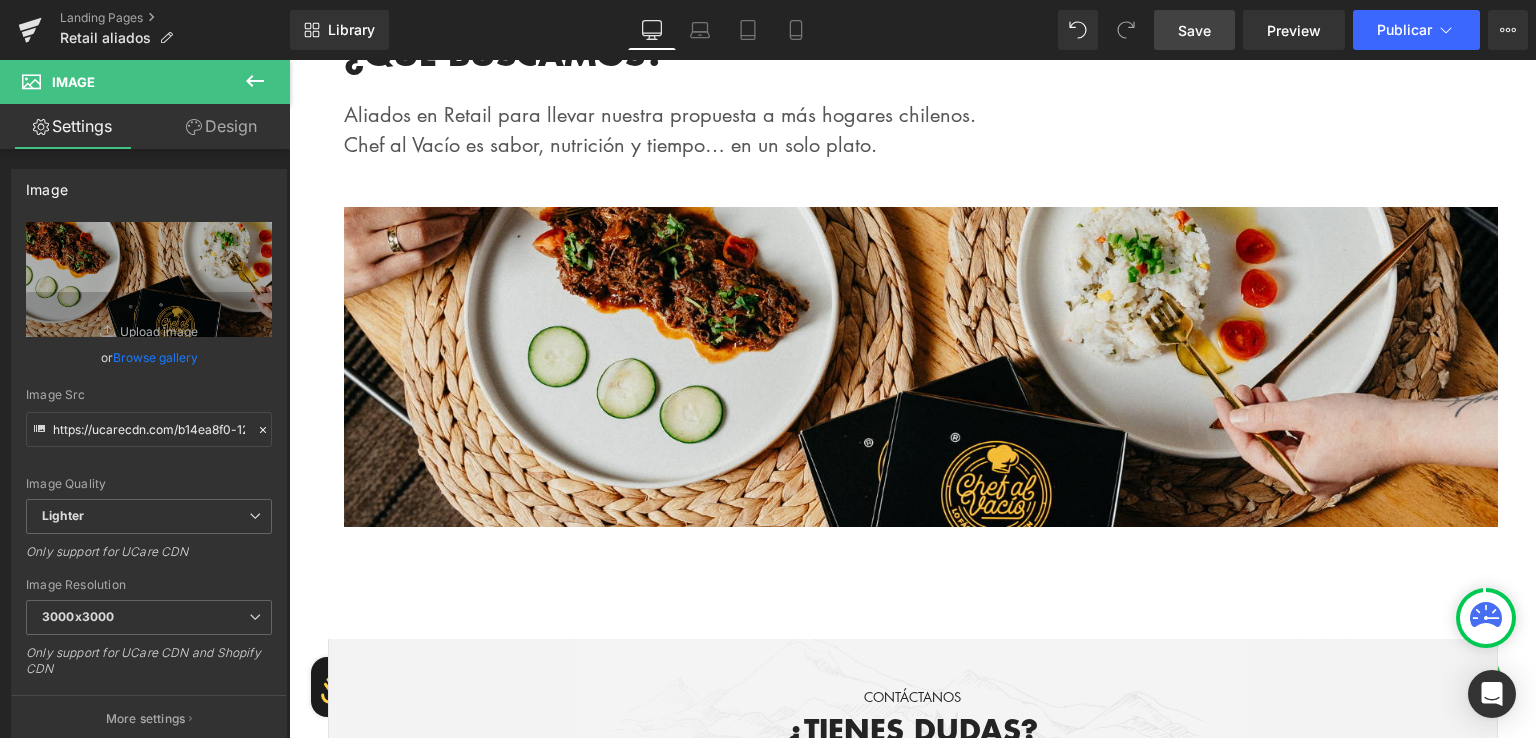 scroll, scrollTop: 3800, scrollLeft: 0, axis: vertical 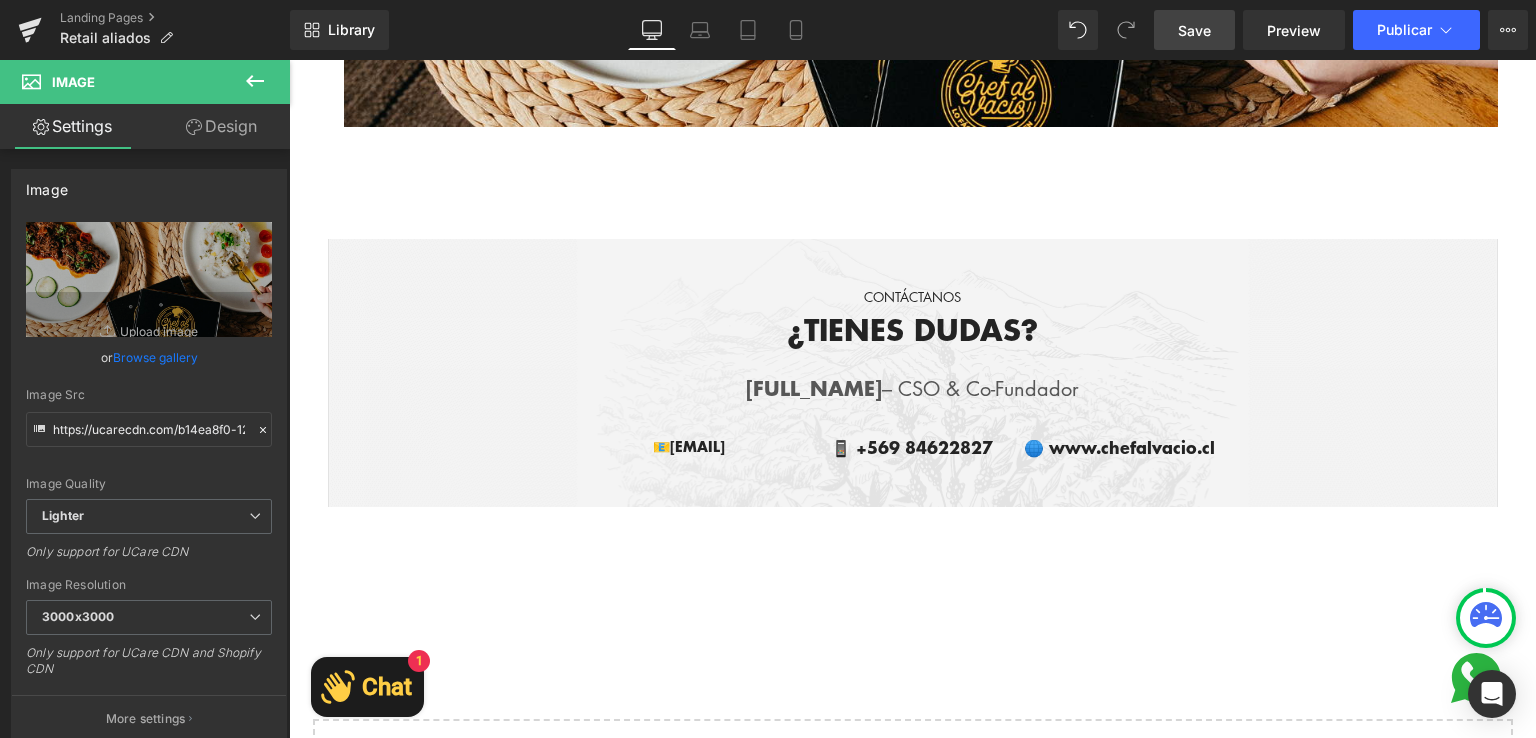 click on "CONTÁCTANOS
Text Block
¿TIENES DUDAS?
Heading         [FULL_NAME]  – CSO & Co-Fundador Text Block
📧[EMAIL]  Text Block
📱 +569 84622827
Text Block         🌐 [URL] Text Block
Row
Row" at bounding box center [913, 367] 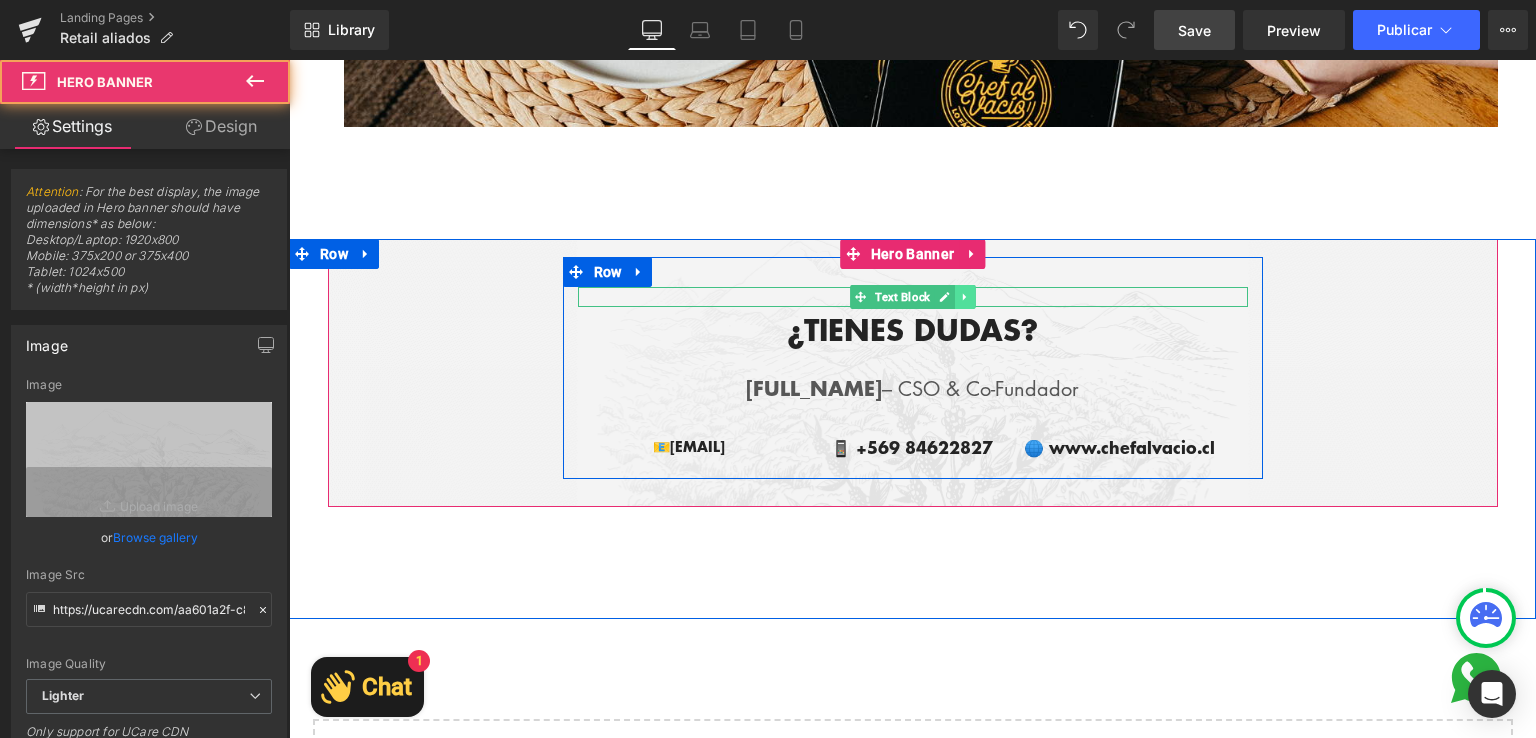 drag, startPoint x: 853, startPoint y: 294, endPoint x: 956, endPoint y: 293, distance: 103.00485 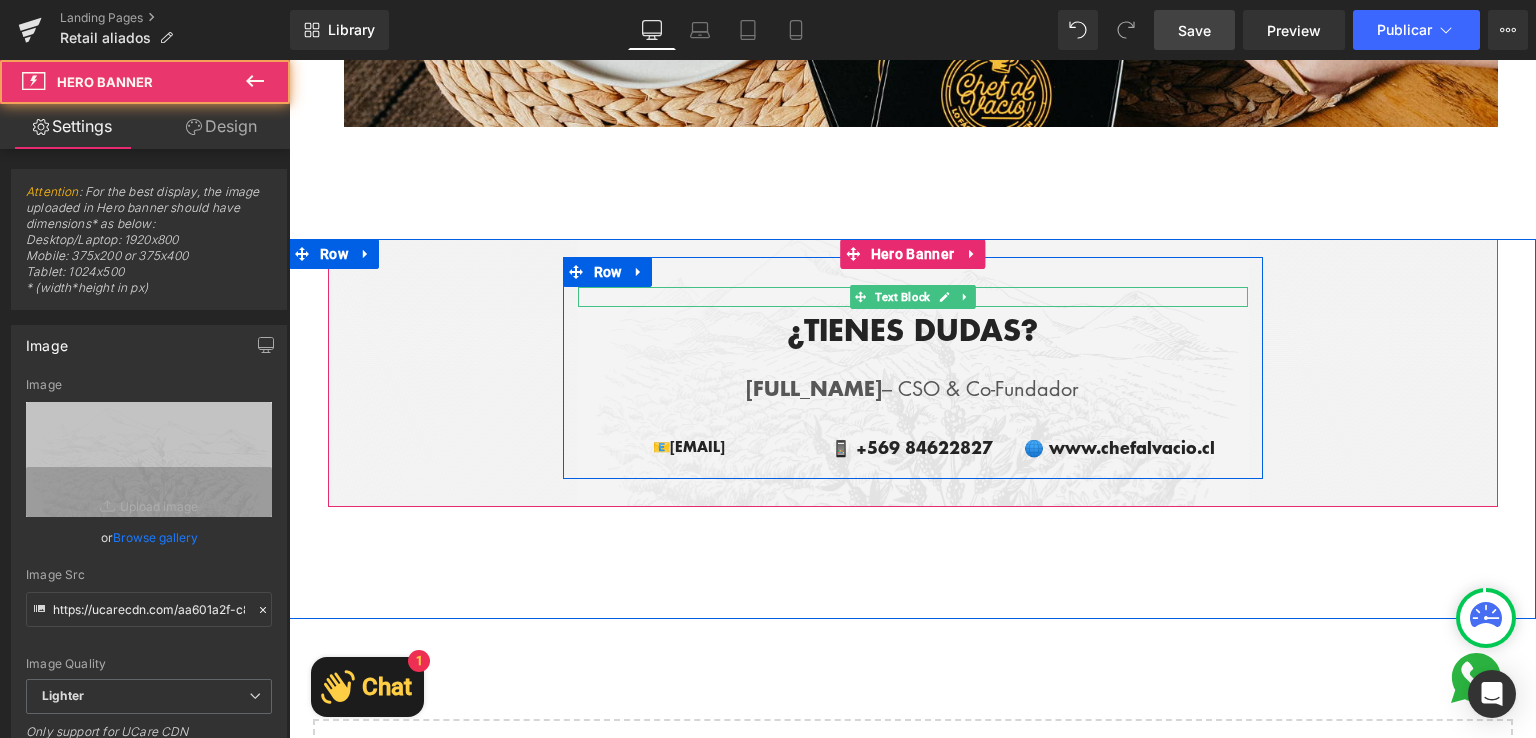 click on "CONTÁCTANOS" at bounding box center [913, 297] 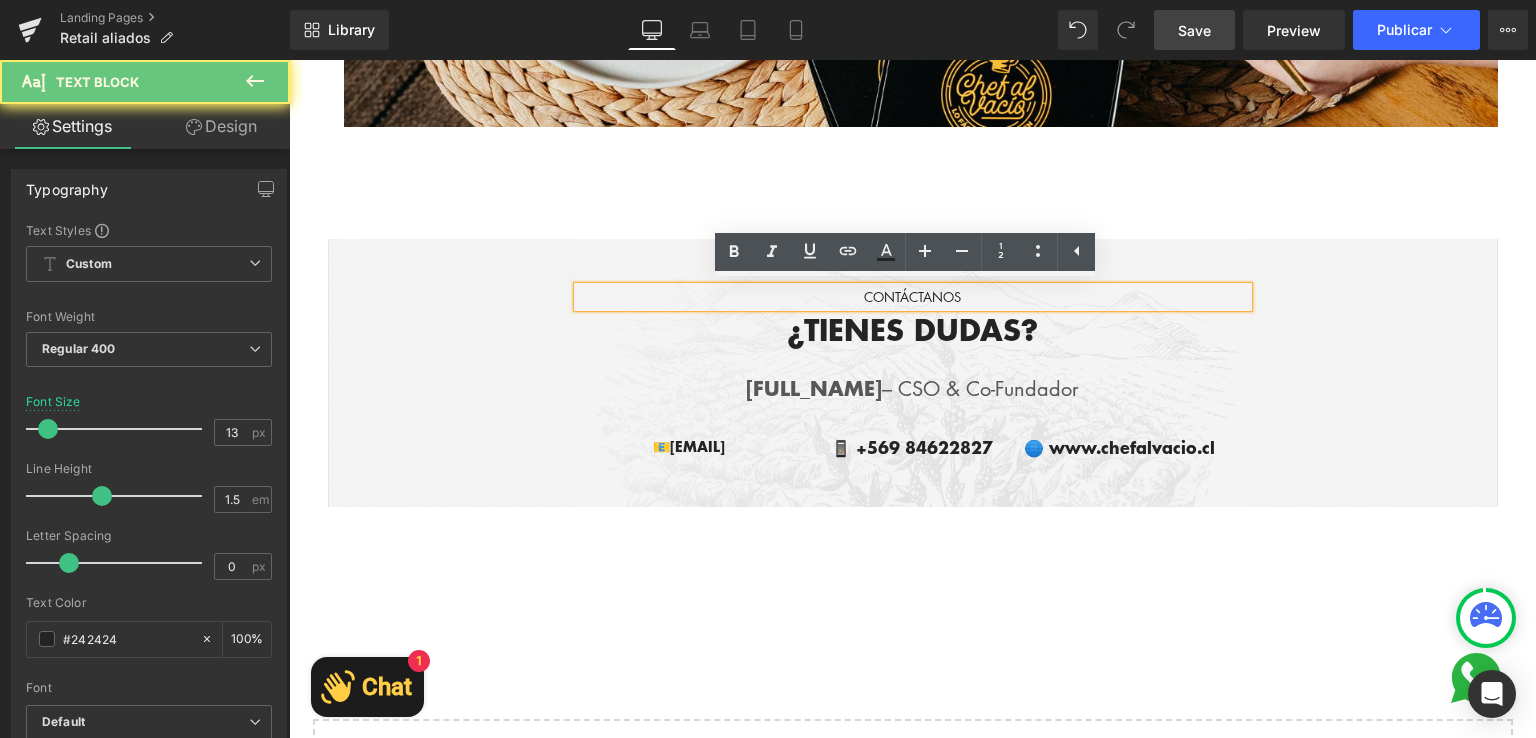 click on "CONTÁCTANOS" at bounding box center (913, 297) 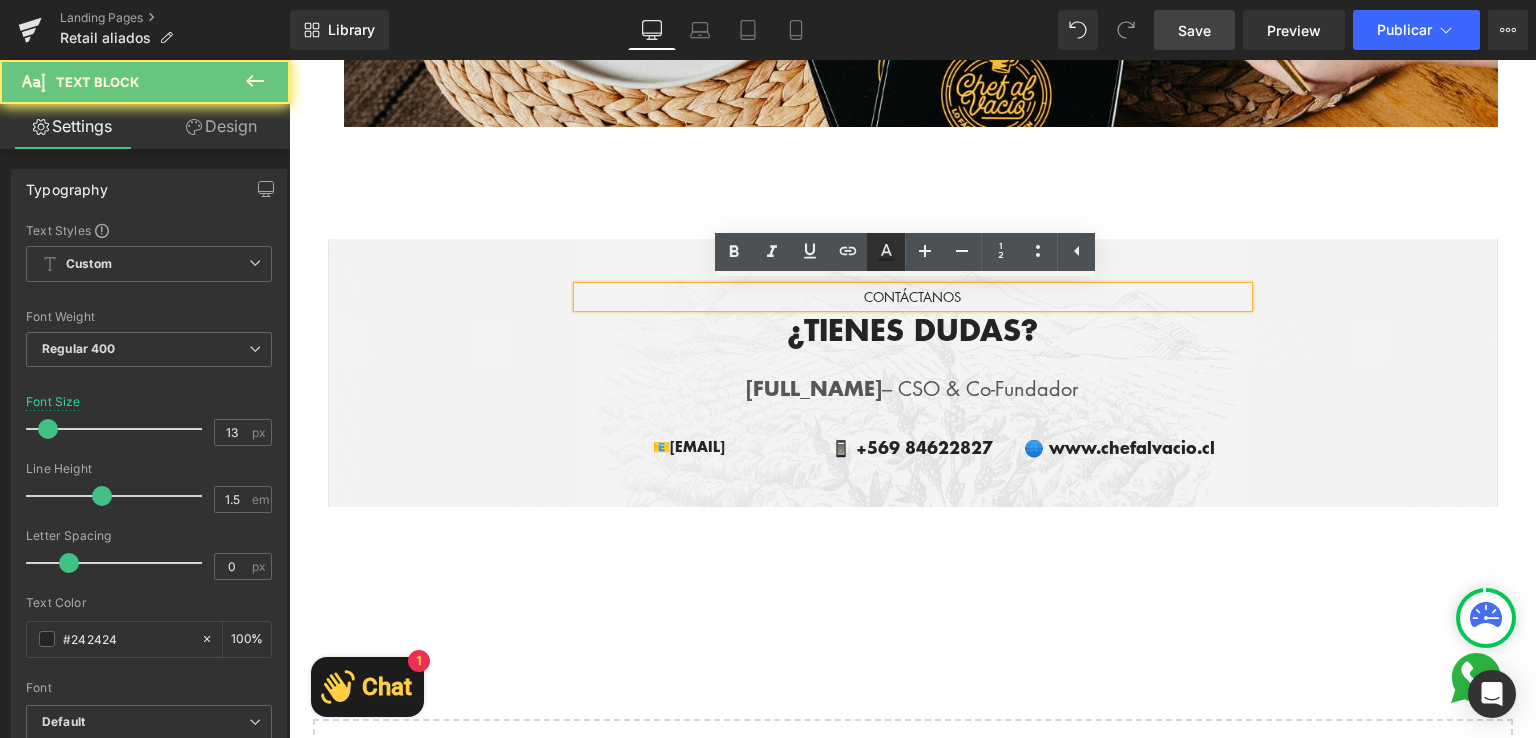 click 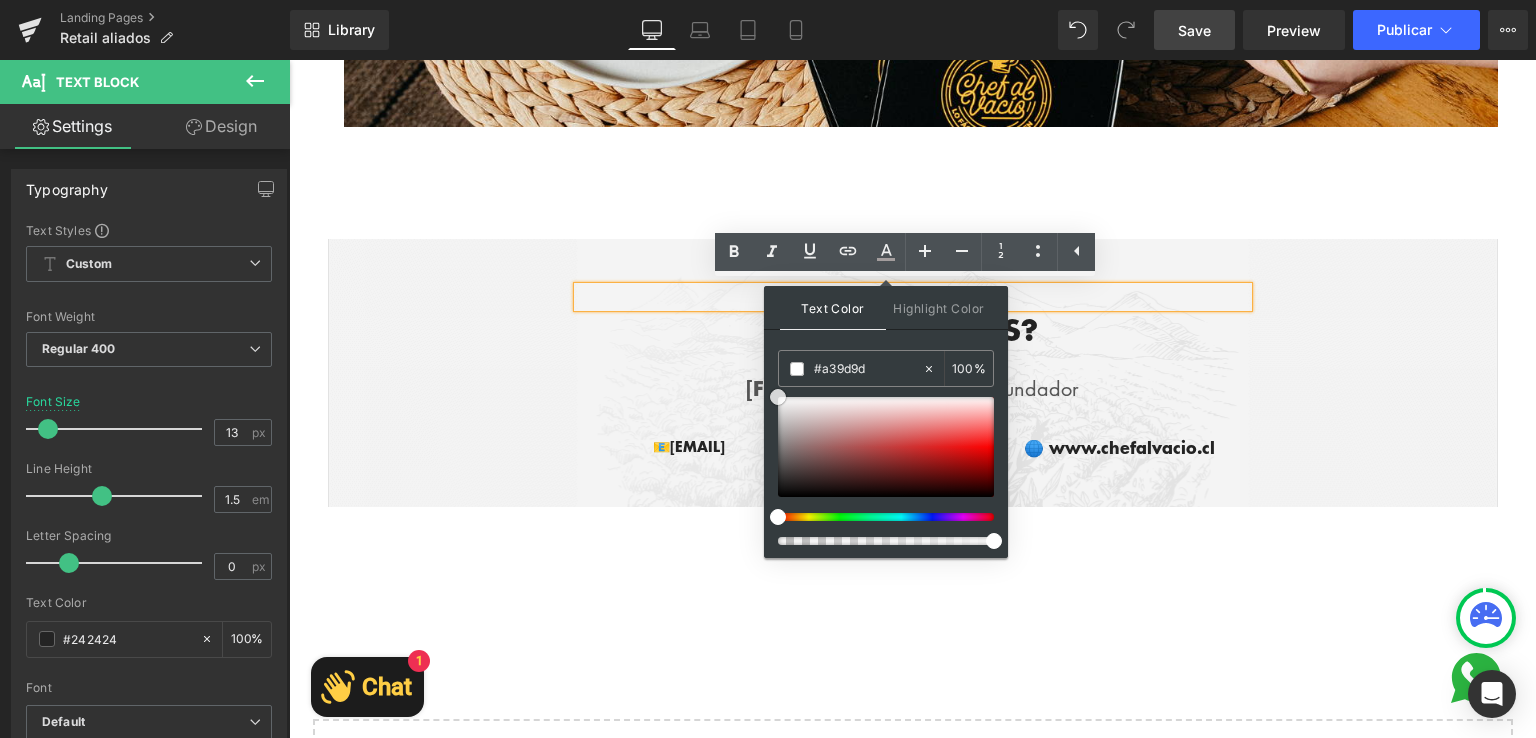 type on "#a39d9d" 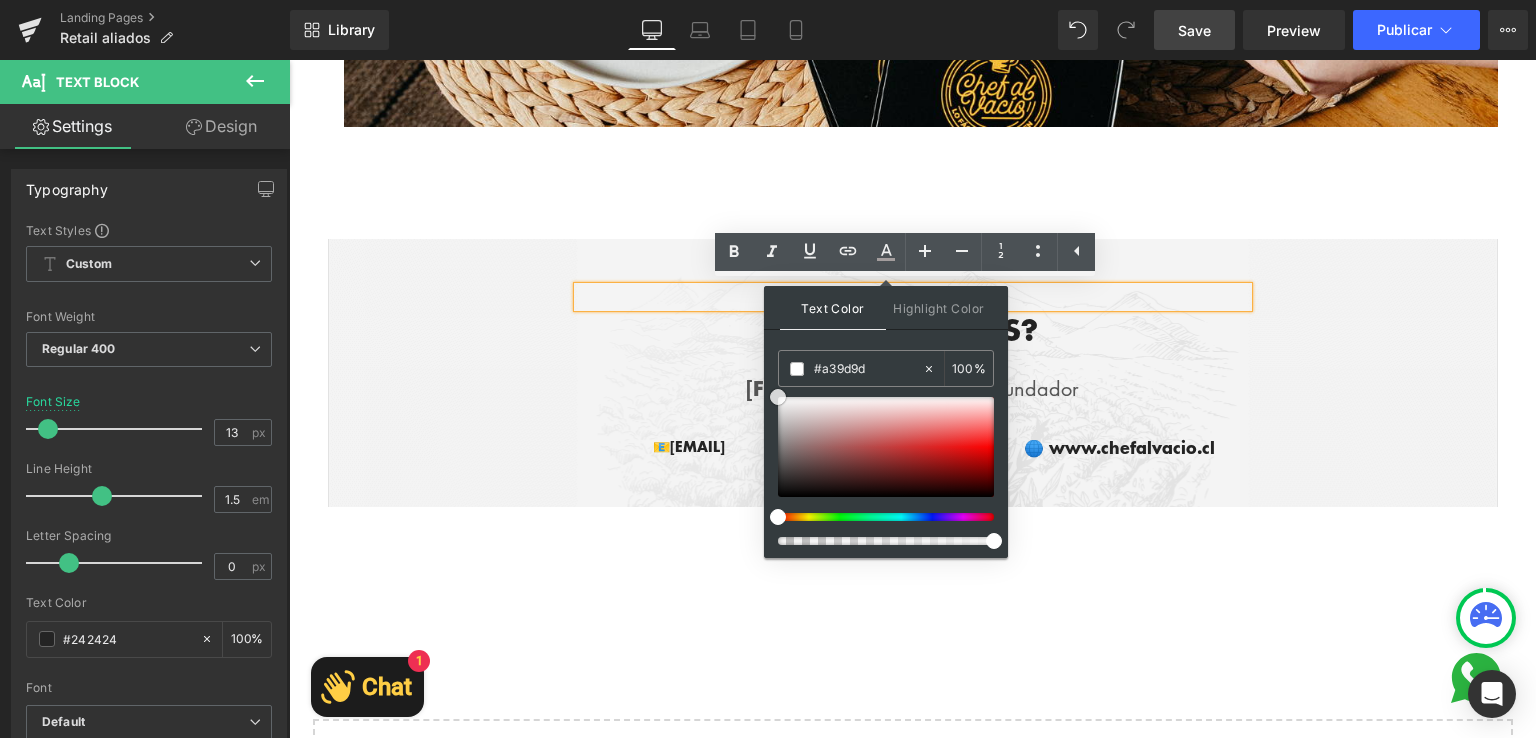 drag, startPoint x: 1071, startPoint y: 494, endPoint x: 753, endPoint y: 377, distance: 338.84067 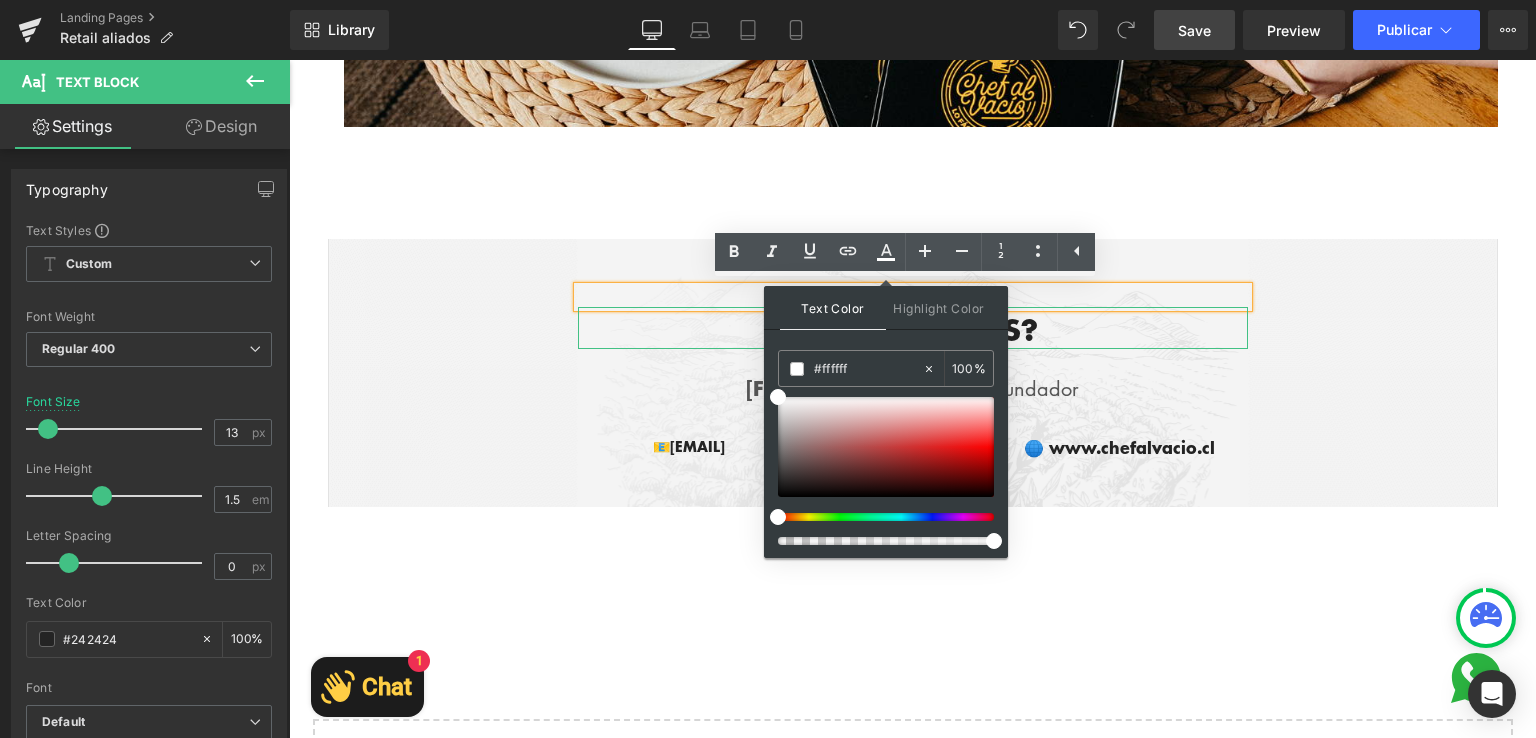 click on "¿TIENES DUDAS?" at bounding box center (913, 330) 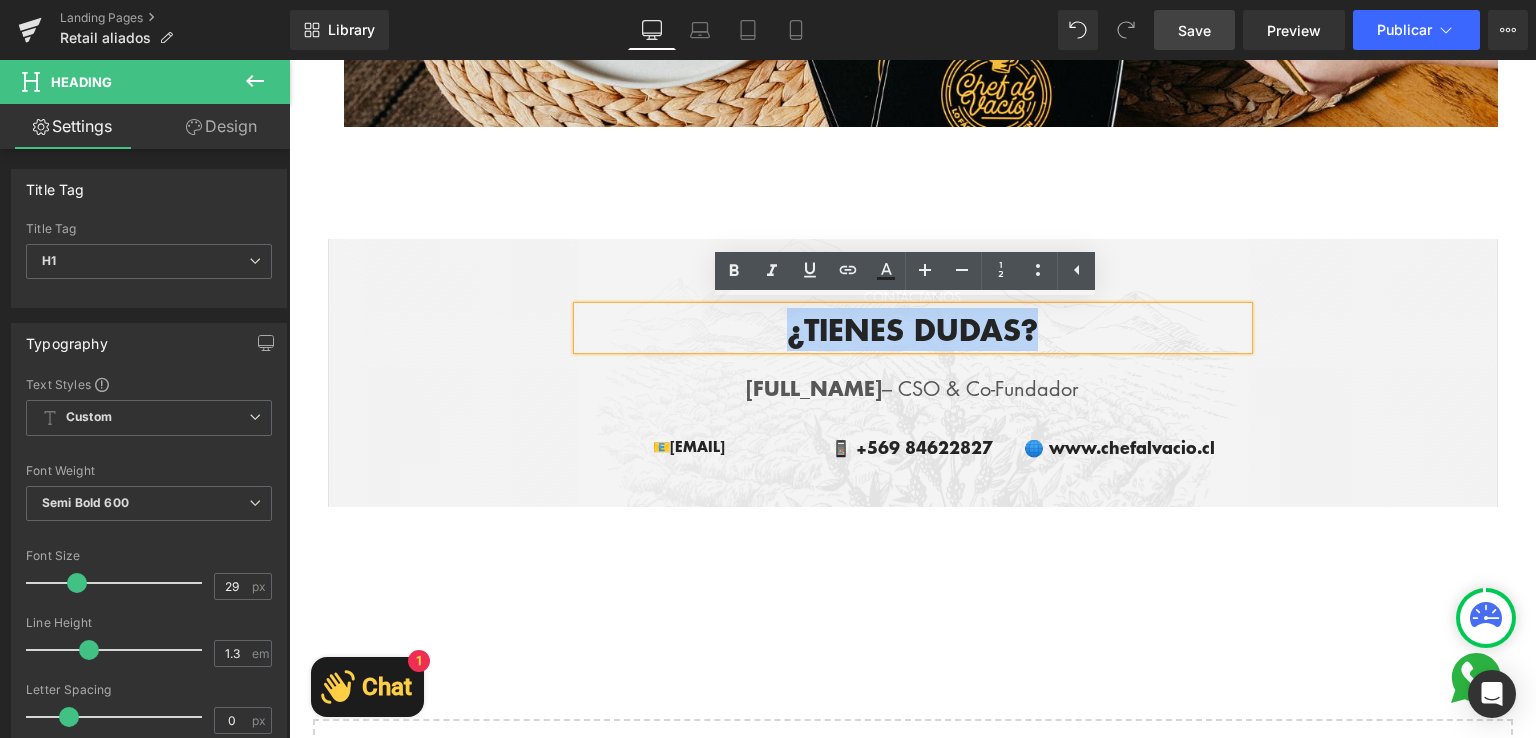 click on "¿TIENES DUDAS?" at bounding box center (913, 330) 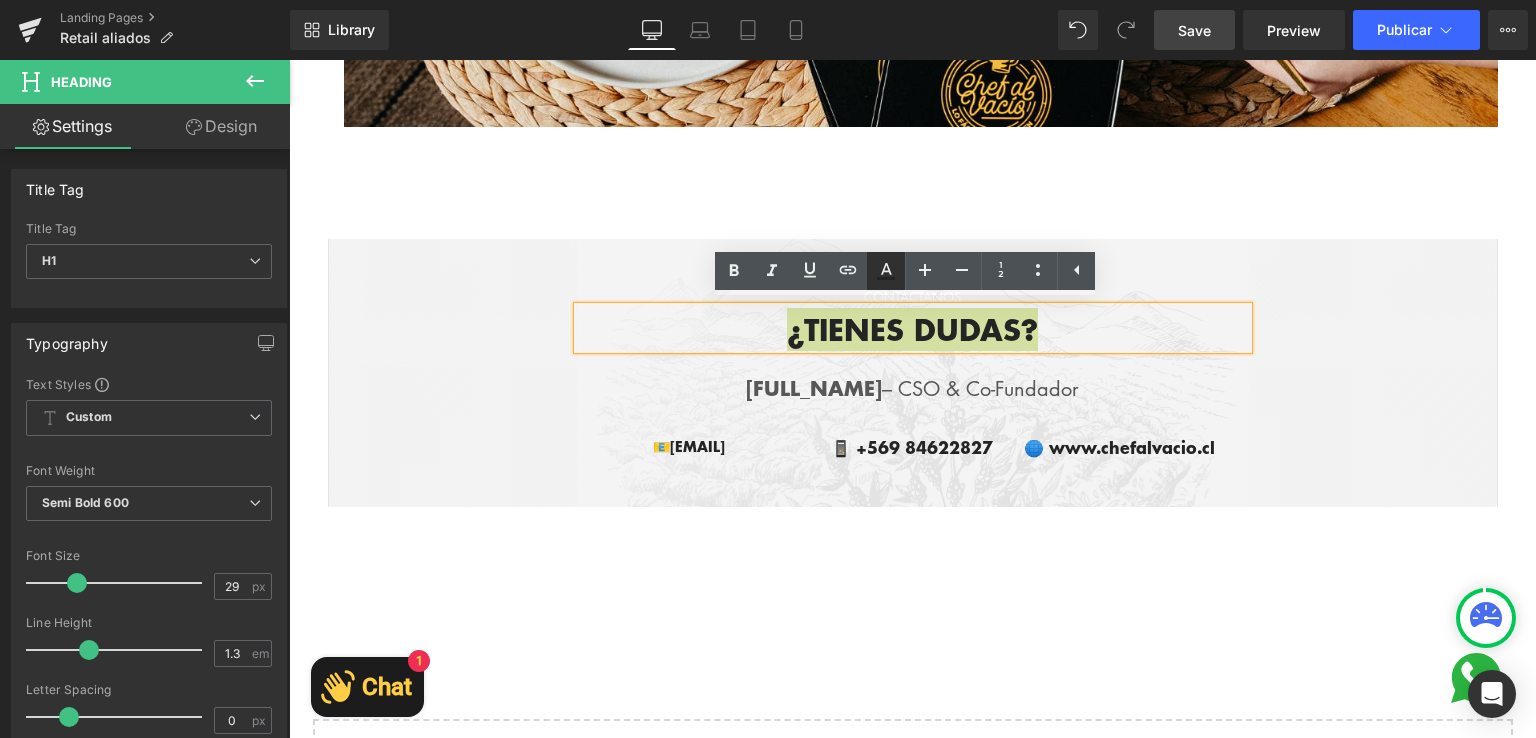 click 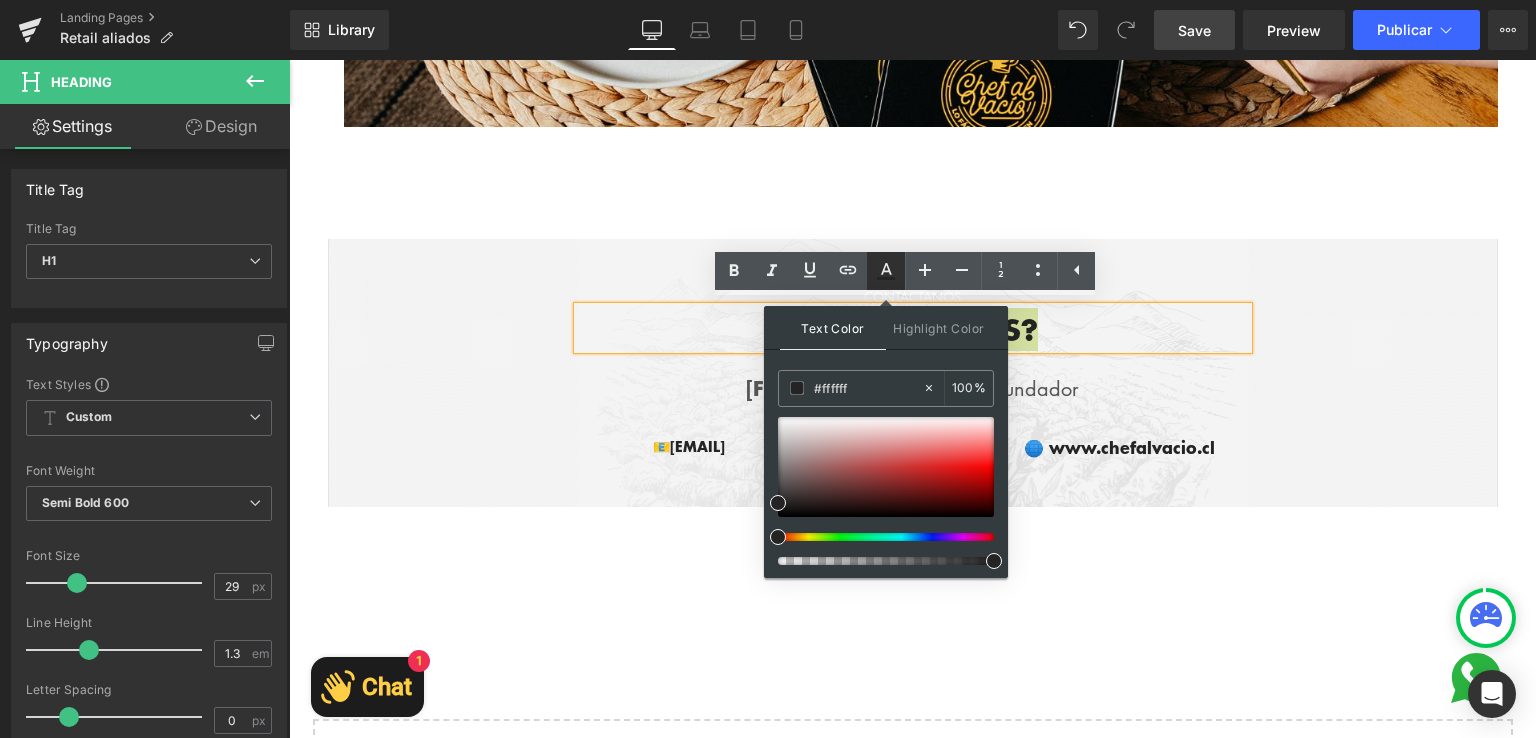 type on "#242424" 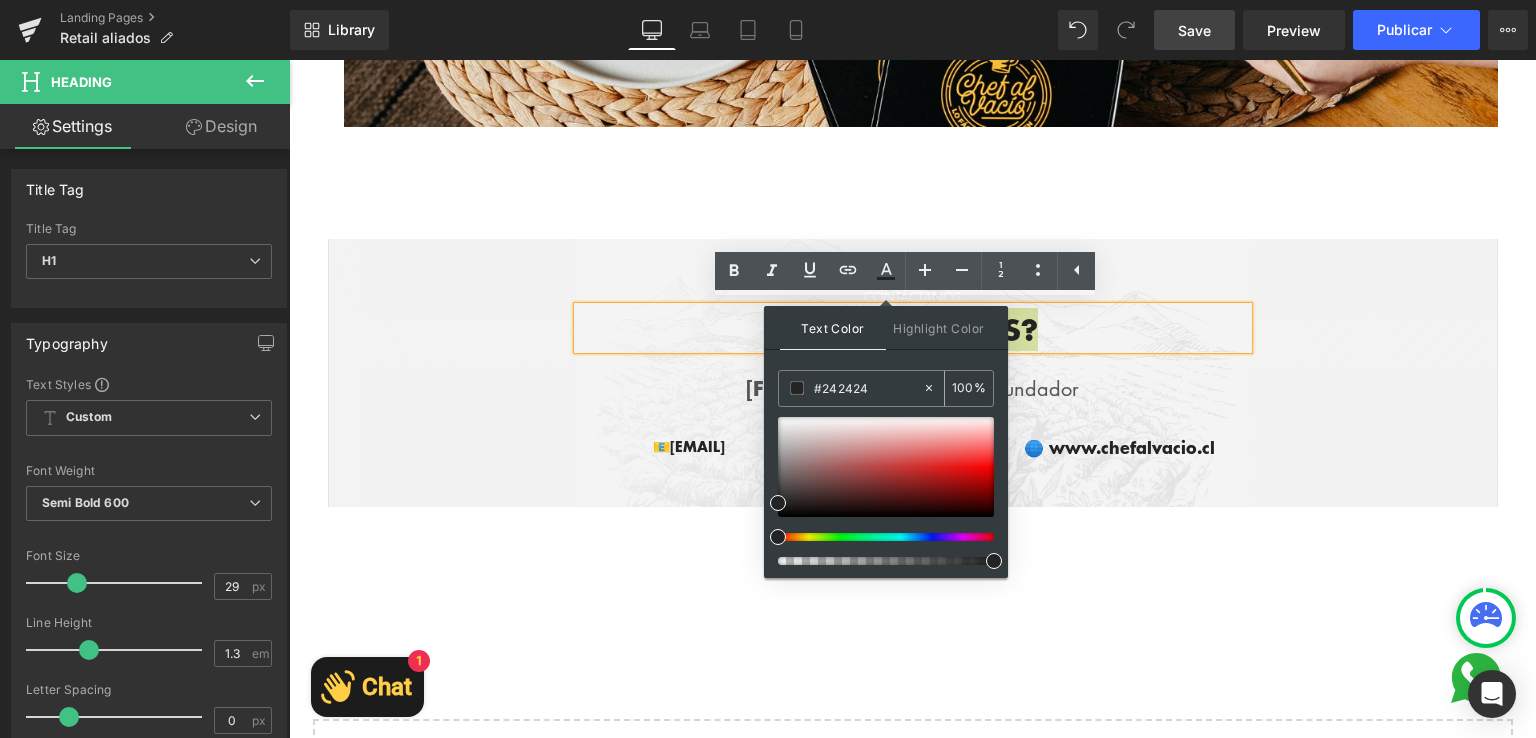 type 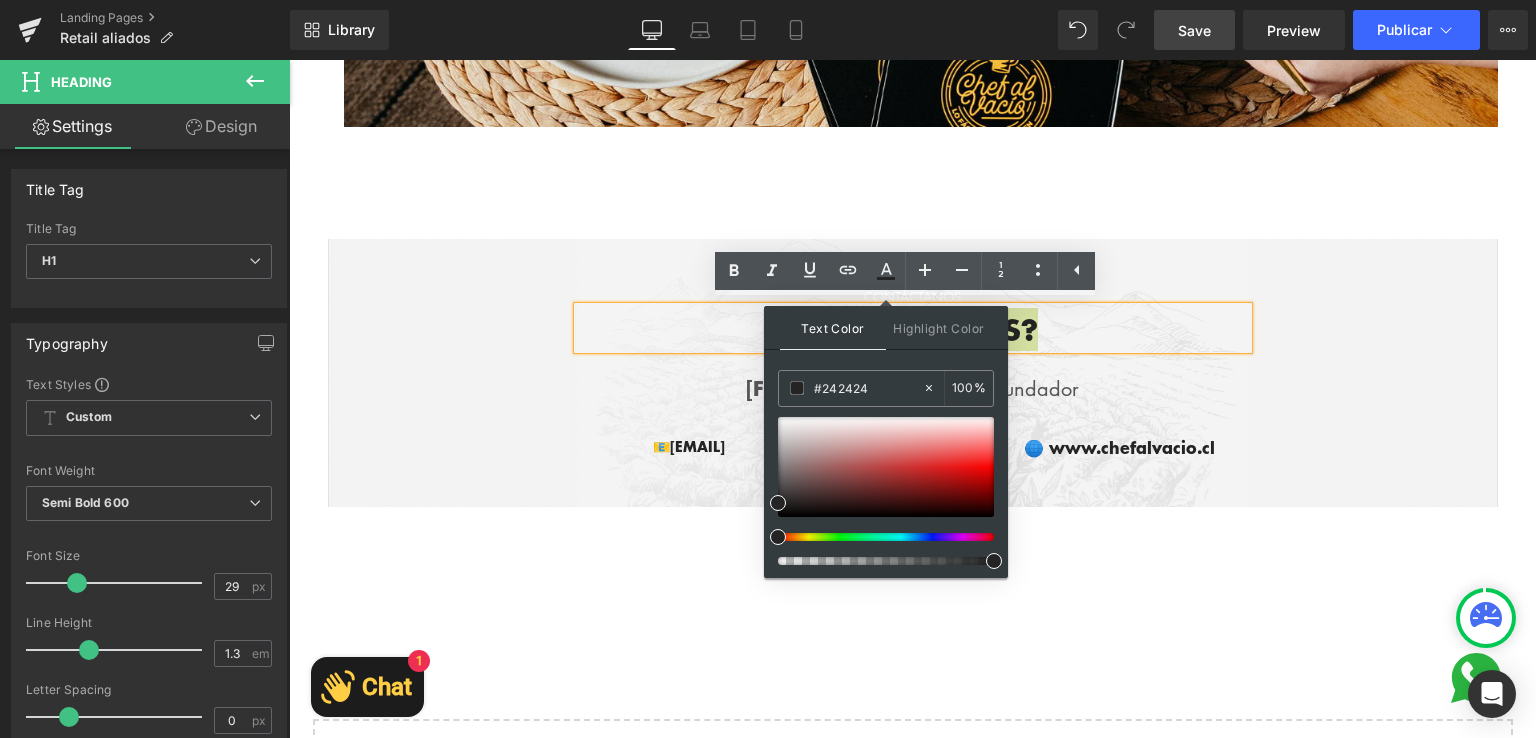 drag, startPoint x: 811, startPoint y: 445, endPoint x: 767, endPoint y: 412, distance: 55 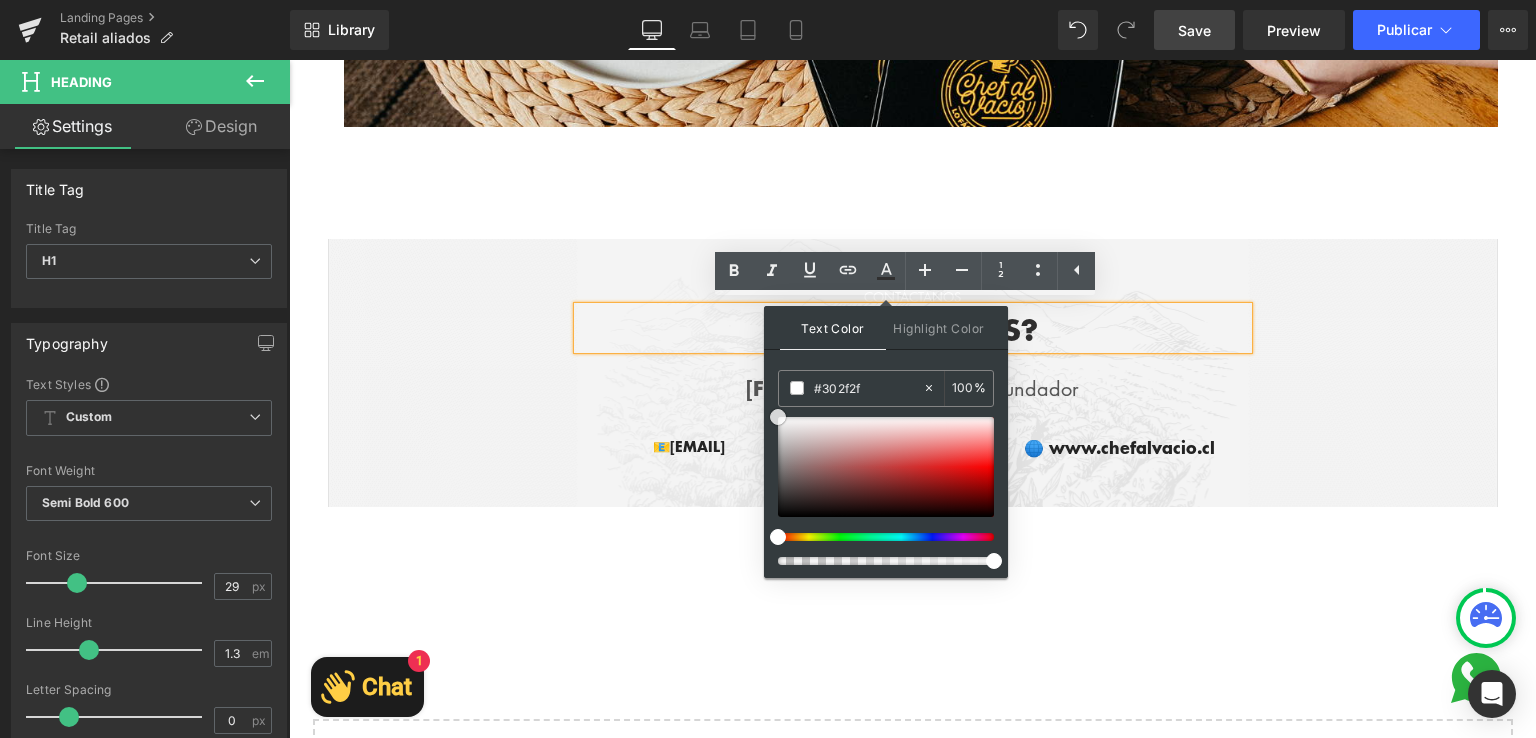 drag, startPoint x: 776, startPoint y: 502, endPoint x: 771, endPoint y: 405, distance: 97.128784 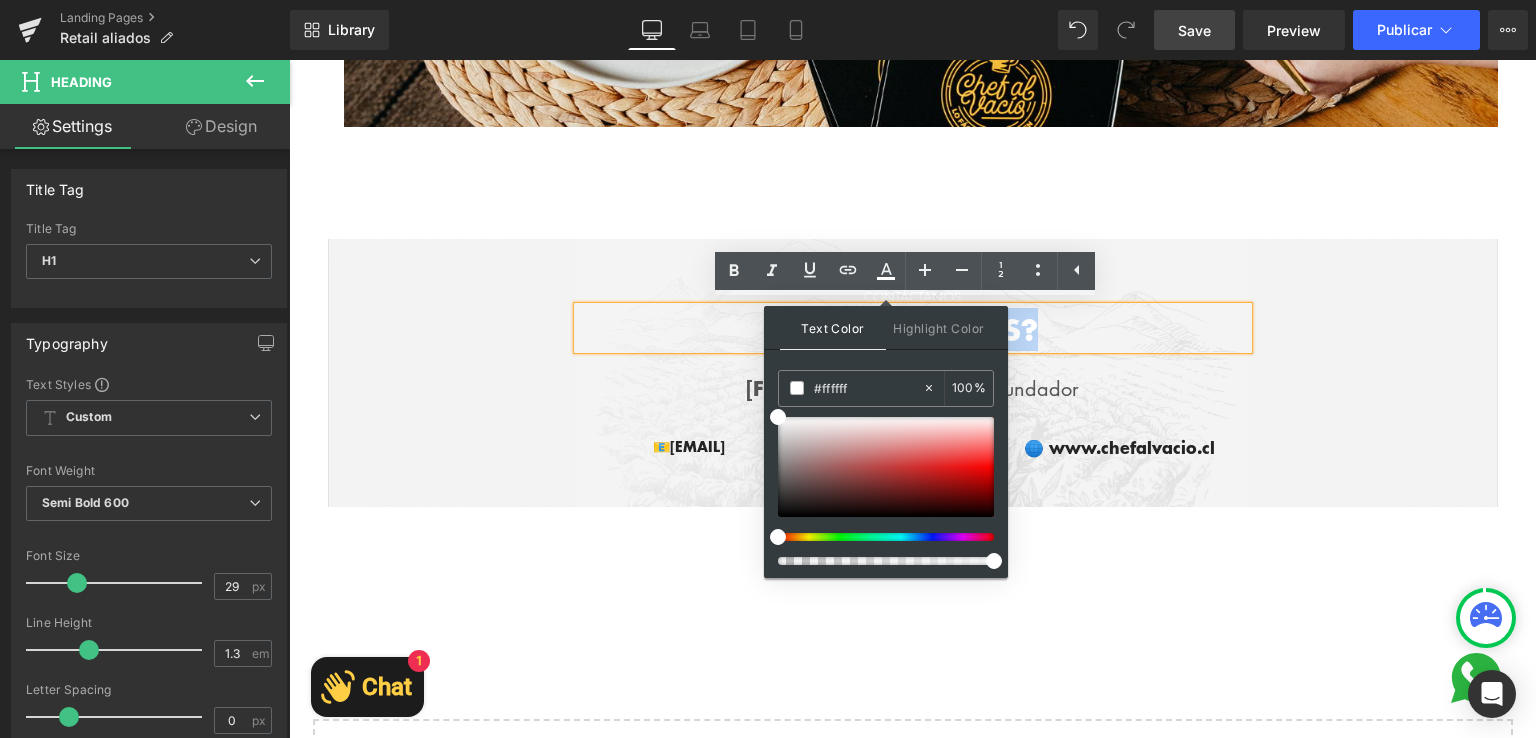 click on "[FULL_NAME]  – CSO & Co-Fundador" at bounding box center [913, 388] 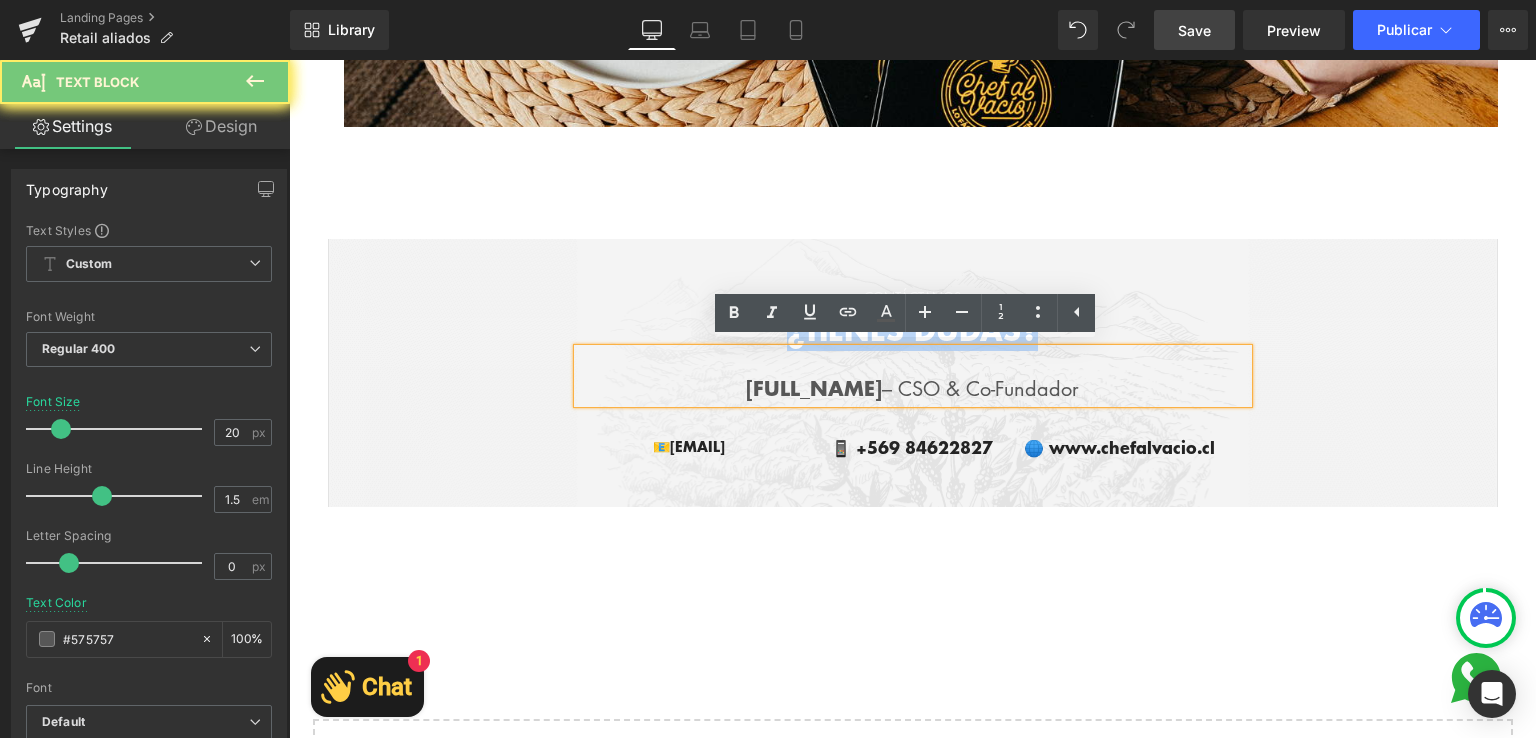 click on "[FULL_NAME]  – CSO & Co-Fundador" at bounding box center (913, 388) 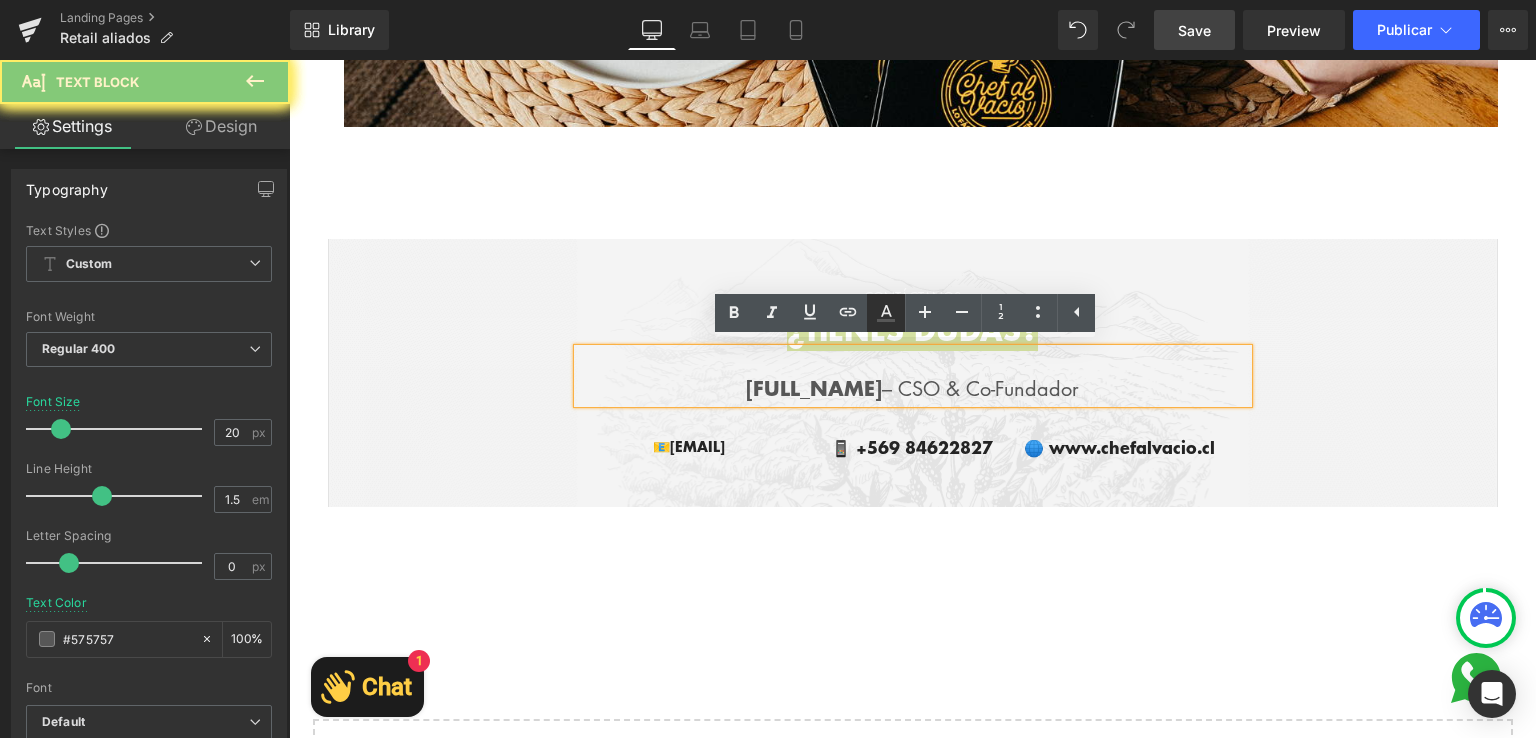 click 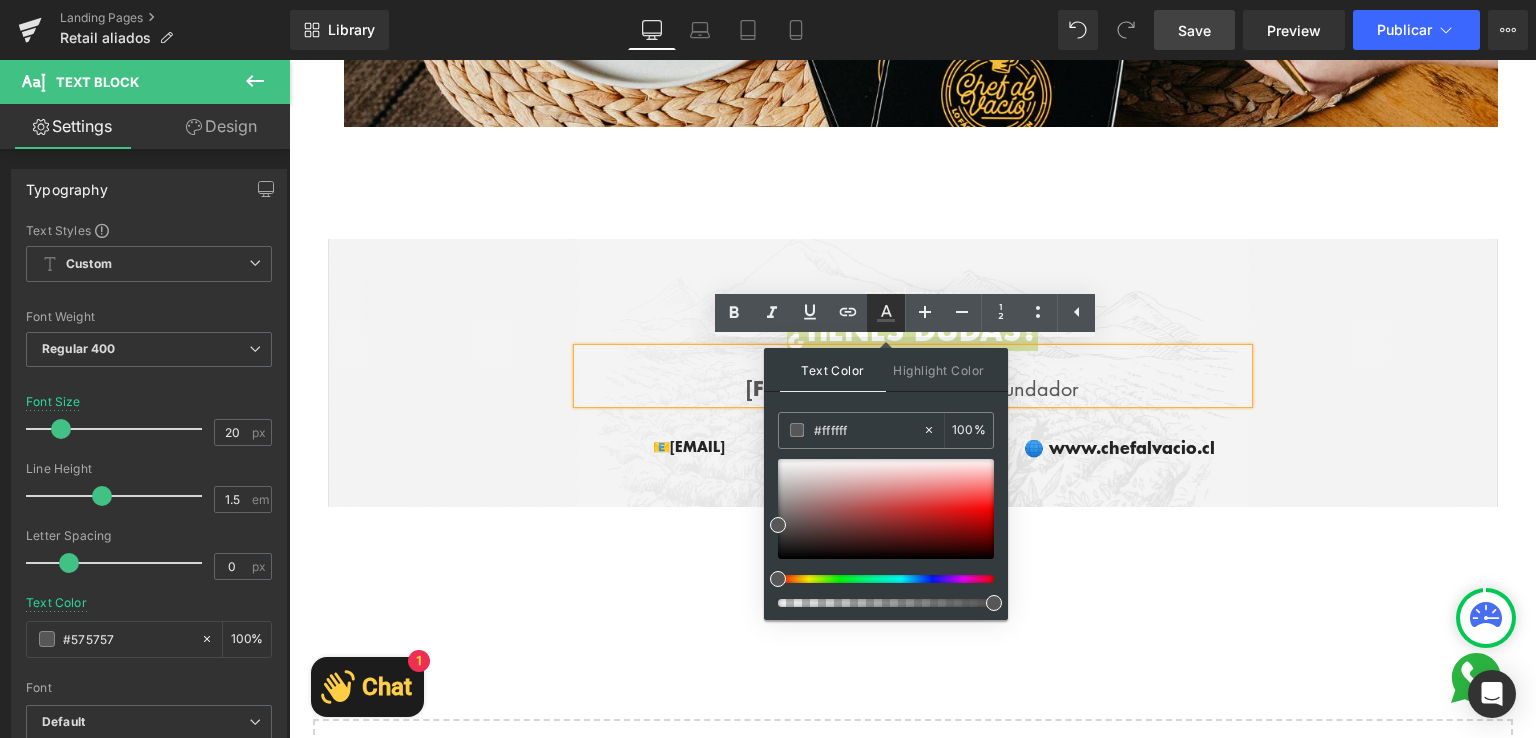 type on "#575757" 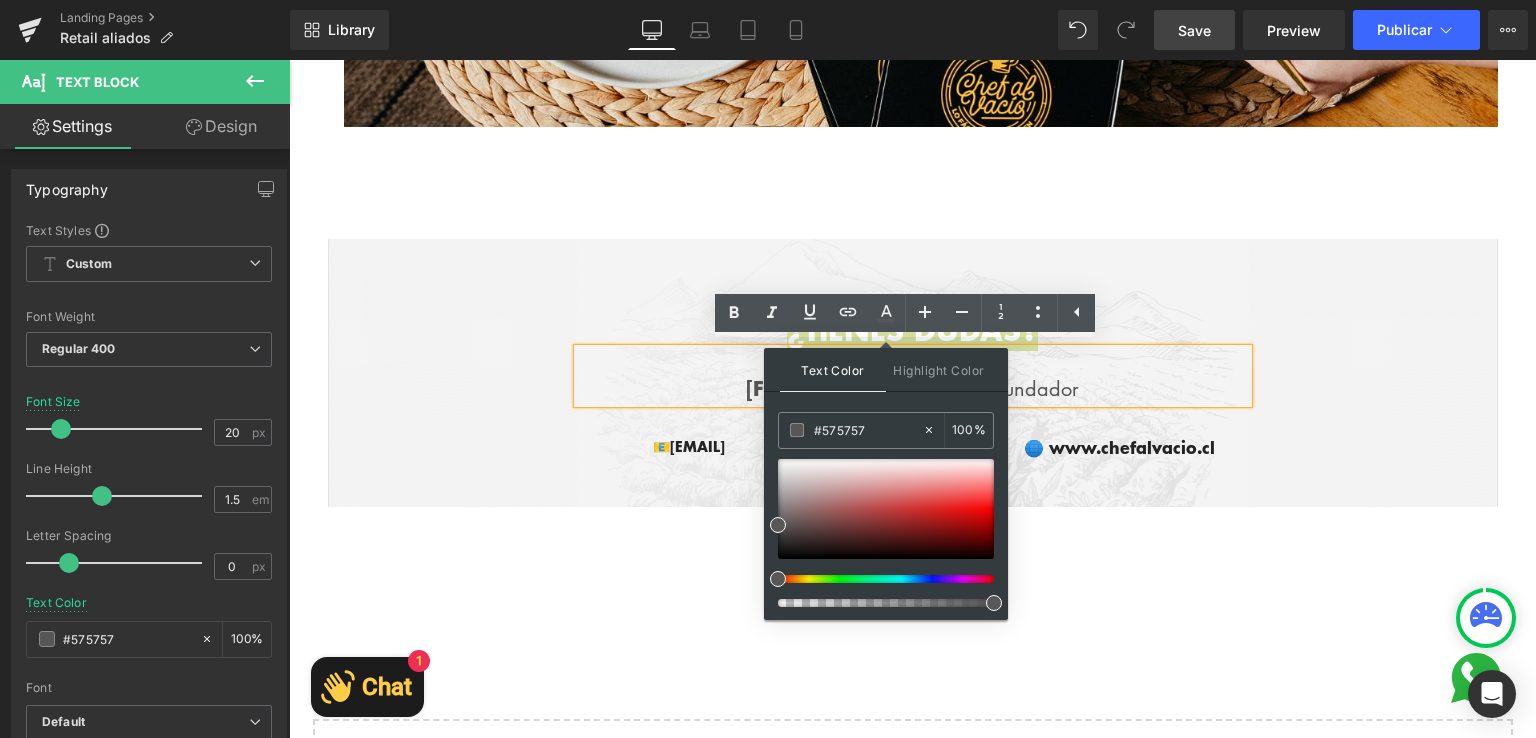 type 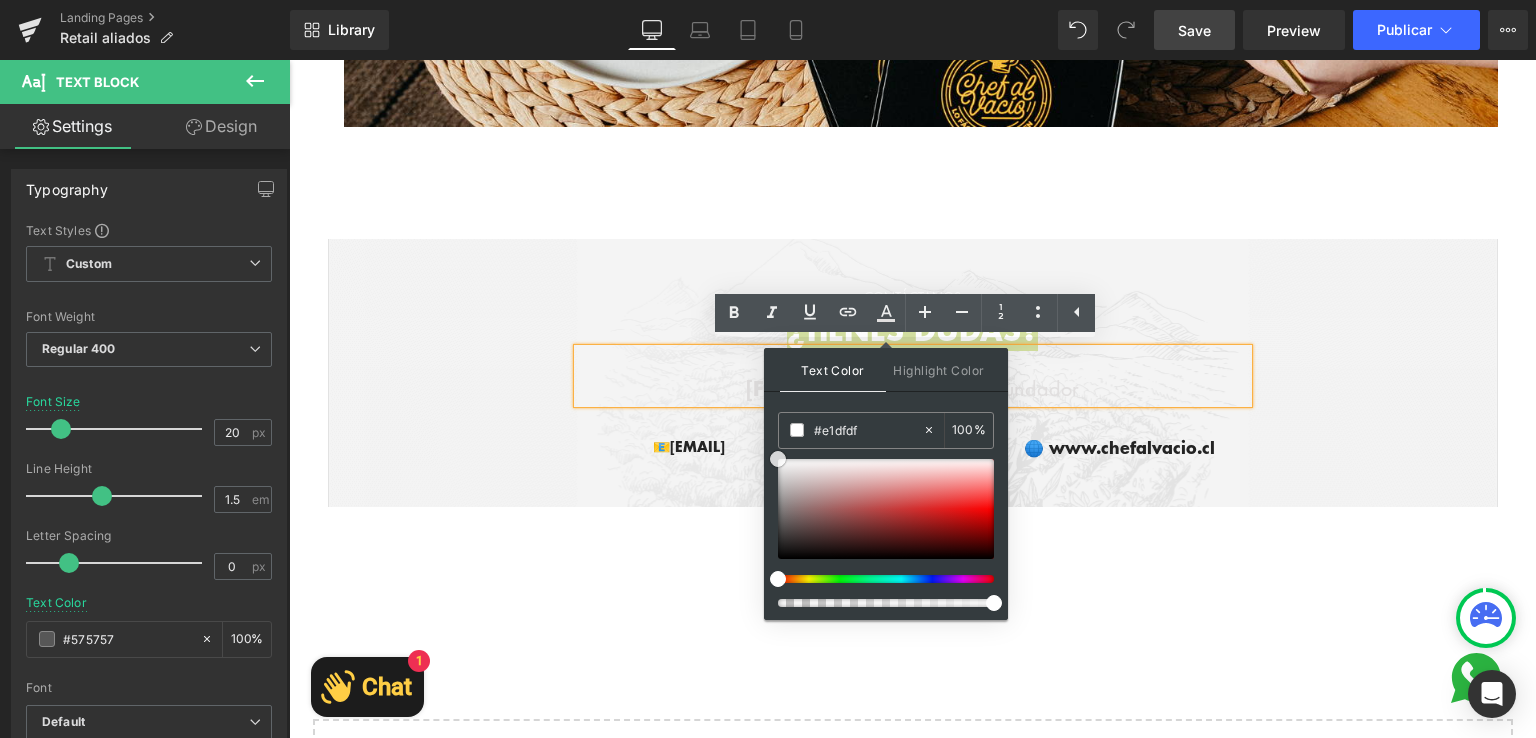 drag, startPoint x: 1069, startPoint y: 526, endPoint x: 760, endPoint y: 452, distance: 317.7373 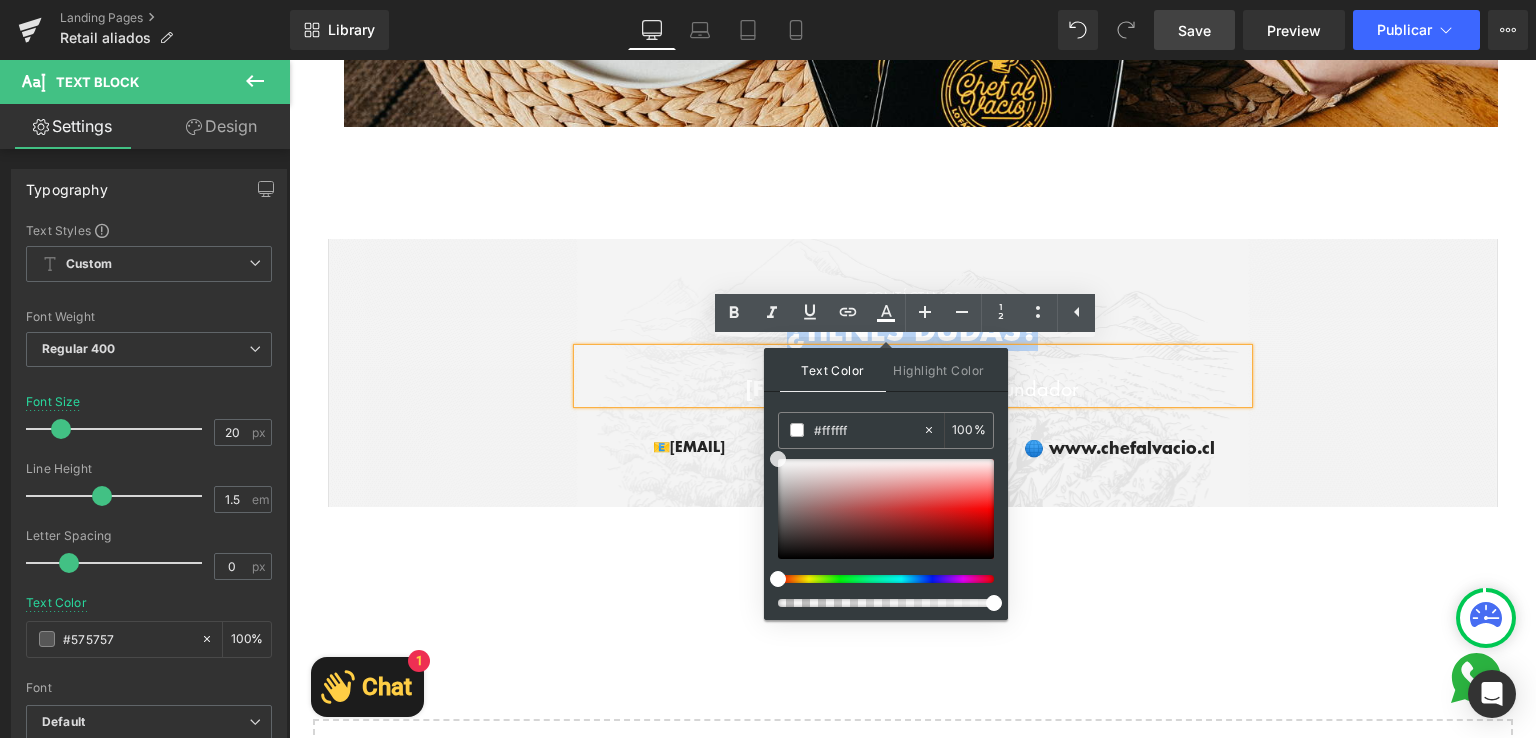 click at bounding box center [720, 447] 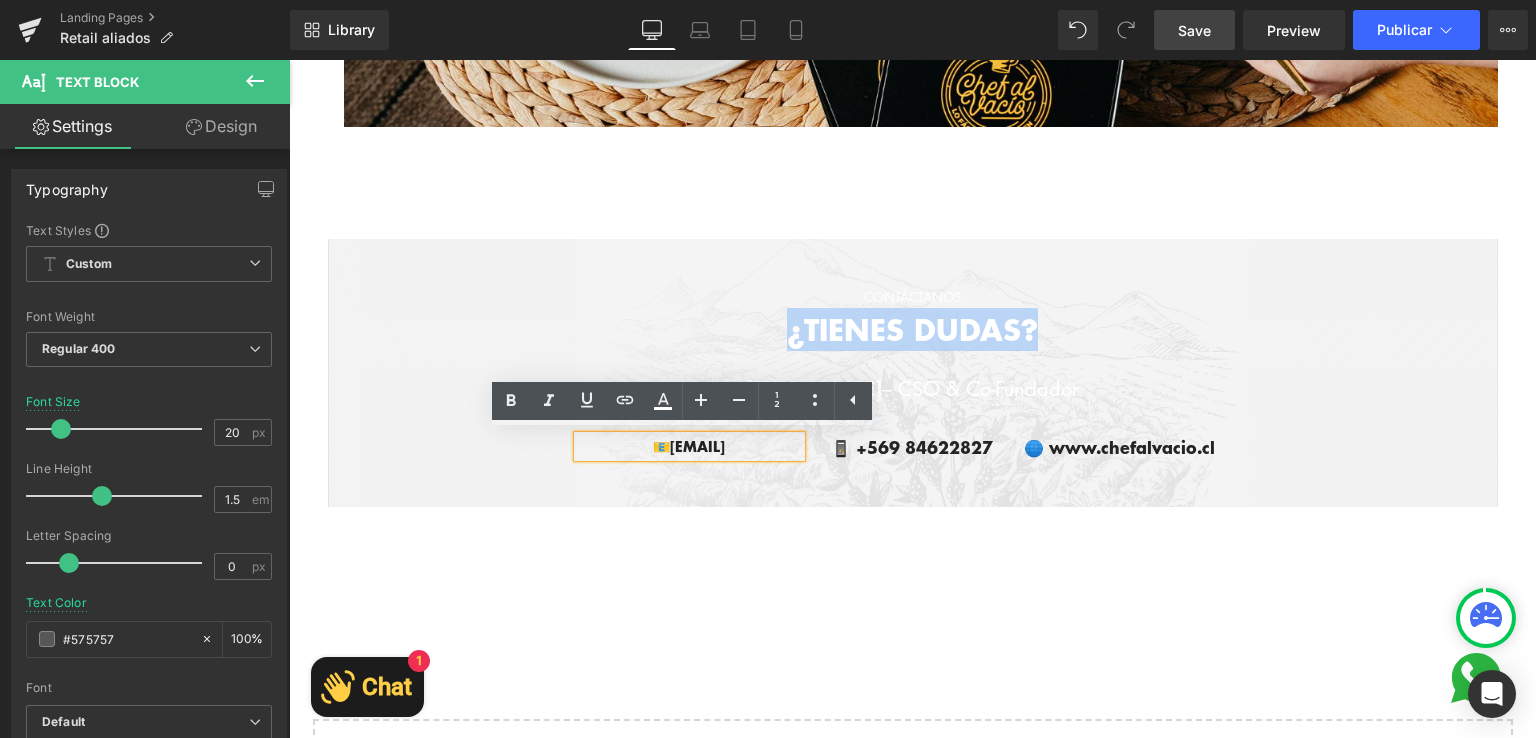 click on "📧[EMAIL]" at bounding box center [689, 446] 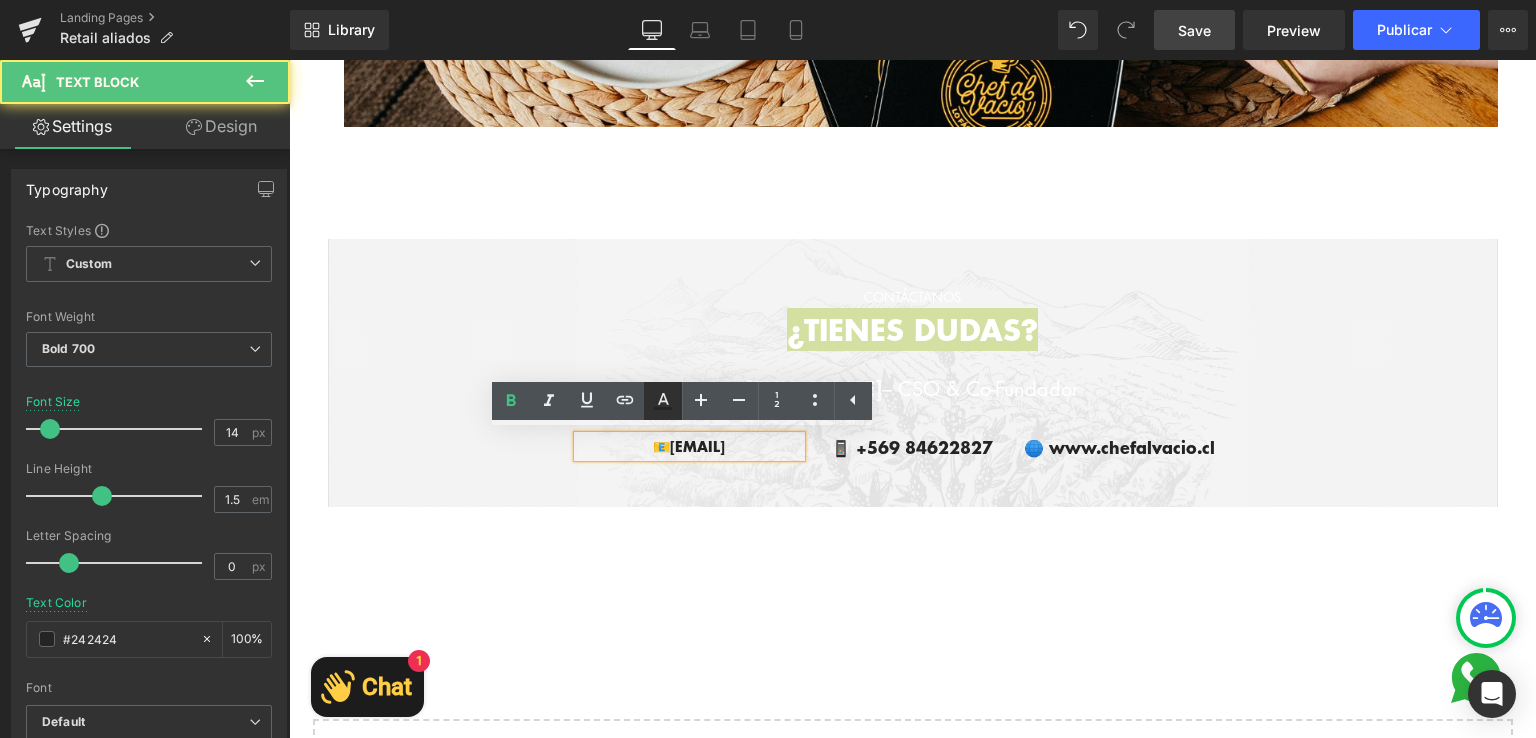 click 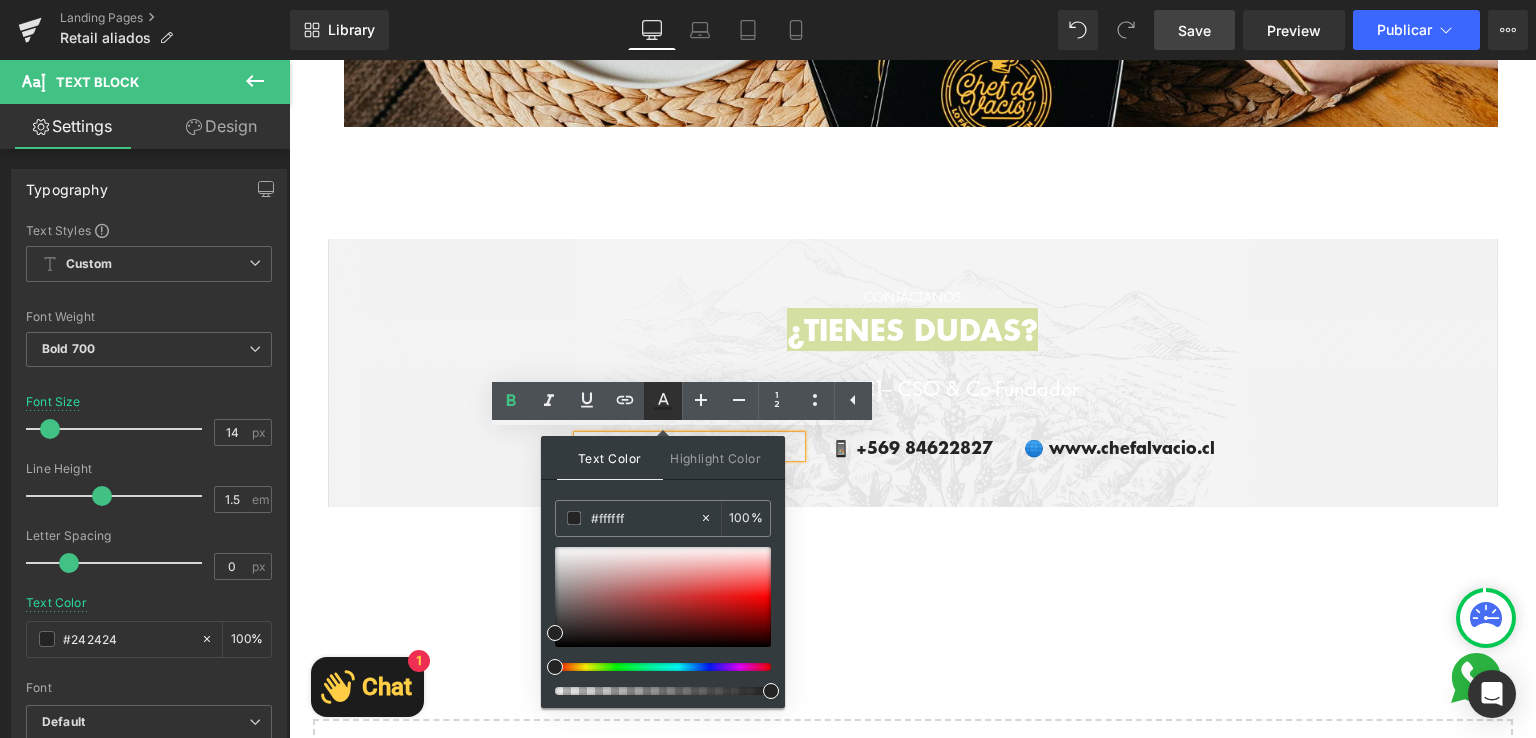 type on "#242424" 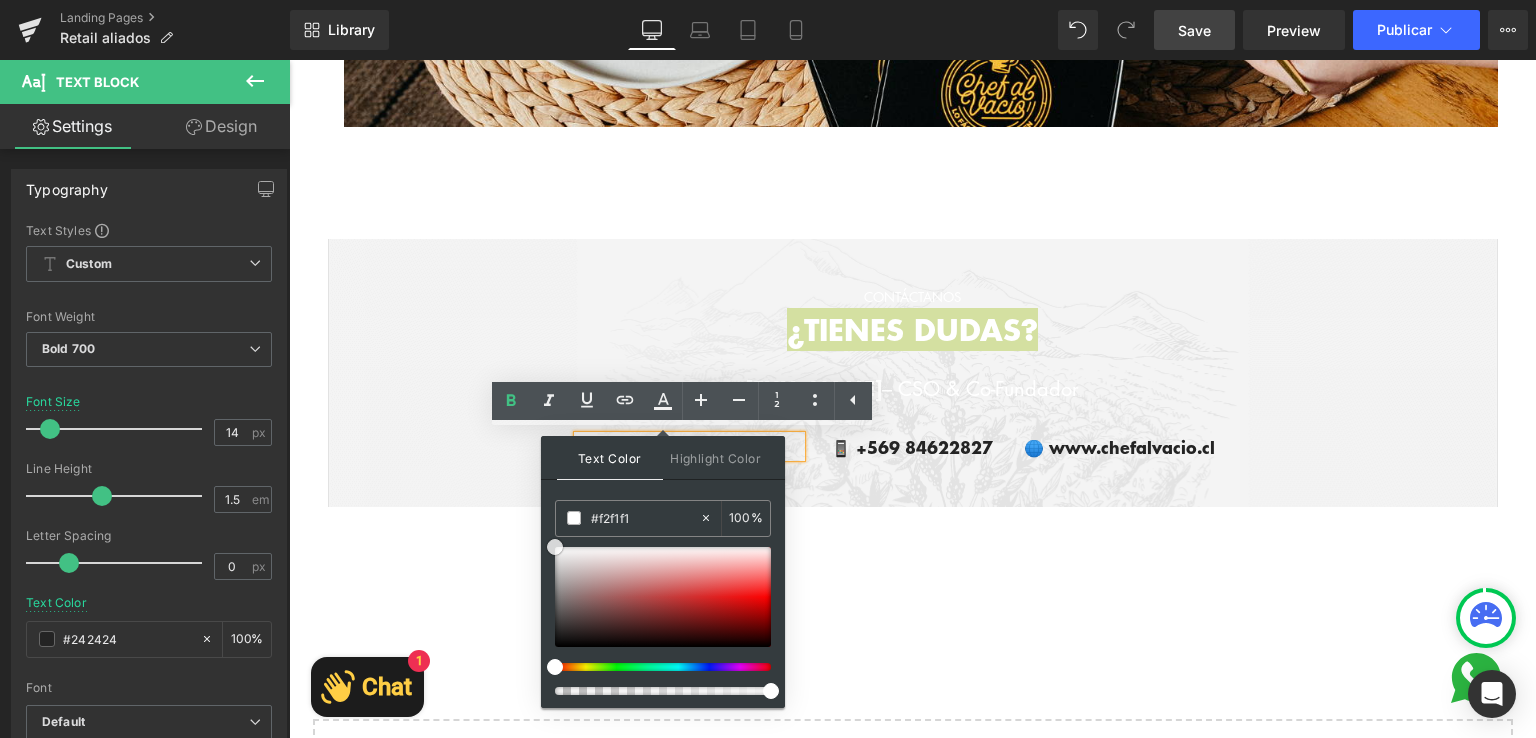drag, startPoint x: 551, startPoint y: 629, endPoint x: 540, endPoint y: 542, distance: 87.69264 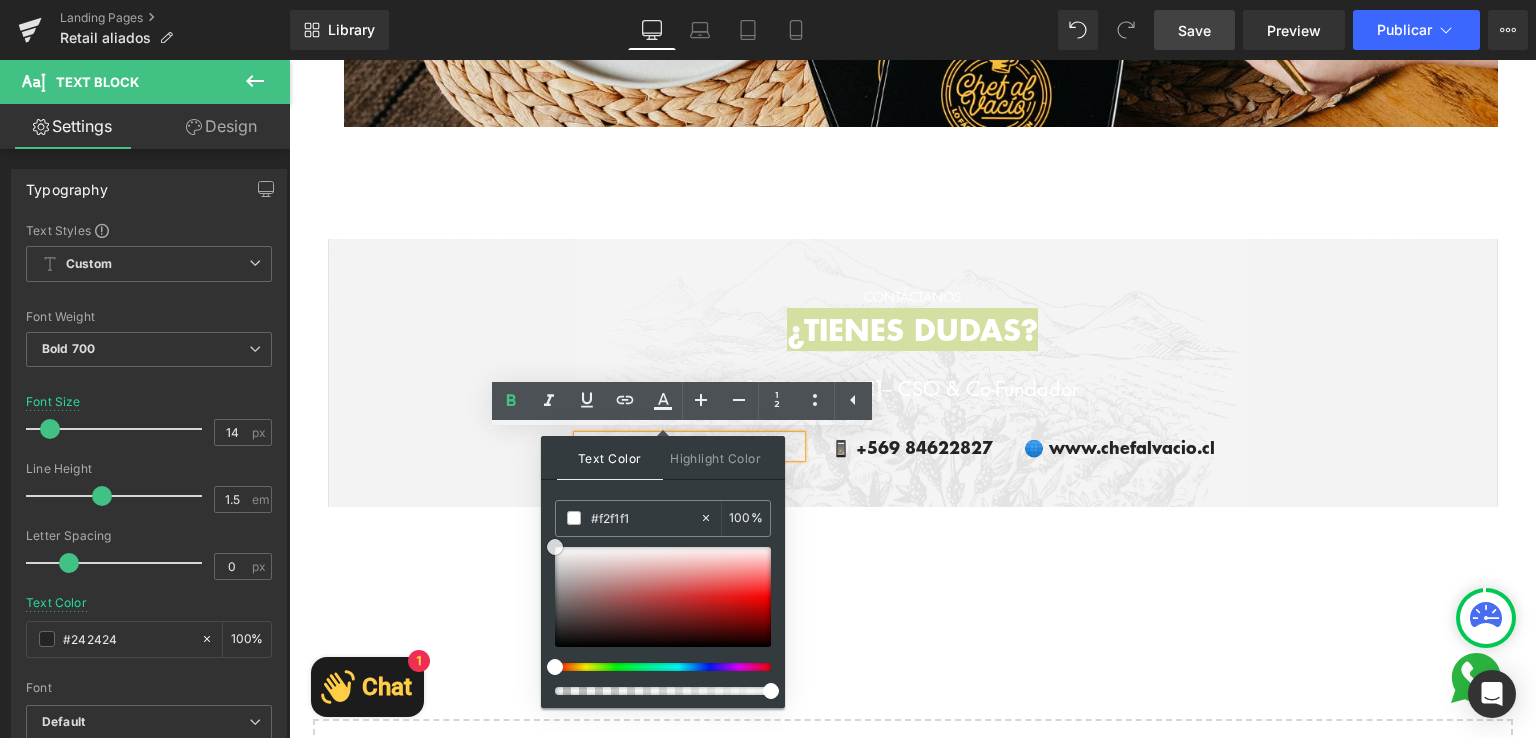 click on "Text Color Highlight Color rgba(242, 241, 241, 1) #f2f1f1 100 % transparent transparent 0 %" at bounding box center [663, 572] 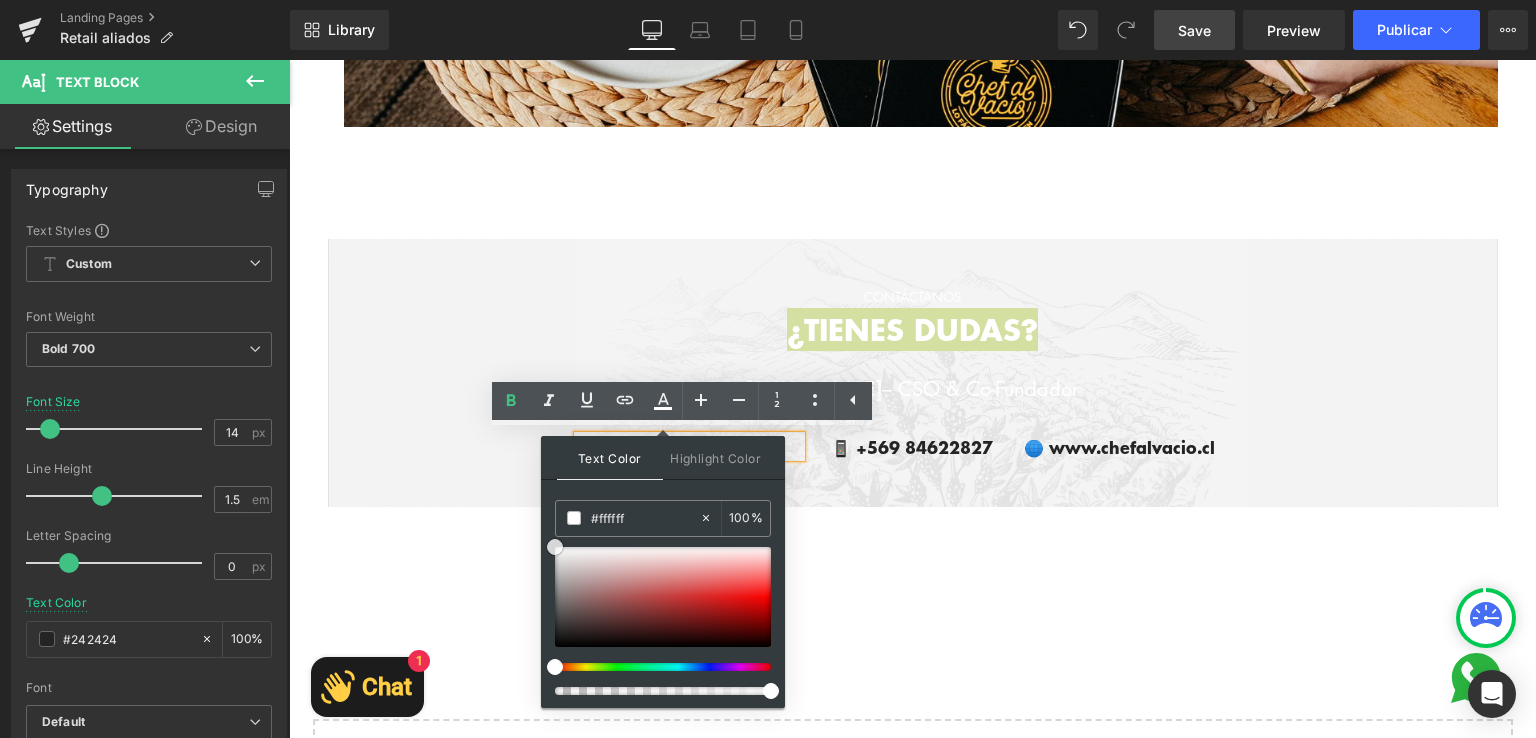 drag, startPoint x: 845, startPoint y: 605, endPoint x: 911, endPoint y: 451, distance: 167.54701 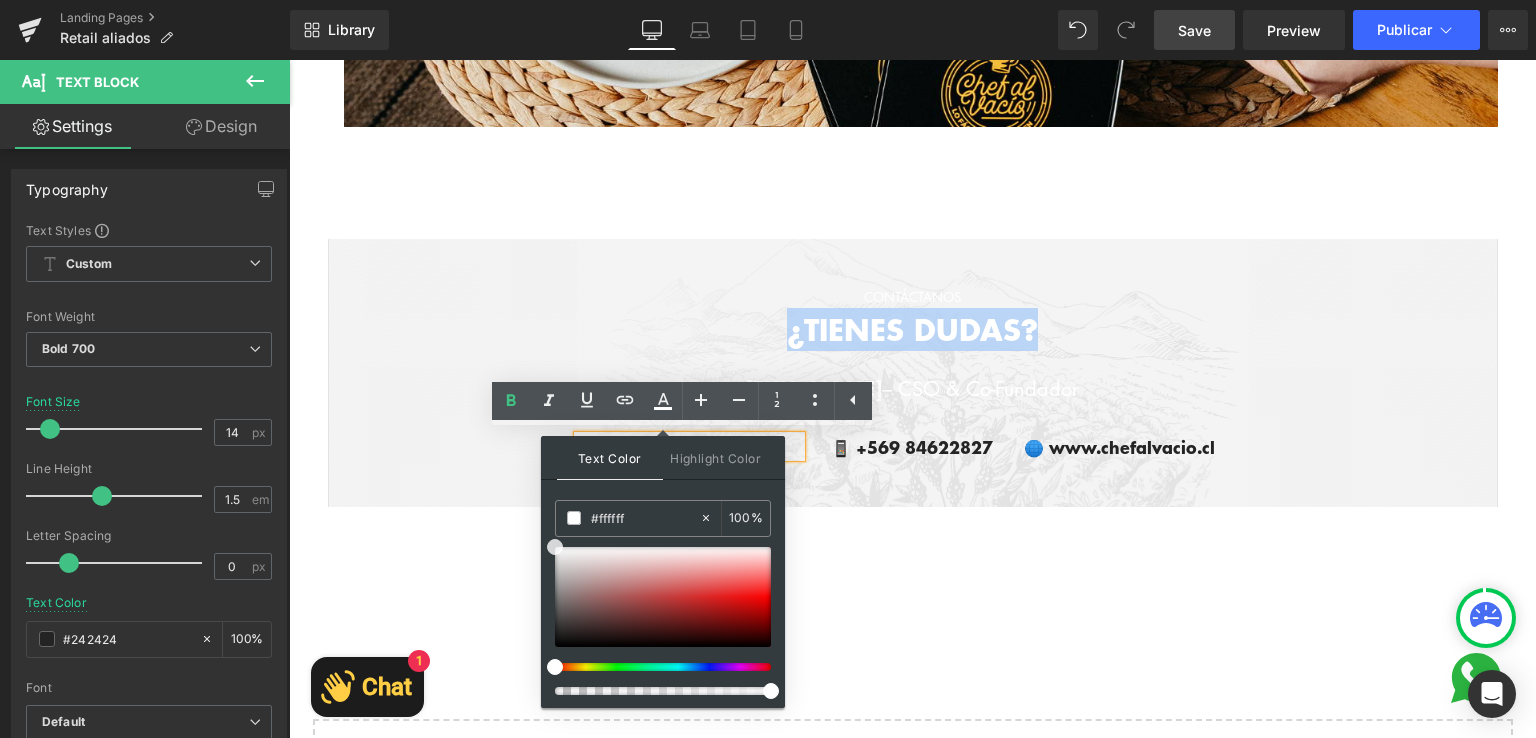 drag, startPoint x: 843, startPoint y: 605, endPoint x: 849, endPoint y: 445, distance: 160.11246 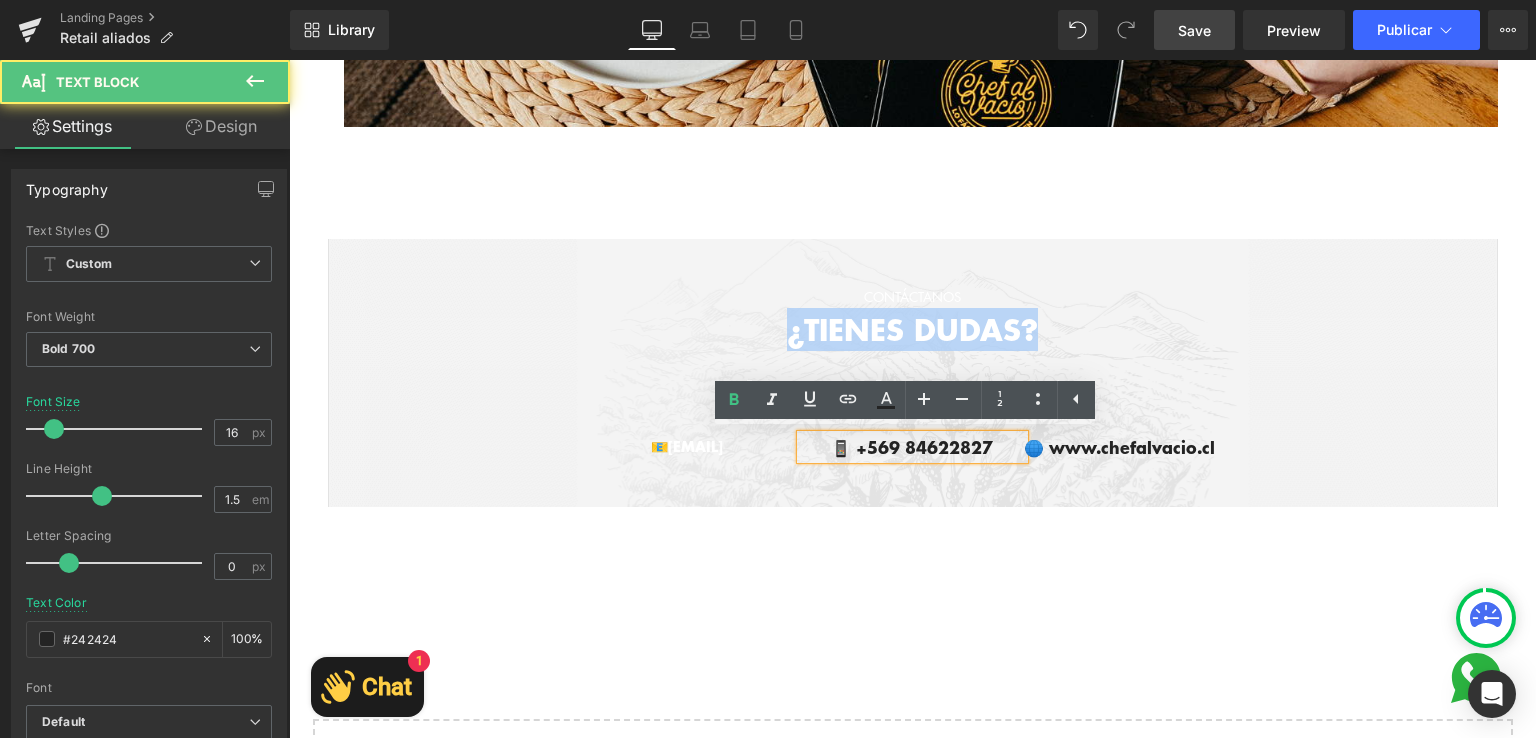 drag, startPoint x: 849, startPoint y: 445, endPoint x: 939, endPoint y: 454, distance: 90.44888 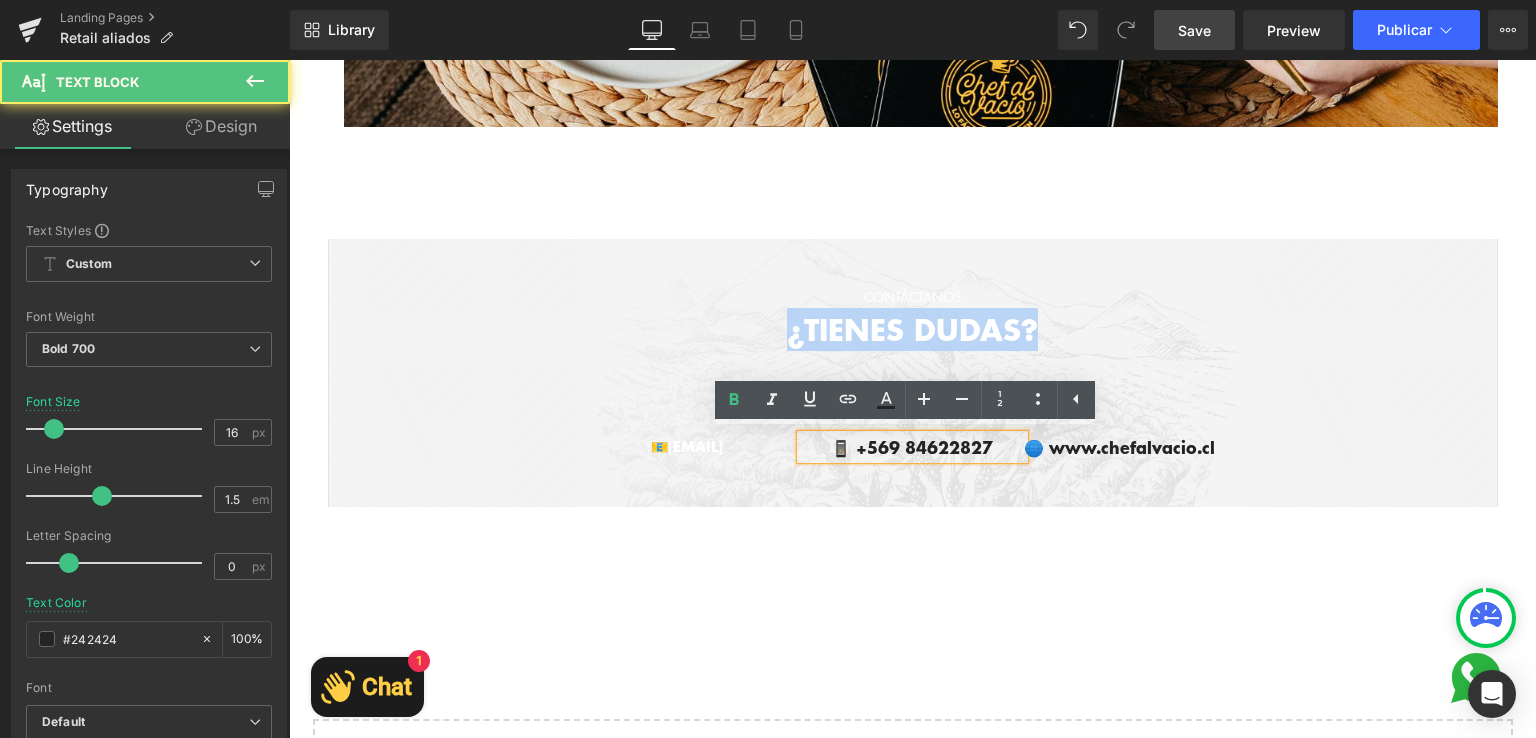 click on "📱 +569 84622827" at bounding box center [912, 447] 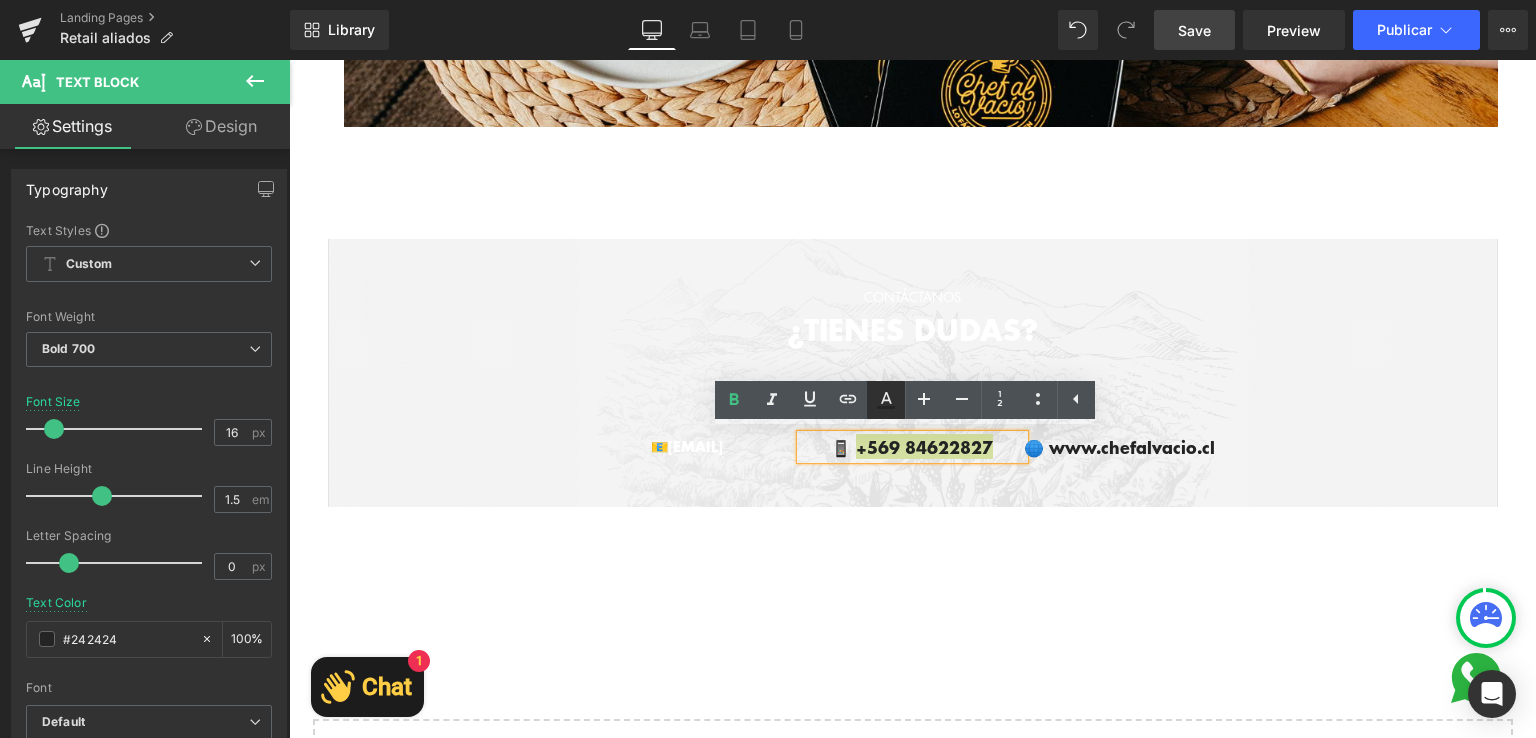 drag, startPoint x: 887, startPoint y: 404, endPoint x: 547, endPoint y: 417, distance: 340.24844 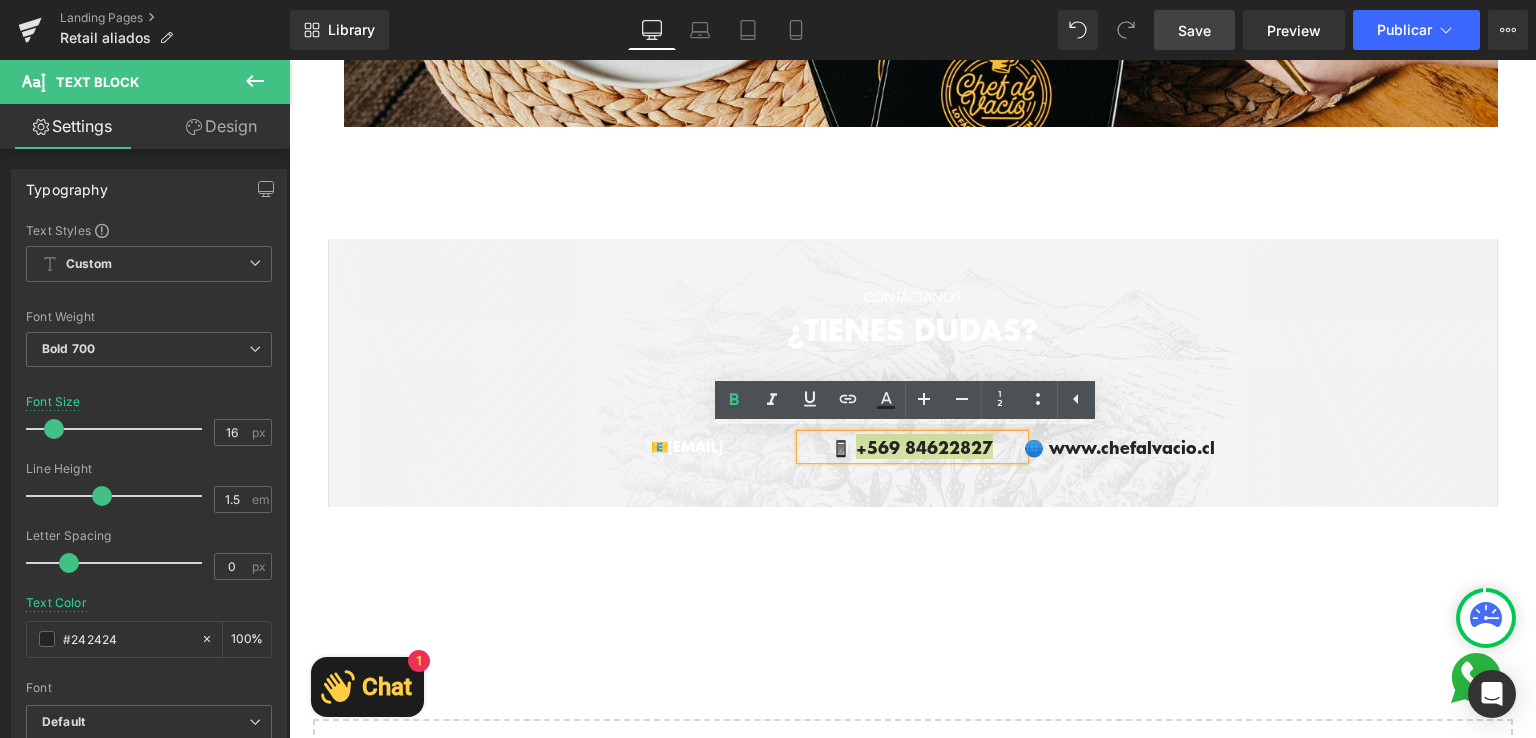 type on "#242424" 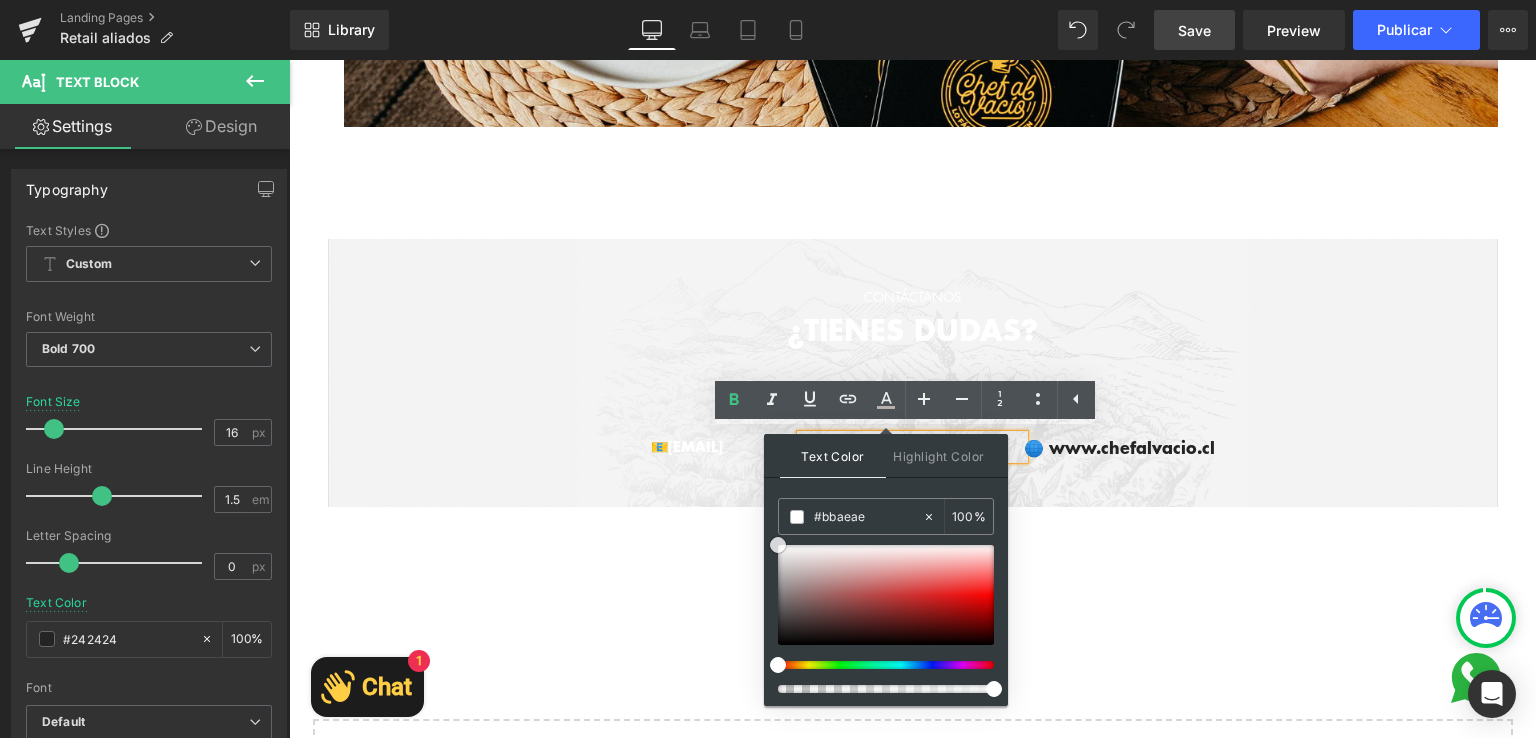drag, startPoint x: 775, startPoint y: 632, endPoint x: 765, endPoint y: 537, distance: 95.524864 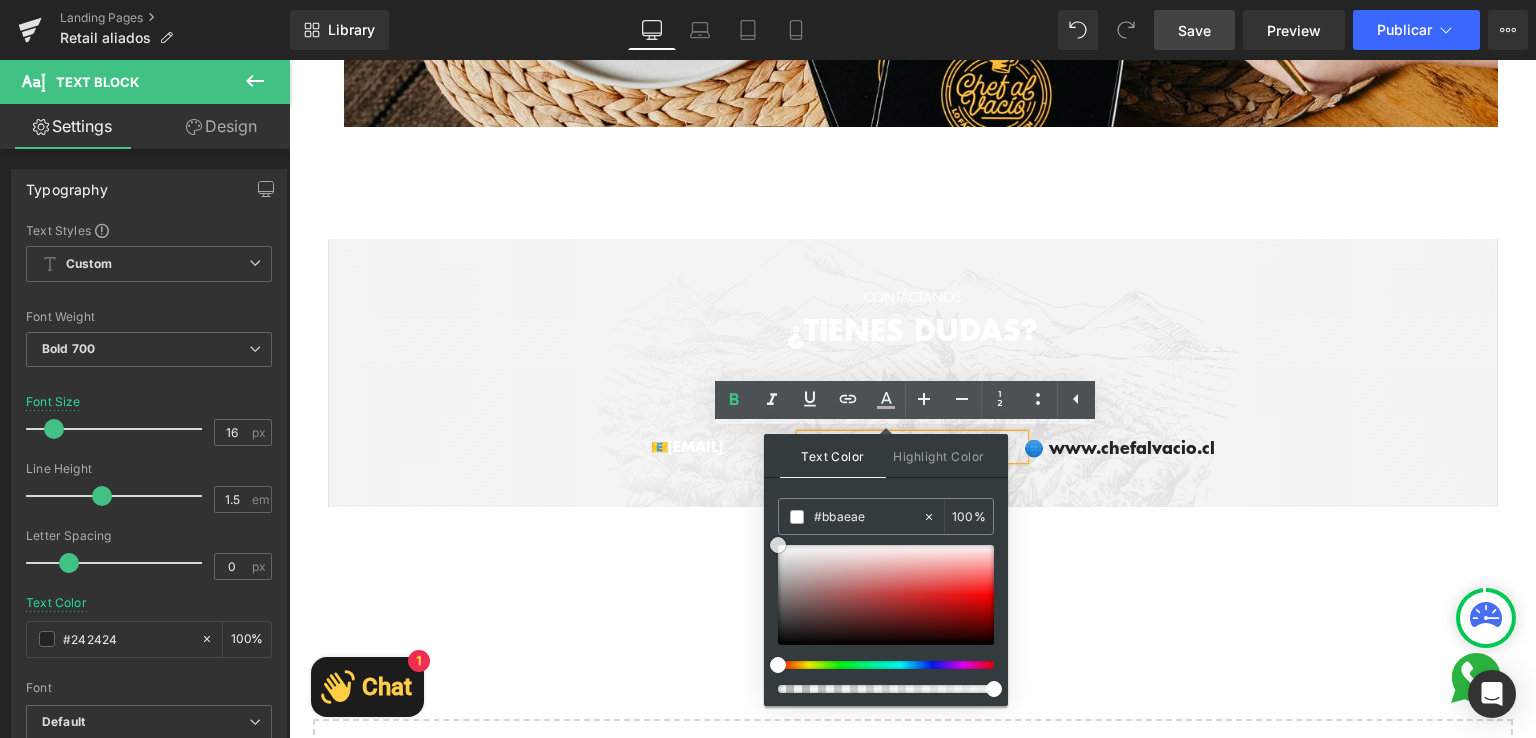click on "Text Color Highlight Color rgba(187, 174, 174, 1) #bbaeae 100 % transparent transparent 0 %" at bounding box center [886, 570] 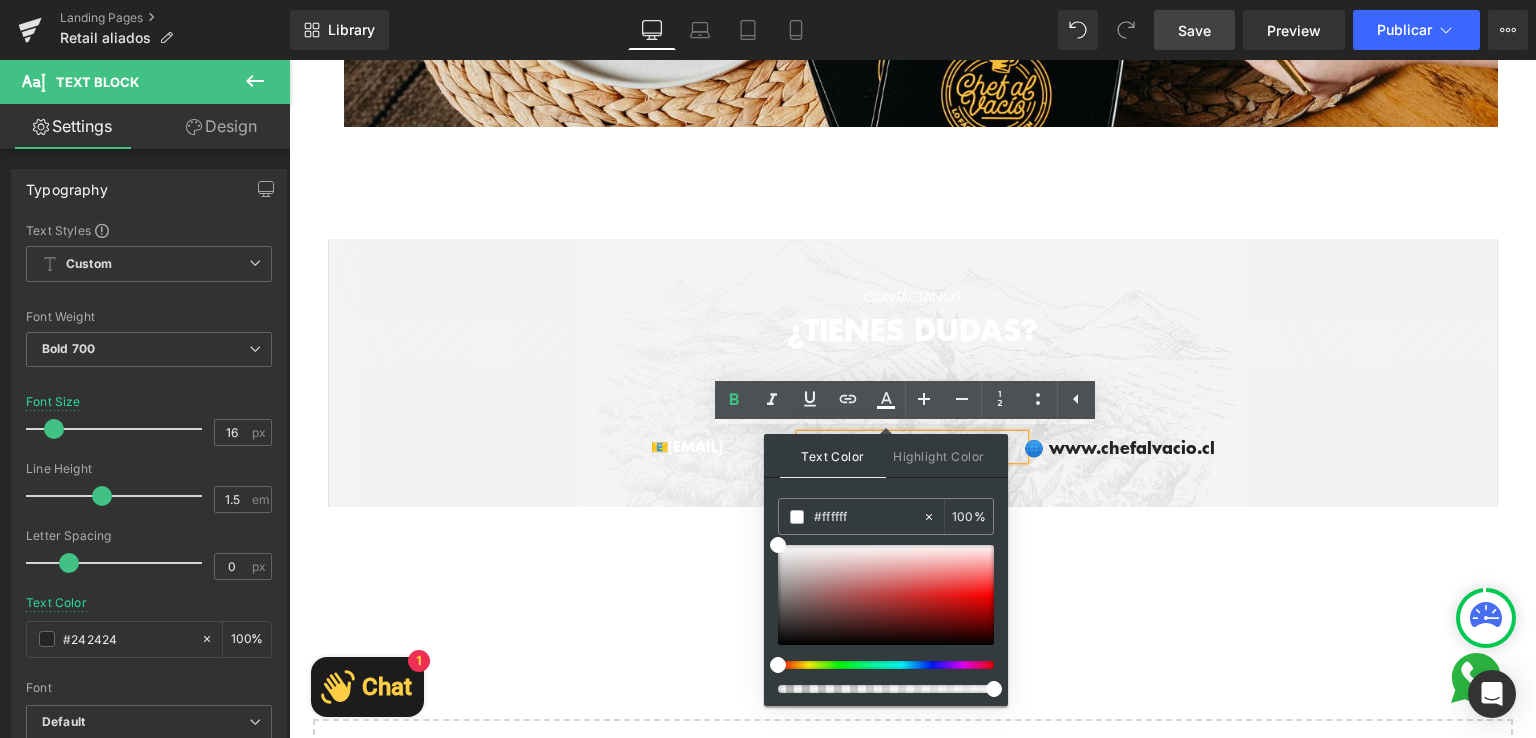 click on "🌐 www.chefalvacio.cl" at bounding box center (1135, 447) 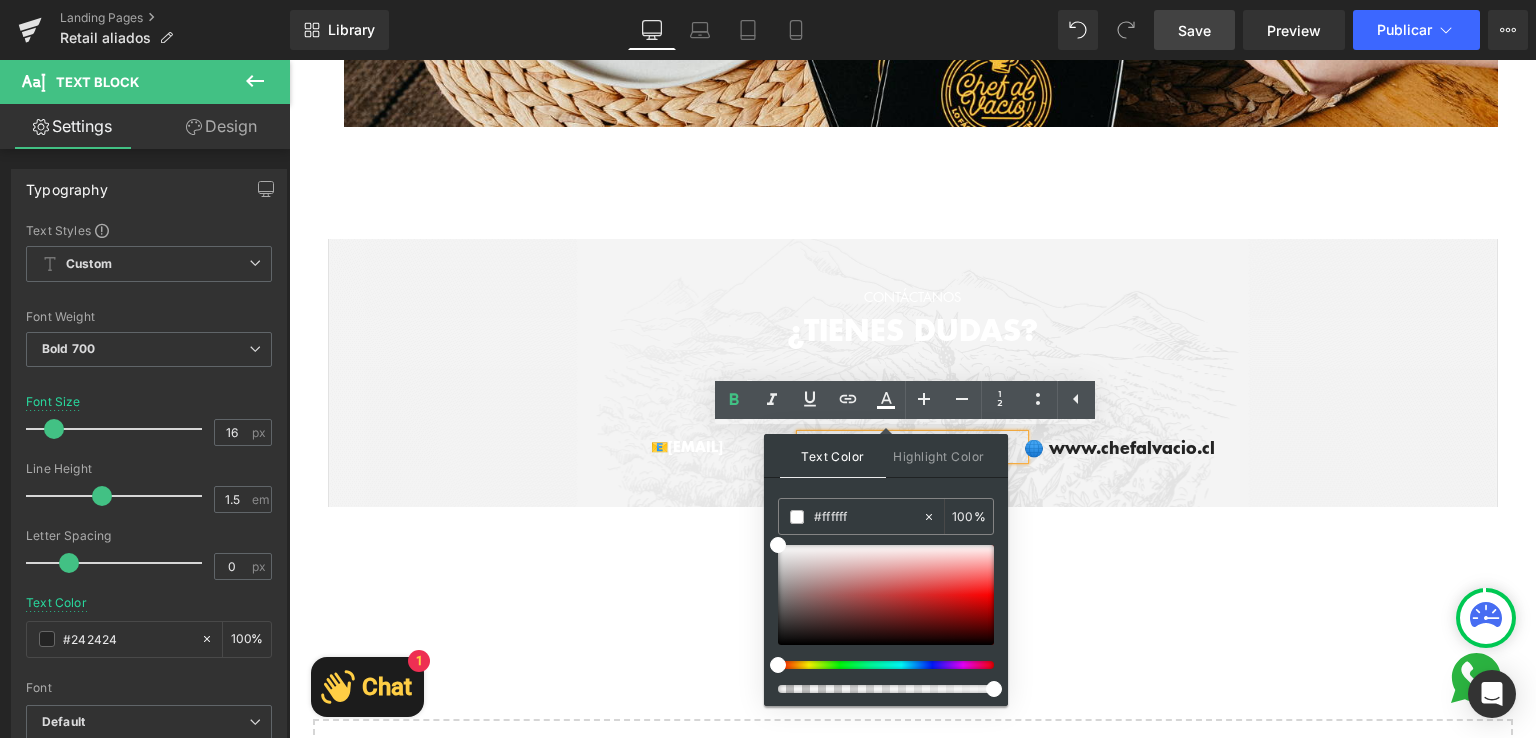 click on "🌐 www.chefalvacio.cl" at bounding box center [1135, 447] 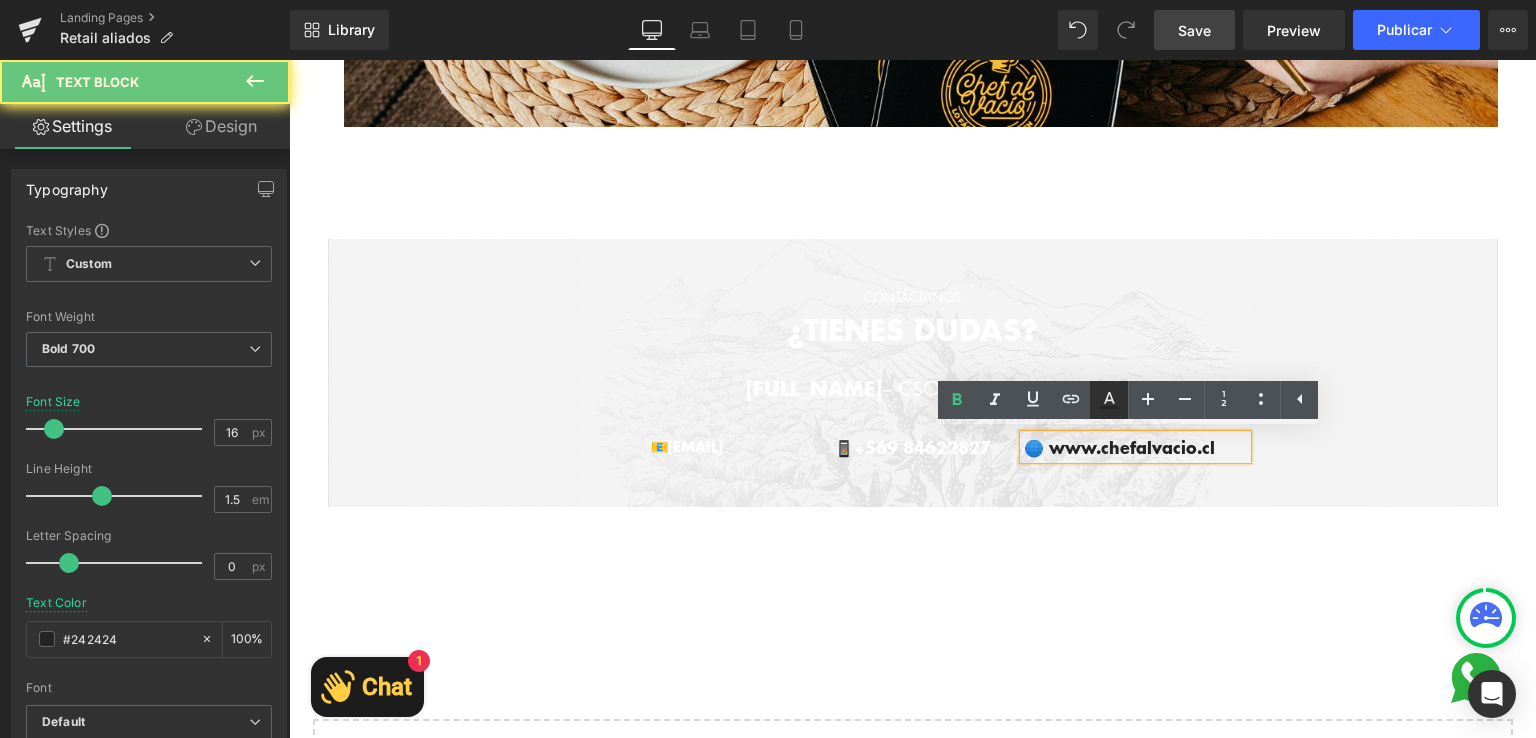 click 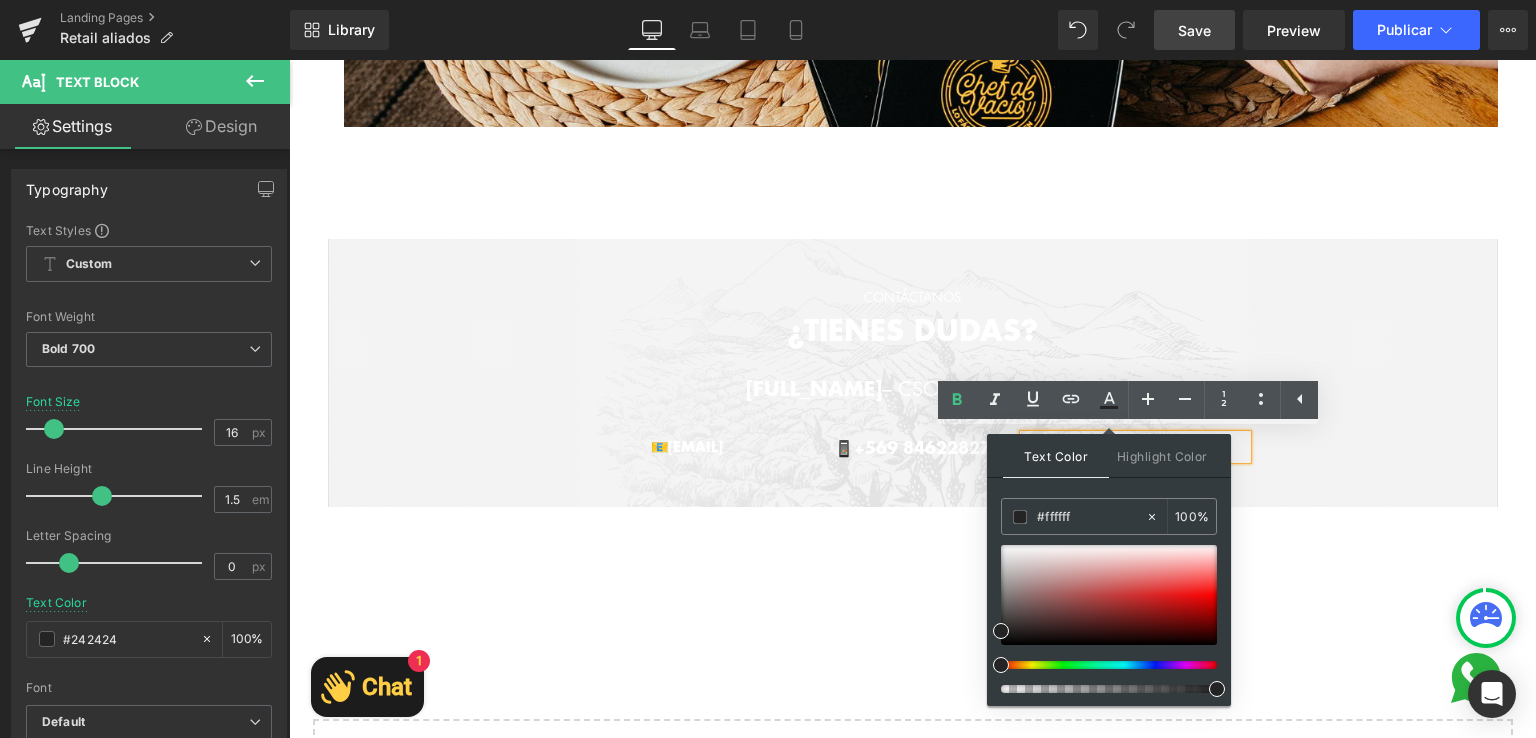 type on "#242424" 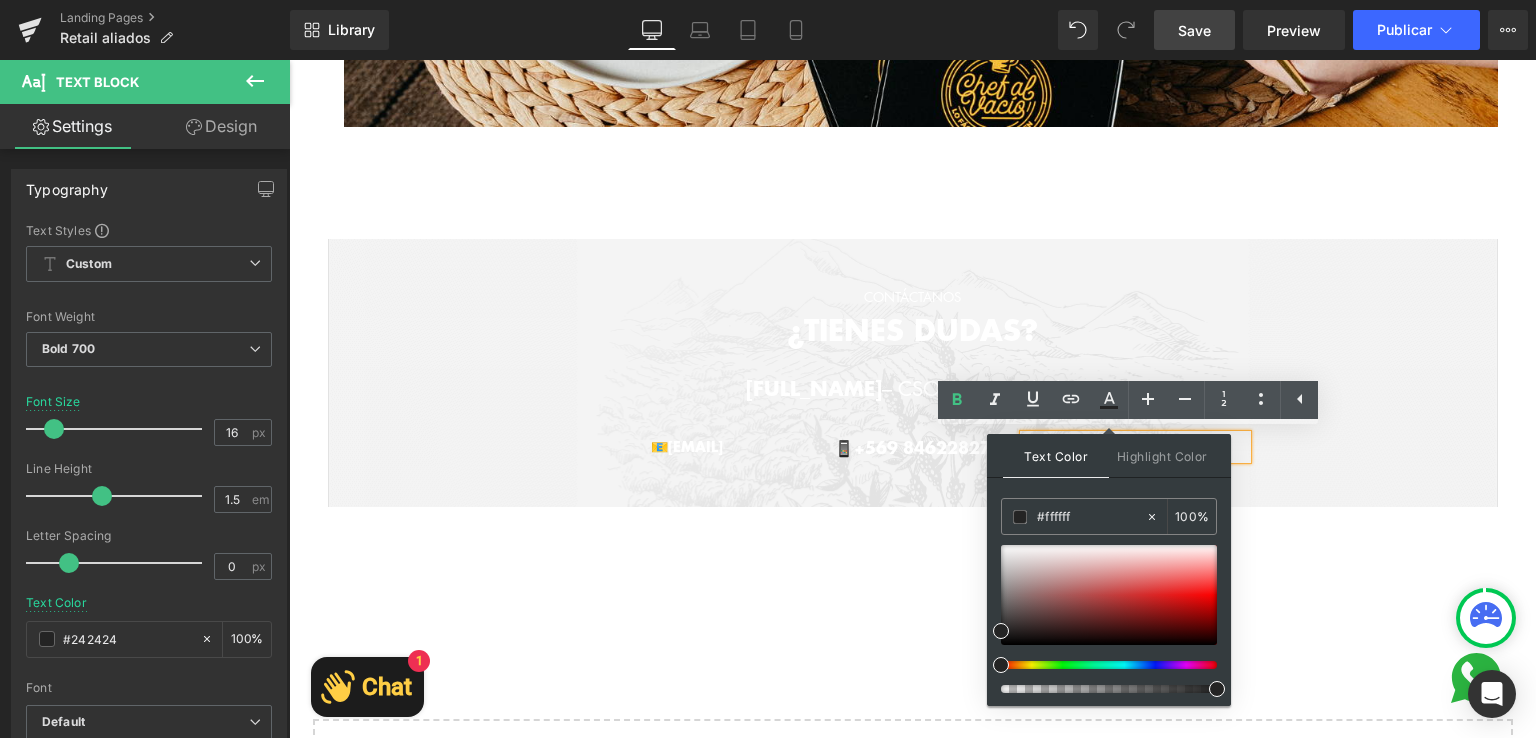 type on "100" 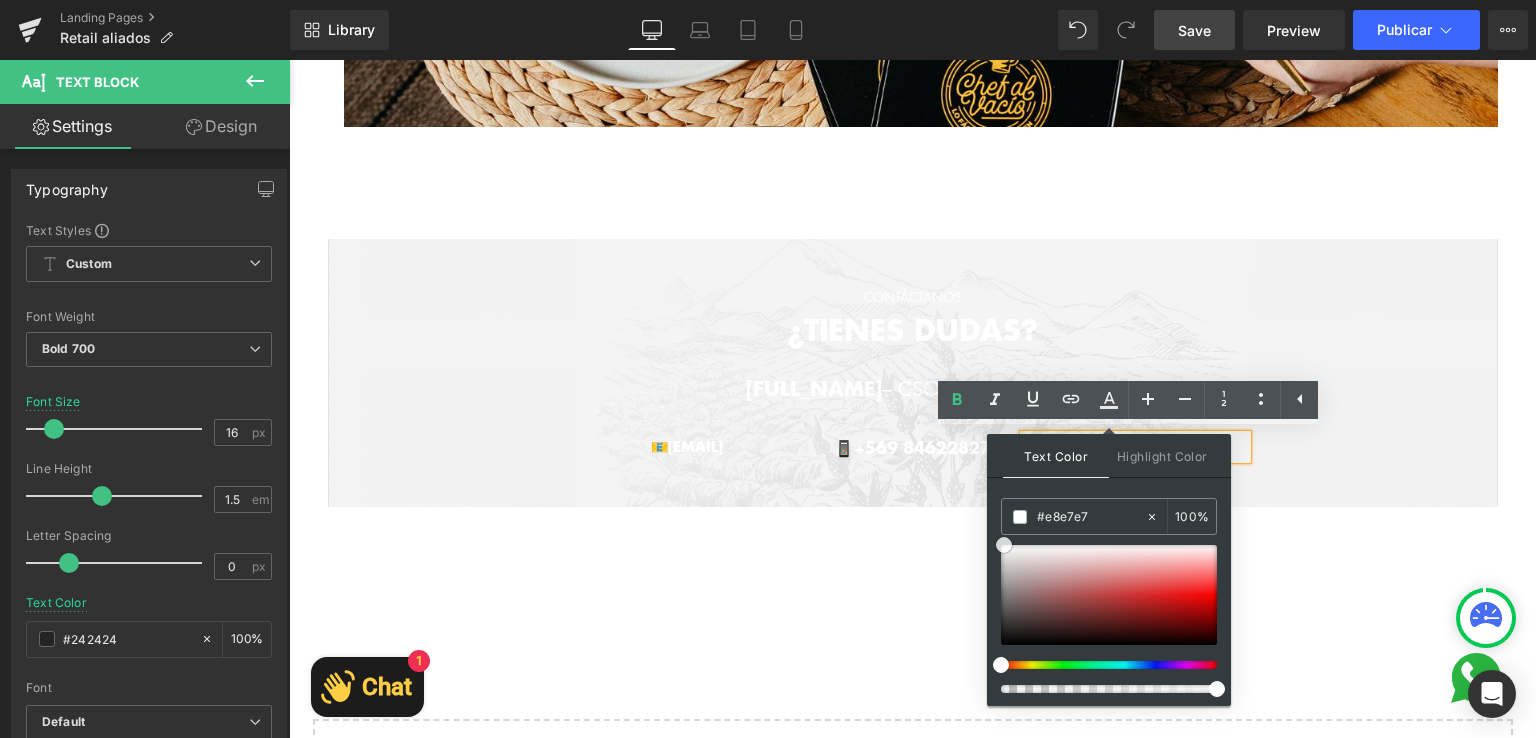 drag, startPoint x: 1286, startPoint y: 687, endPoint x: 979, endPoint y: 529, distance: 345.27237 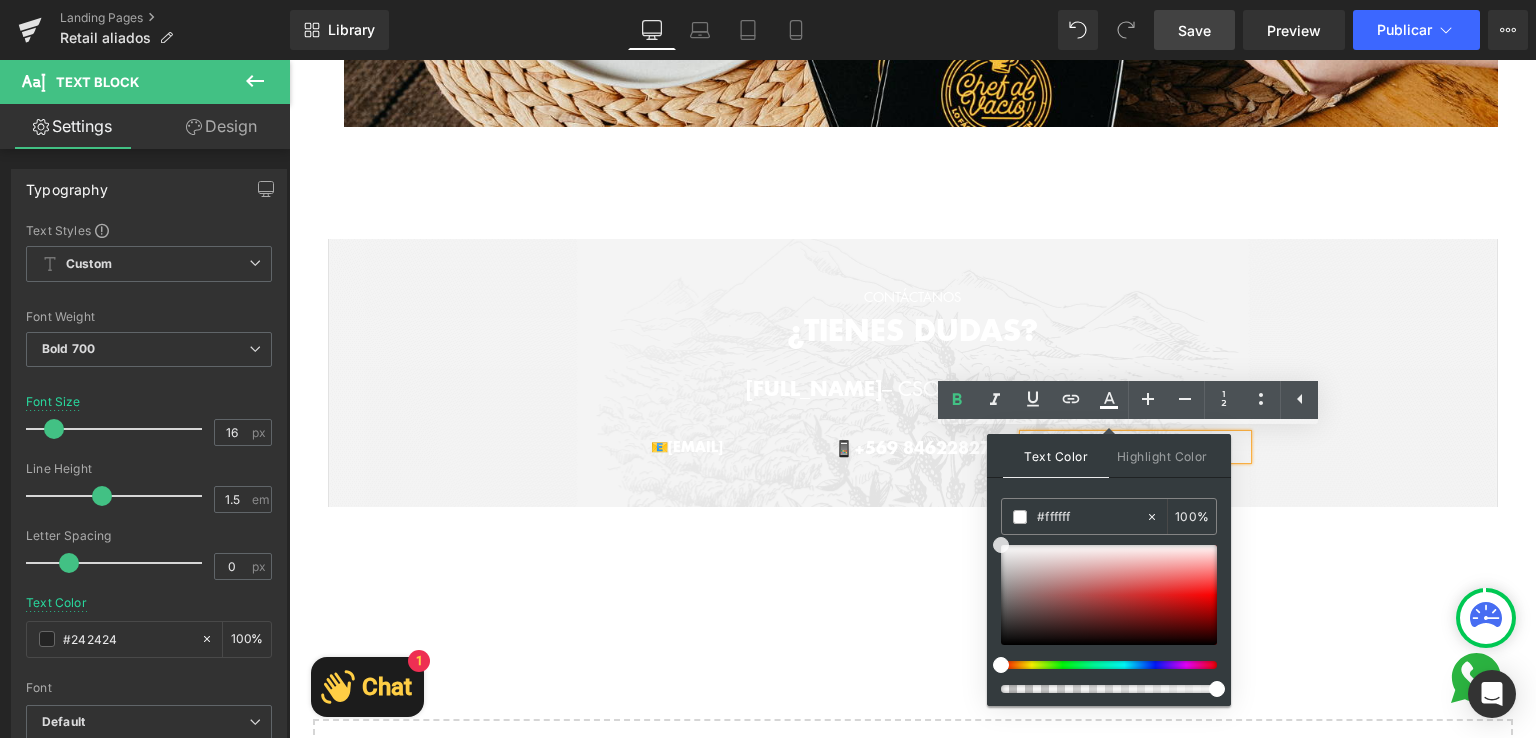 click on "CONTÁCTANOS
Text Block
¿TIENES DUDAS?
Heading         [FULL_NAME]  – CSO & Co-Fundador Text Block
📧 [EMAIL]   Text Block
📱  +569 84622827
Text Block         🌐  [URL] Text Block
Row
Row
Hero Banner         Row         Row" at bounding box center [912, 428] 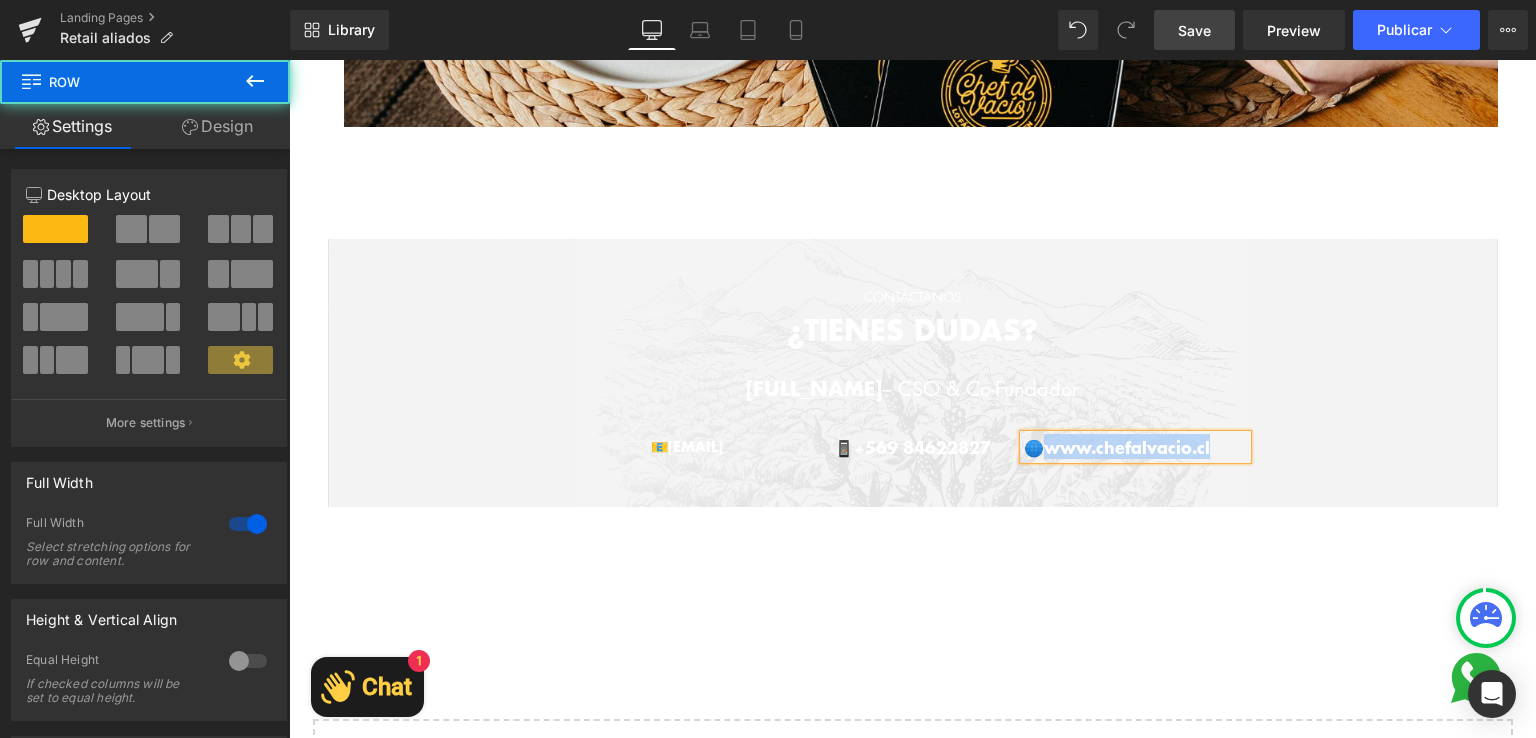 click on "CONTÁCTANOS
Text Block
¿TIENES DUDAS?
Heading         [FULL_NAME]  – CSO & Co-Fundador Text Block
📧 [EMAIL]   Text Block
📱  +569 84622827
Text Block         🌐  [URL] Text Block
Row
Row" at bounding box center [913, 367] 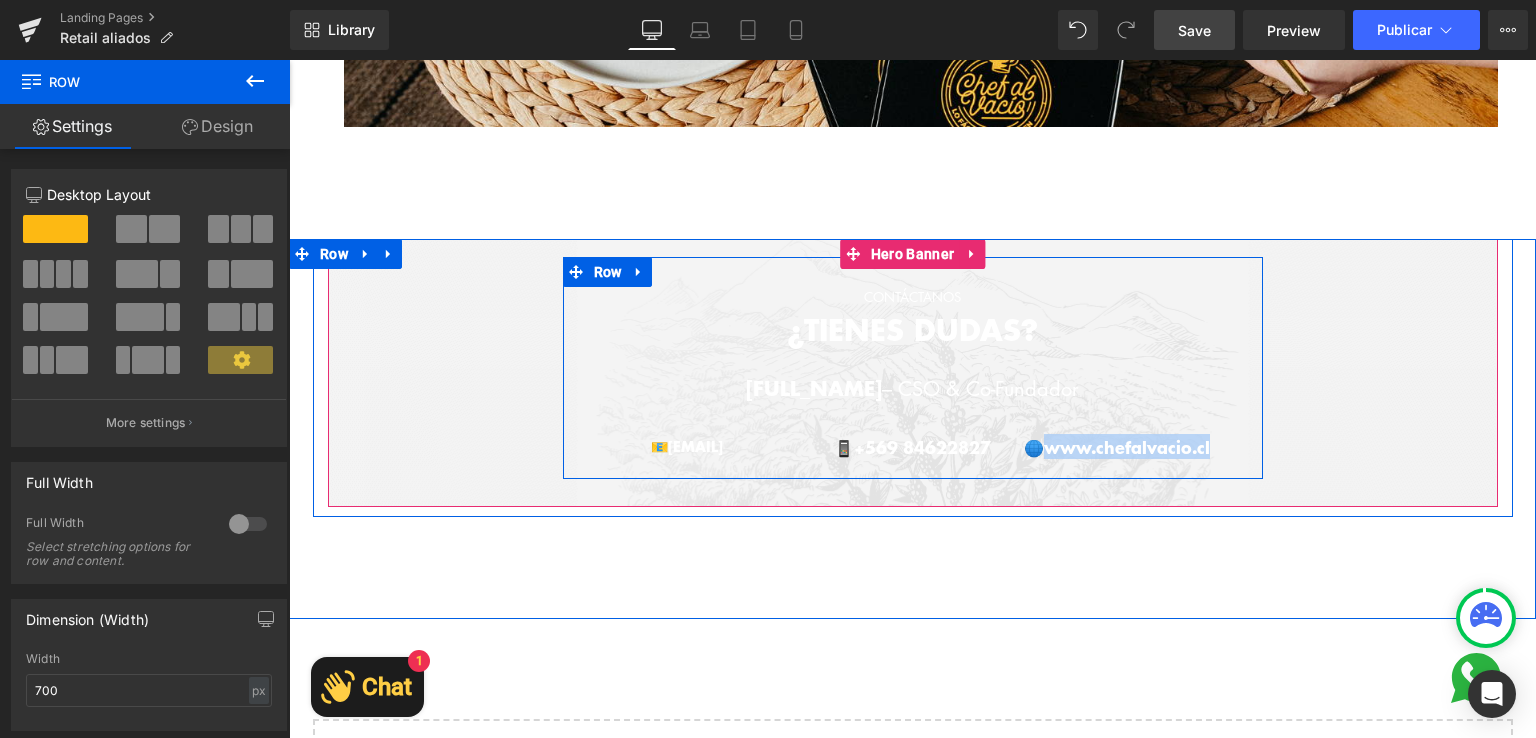click on "CONTÁCTANOS
Text Block
¿TIENES DUDAS?
Heading         [FULL_NAME]  – CSO & Co-Fundador Text Block
📧 [EMAIL]   Text Block
📱  +569 84622827
Text Block         🌐  [URL] Text Block
Row
Row" at bounding box center (913, 367) 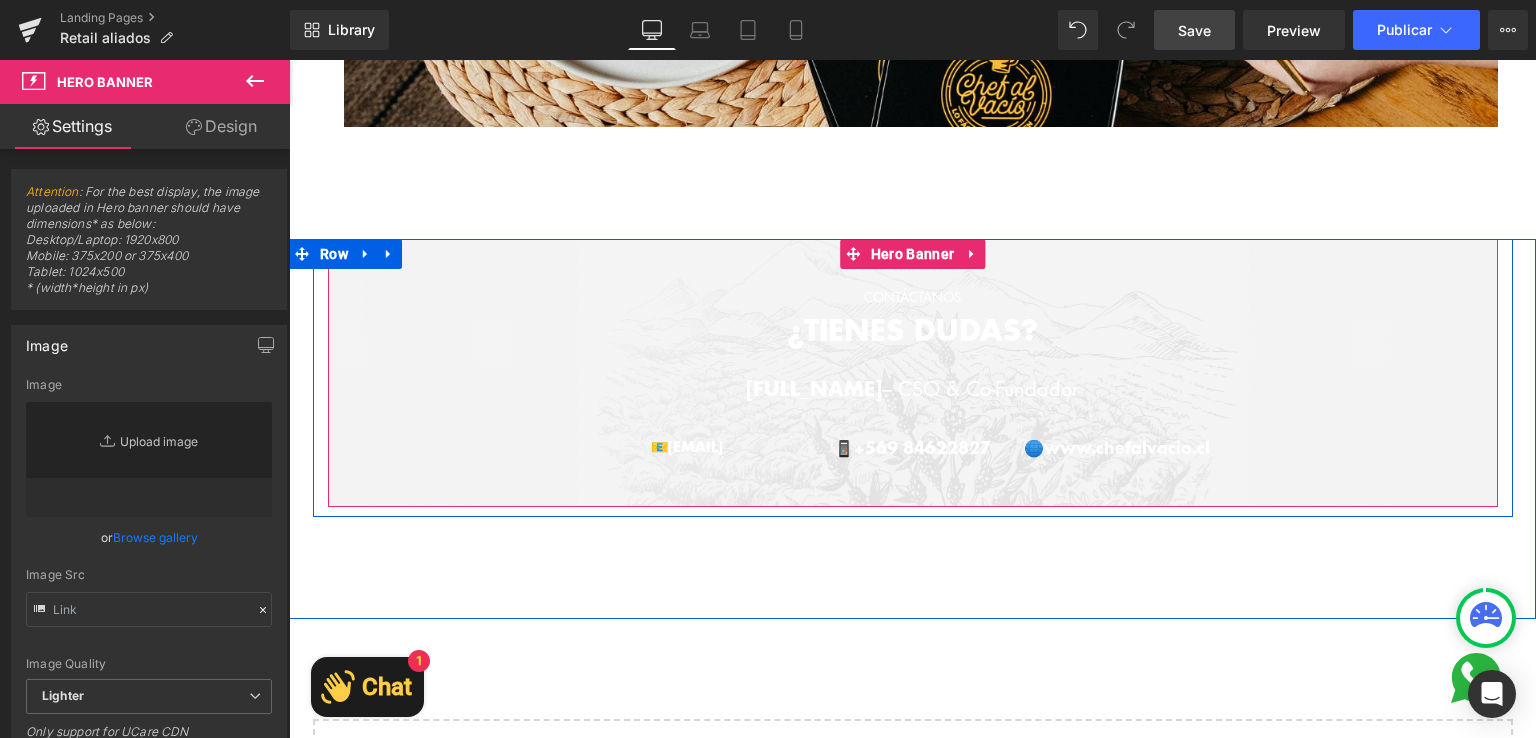 type on "https://ucarecdn.com/aa601a2f-c8c9-423e-9ab5-01da8ad18390/-/format/auto/-/preview/3000x3000/-/quality/lighter/bn2.png" 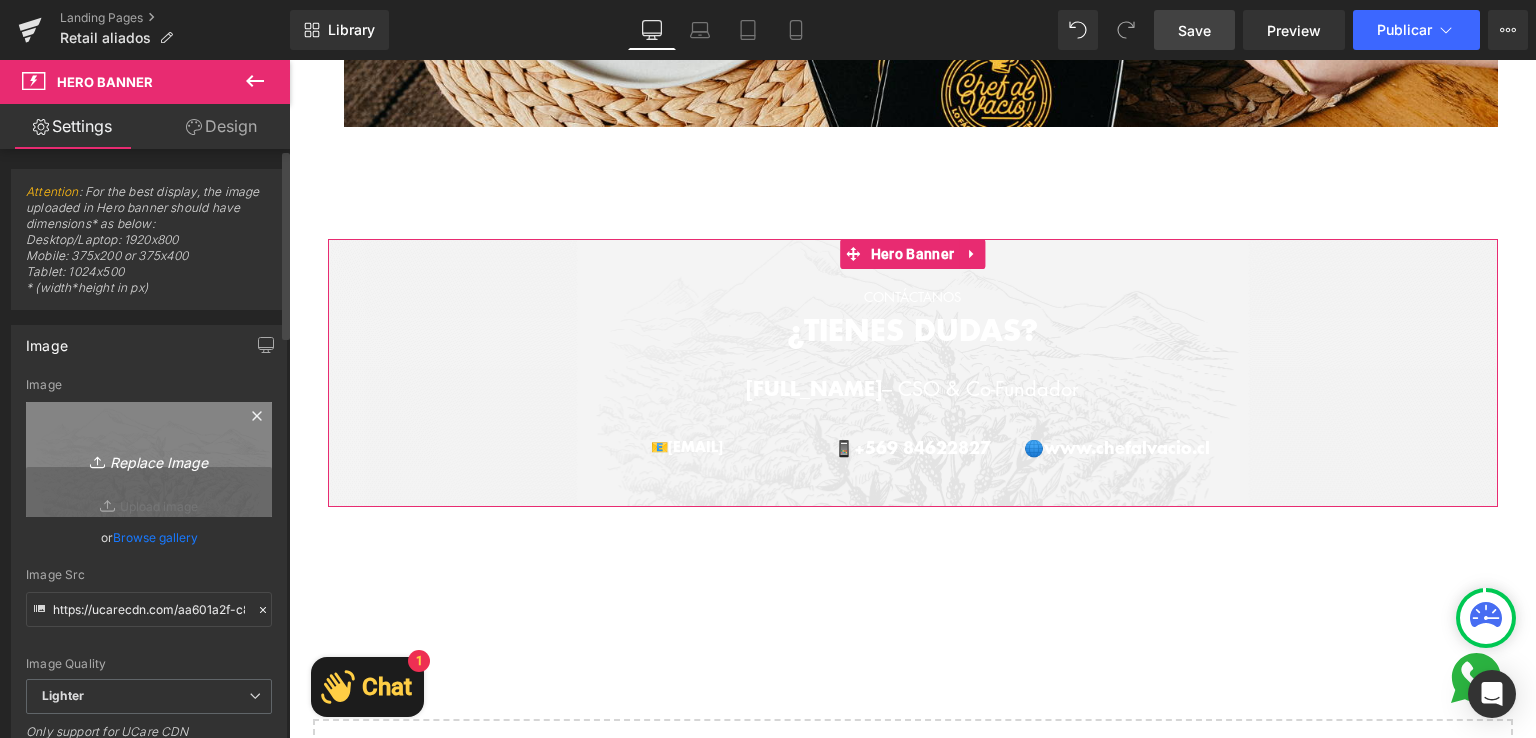 click on "Replace Image" at bounding box center [149, 459] 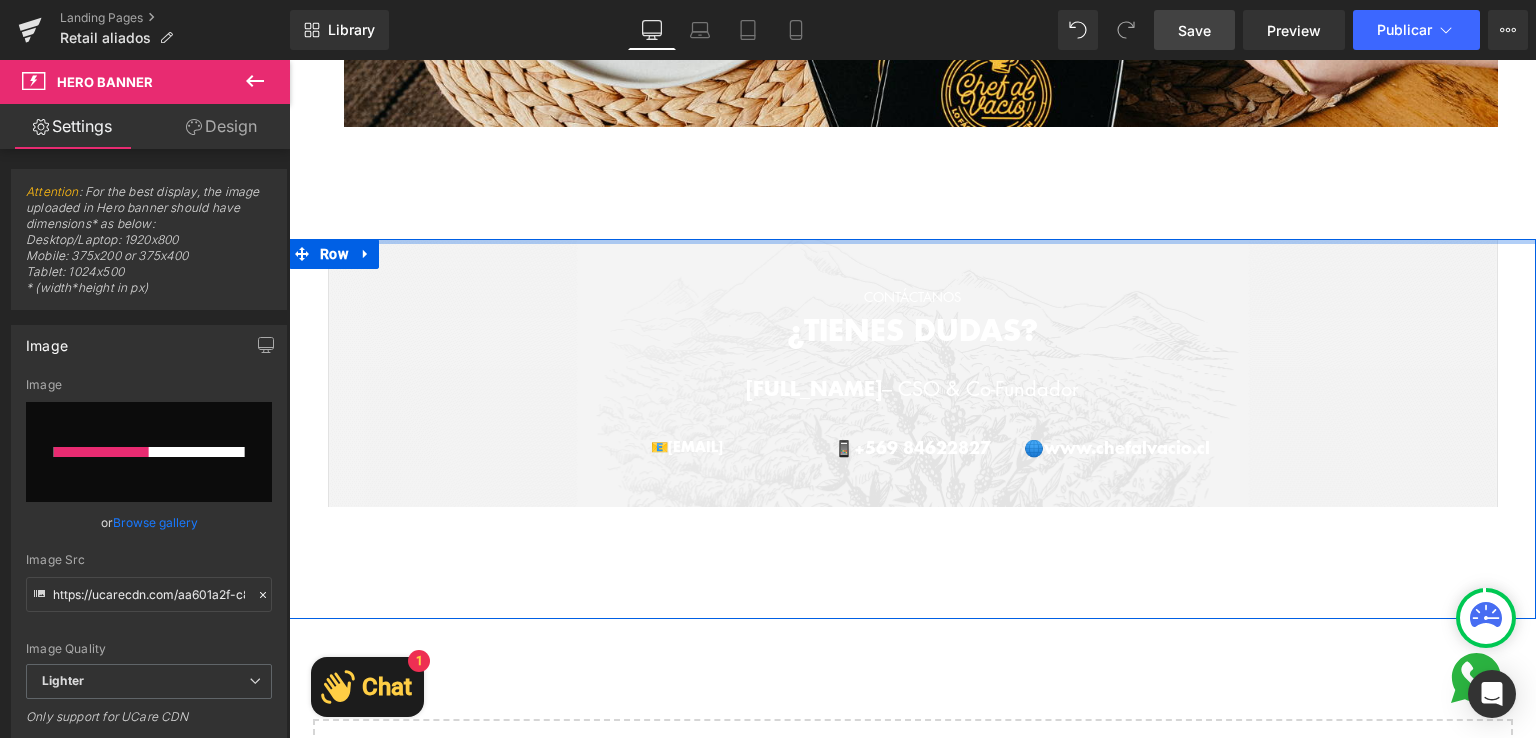 type 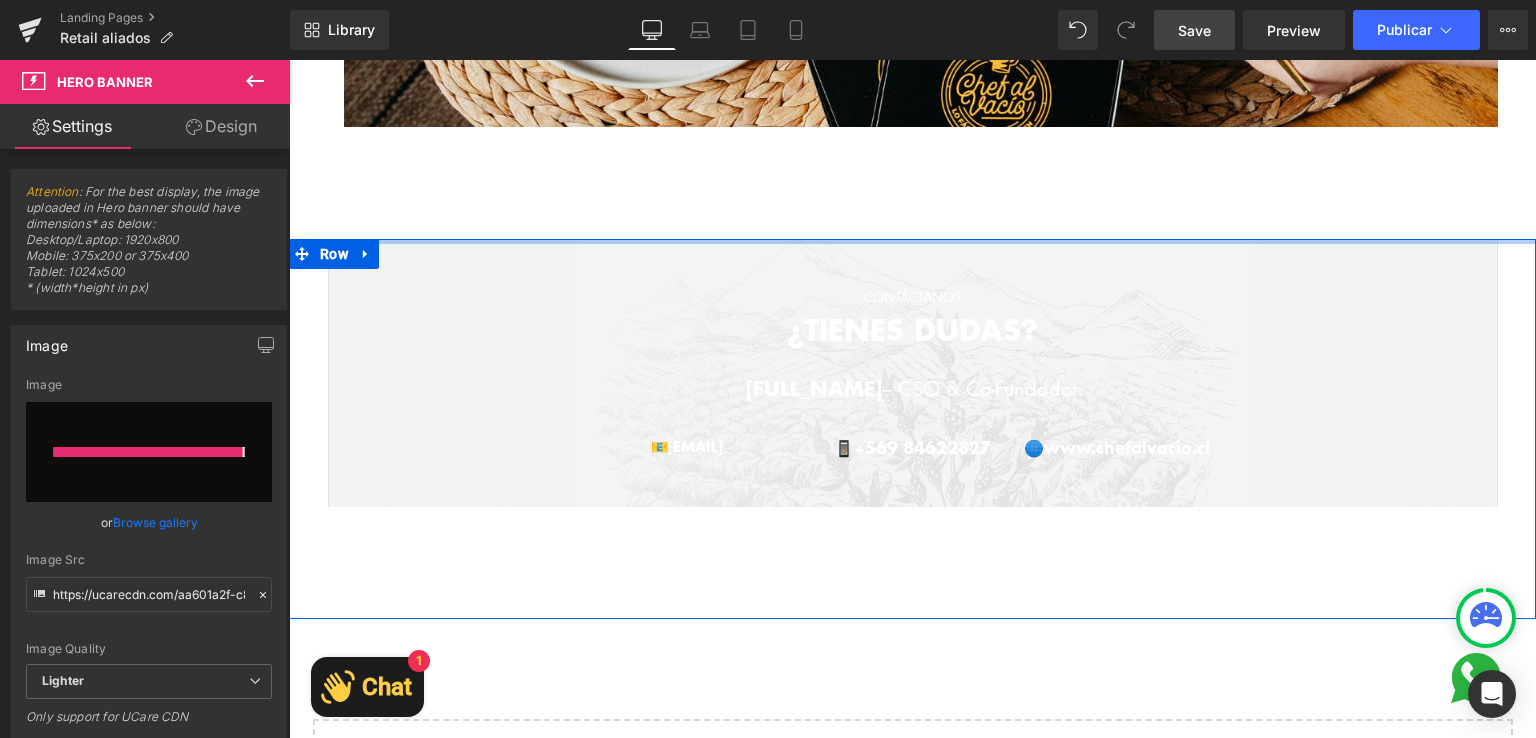 type on "https://ucarecdn.com/db8c2ea3-7766-4e9d-8c63-20c8a5fbf355/-/format/auto/-/preview/3000x3000/-/quality/lighter/Chef-al-vac%C3%ADo---POST2.png" 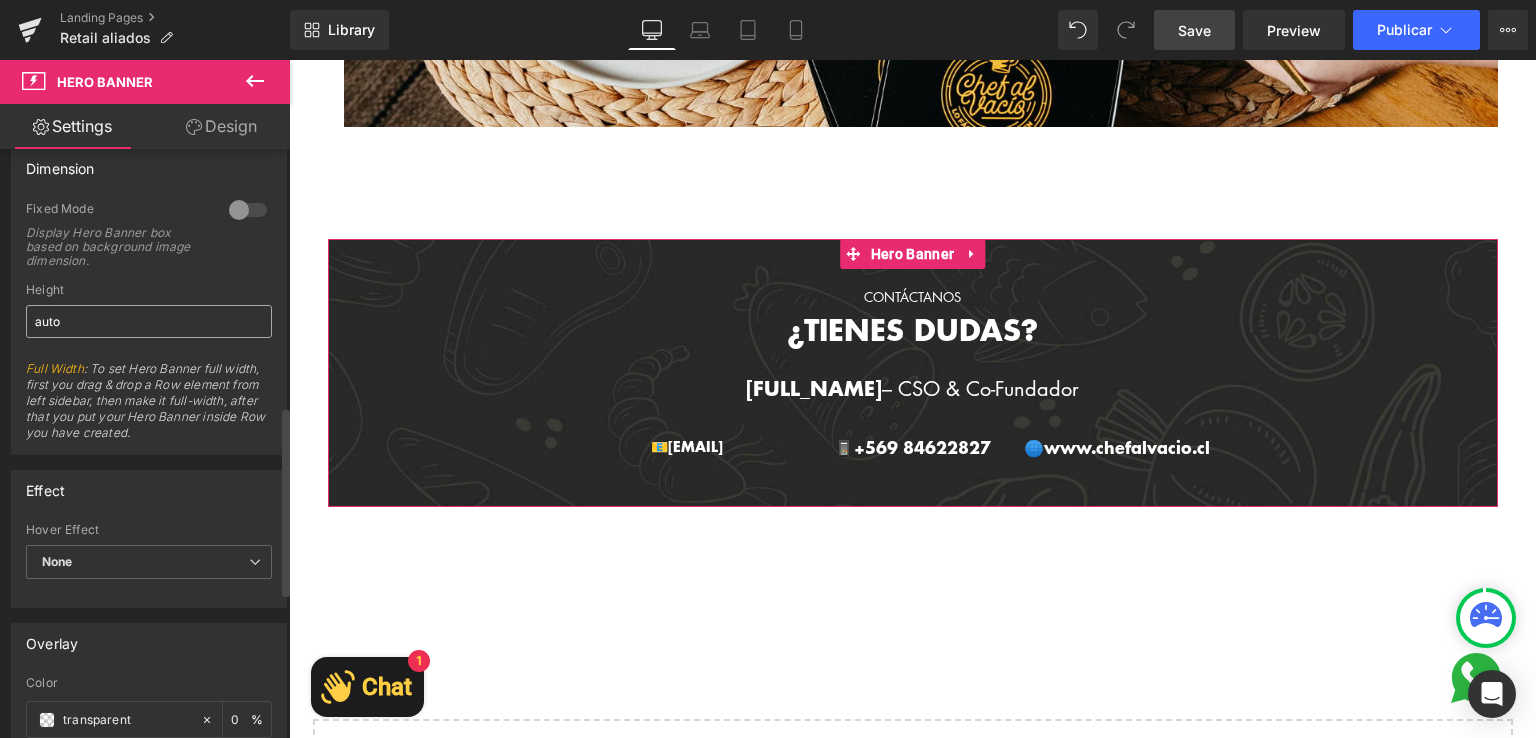 scroll, scrollTop: 800, scrollLeft: 0, axis: vertical 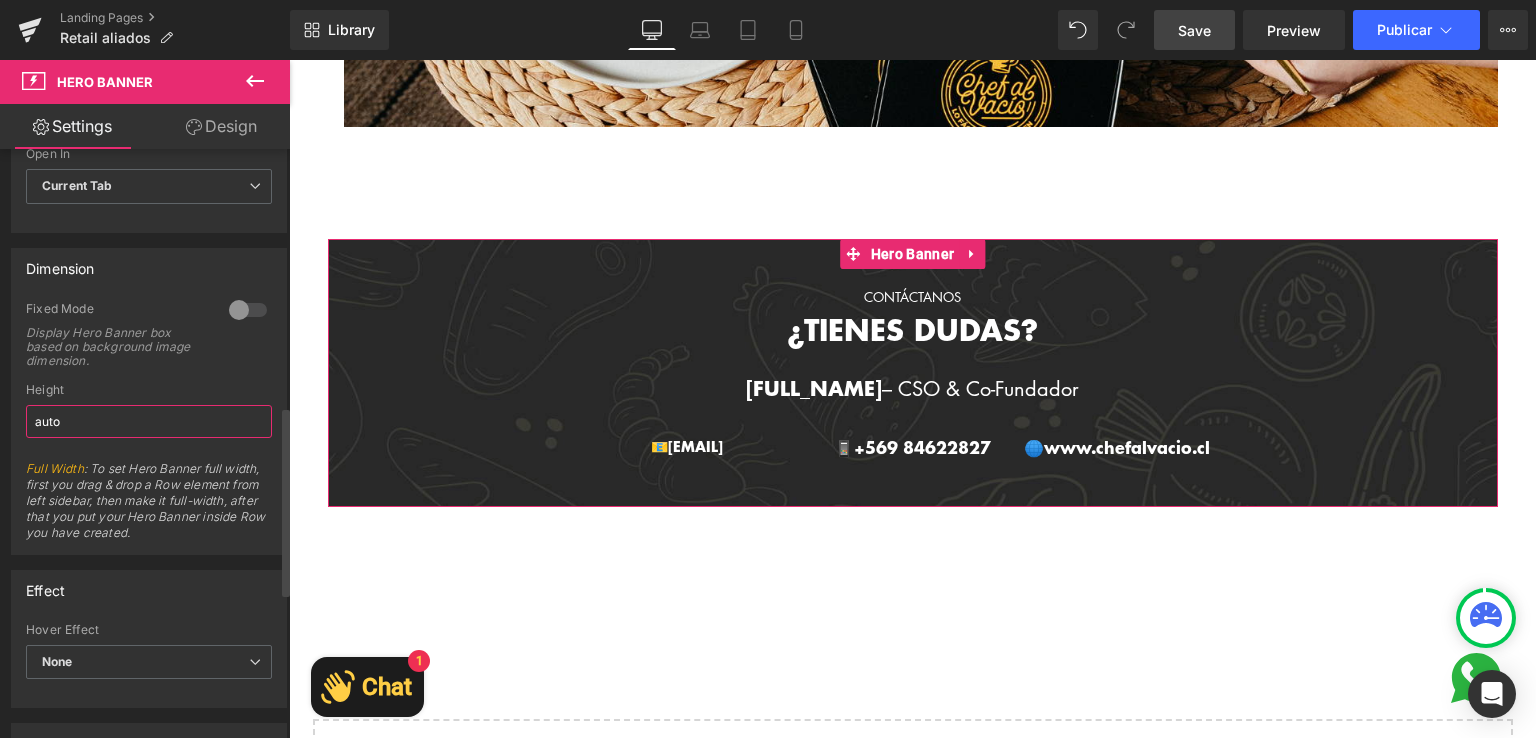 click on "auto" at bounding box center [149, 421] 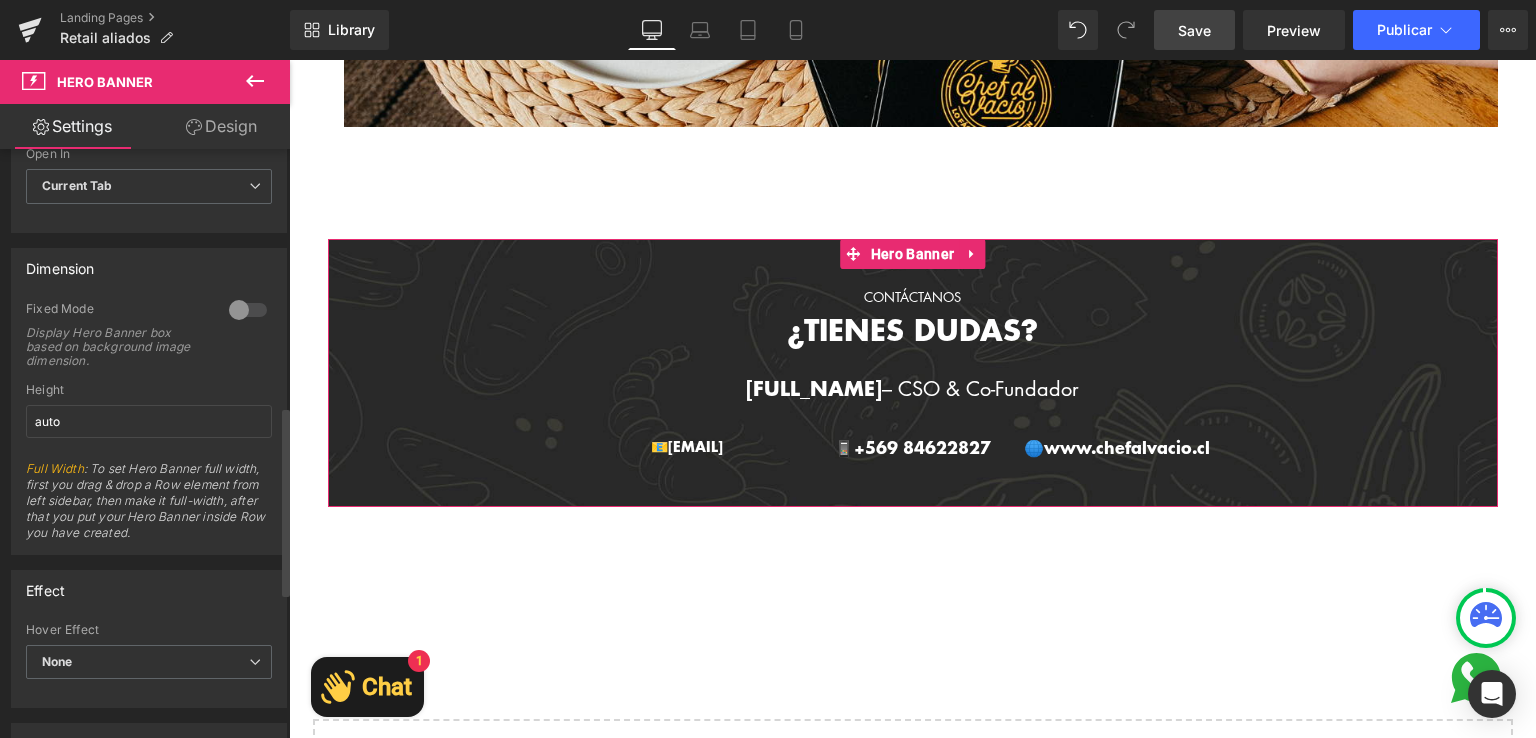click on "Fixed Mode Display Hero Banner box based on background image dimension." at bounding box center (149, 342) 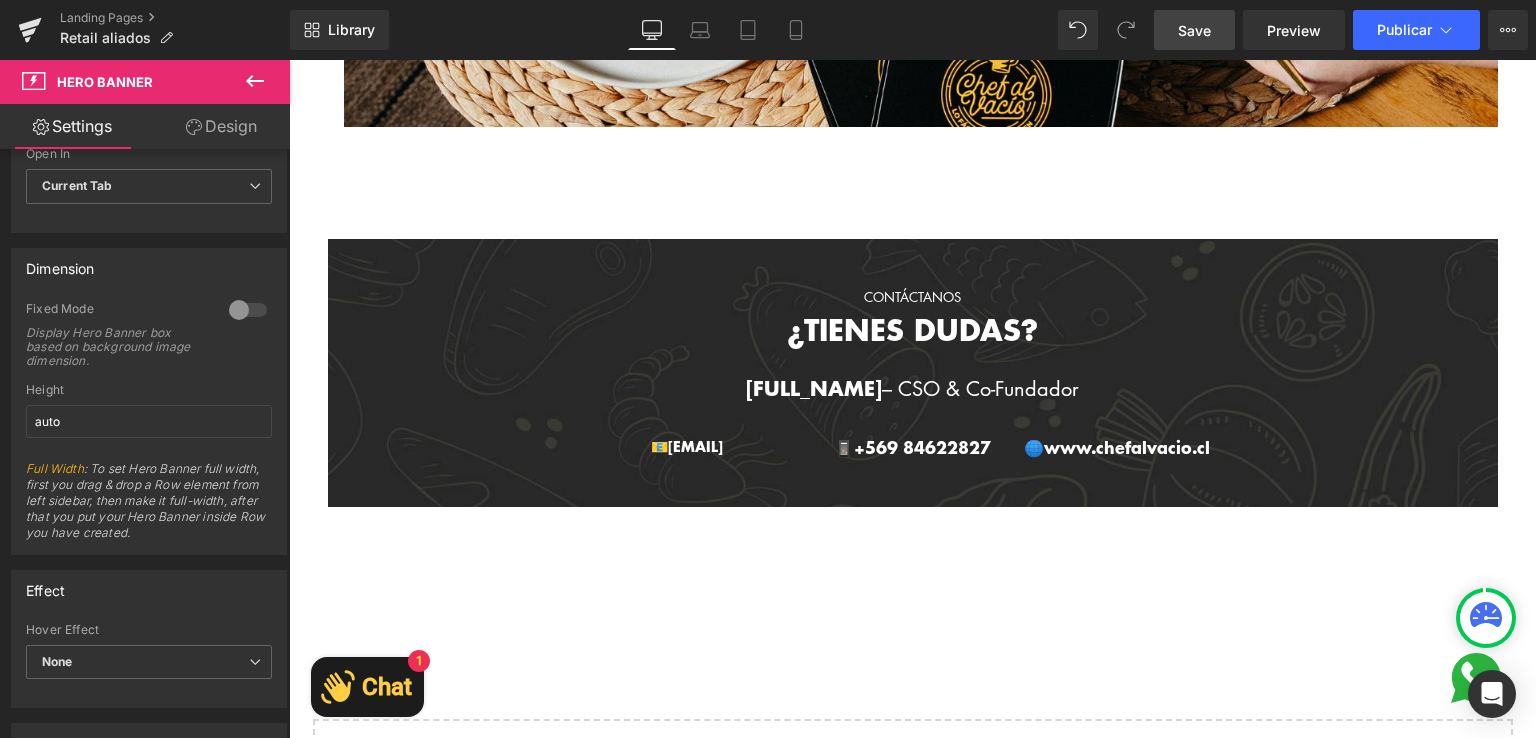 click on "Save" at bounding box center [1194, 30] 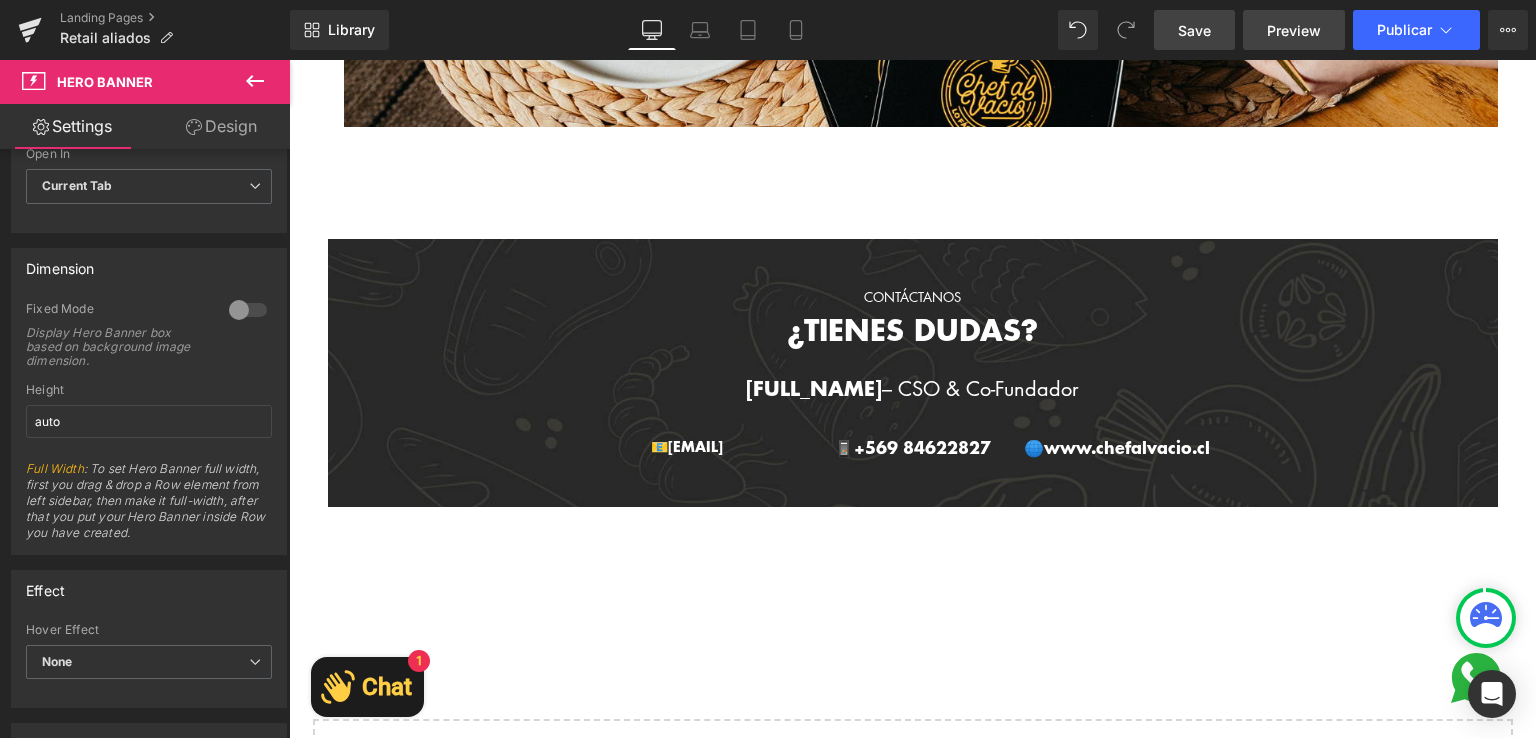 click on "Preview" at bounding box center (1294, 30) 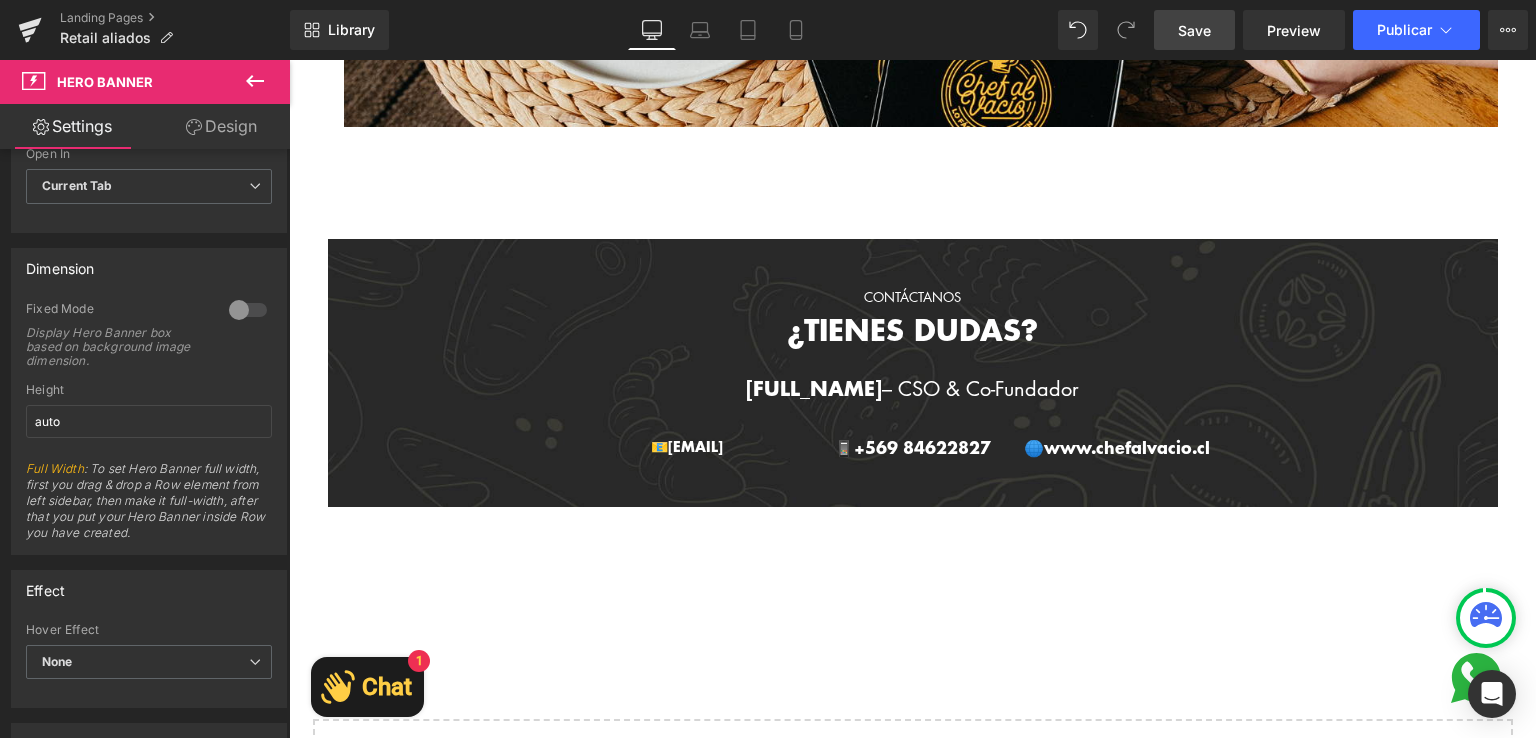 click on "Save" at bounding box center (1194, 30) 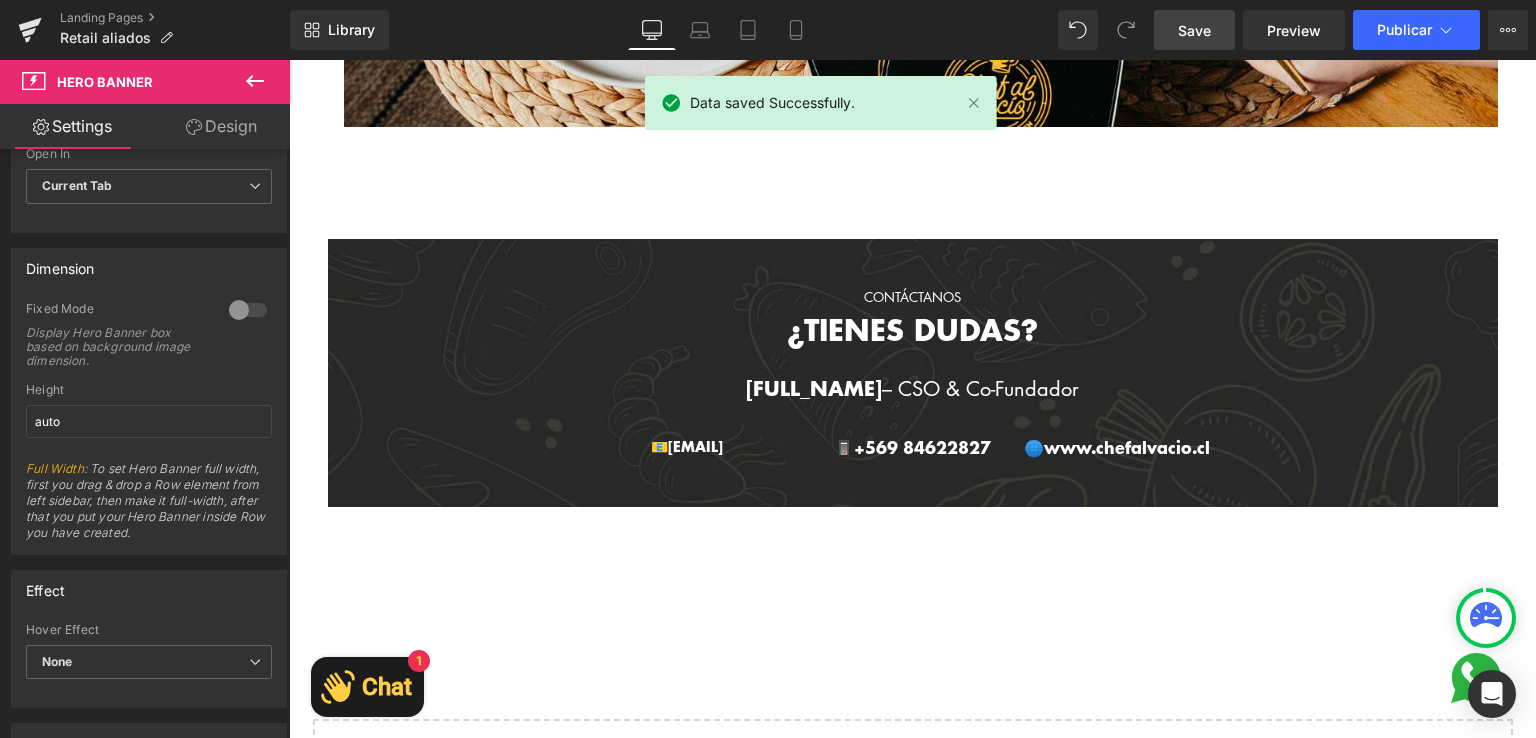 click 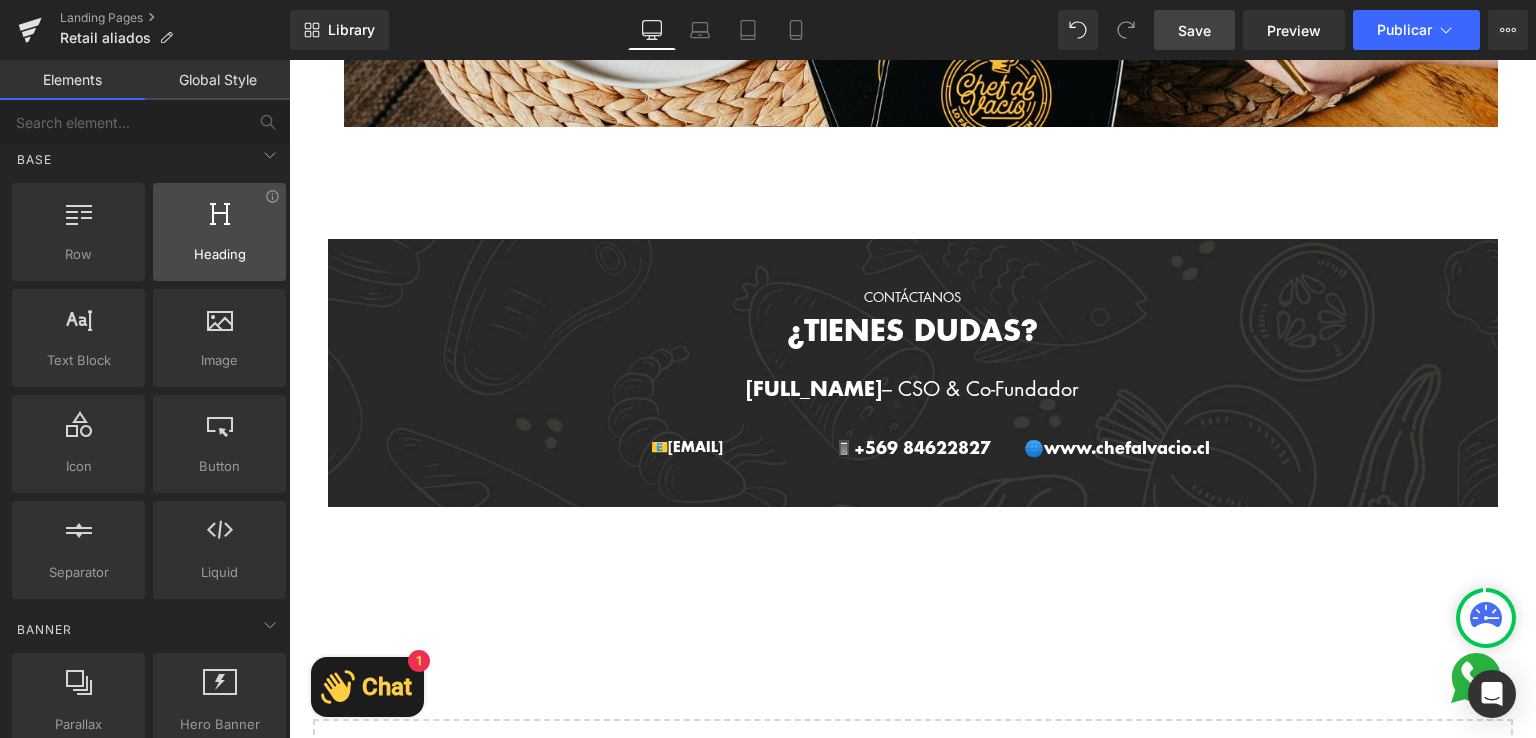 scroll, scrollTop: 0, scrollLeft: 0, axis: both 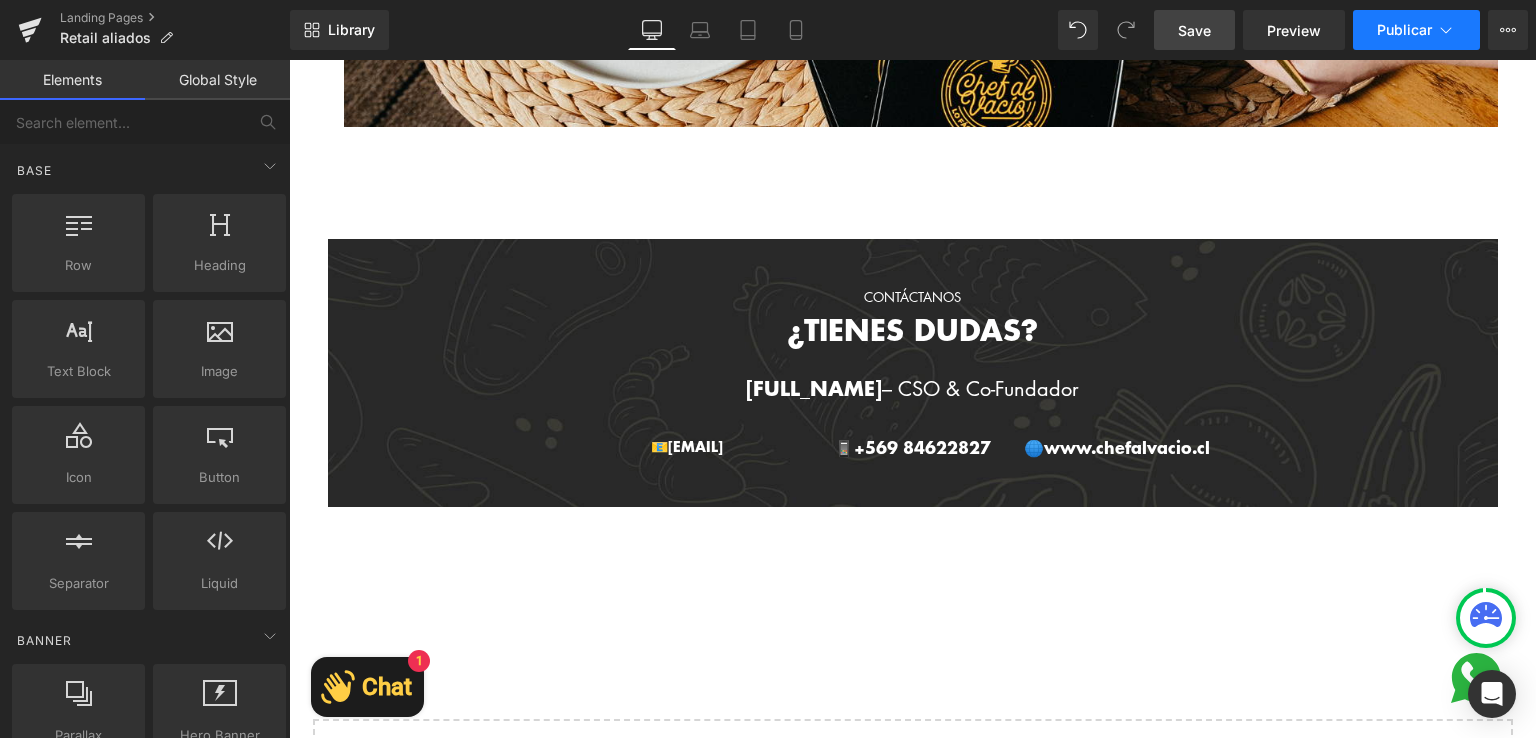 click on "Publicar" at bounding box center (1404, 29) 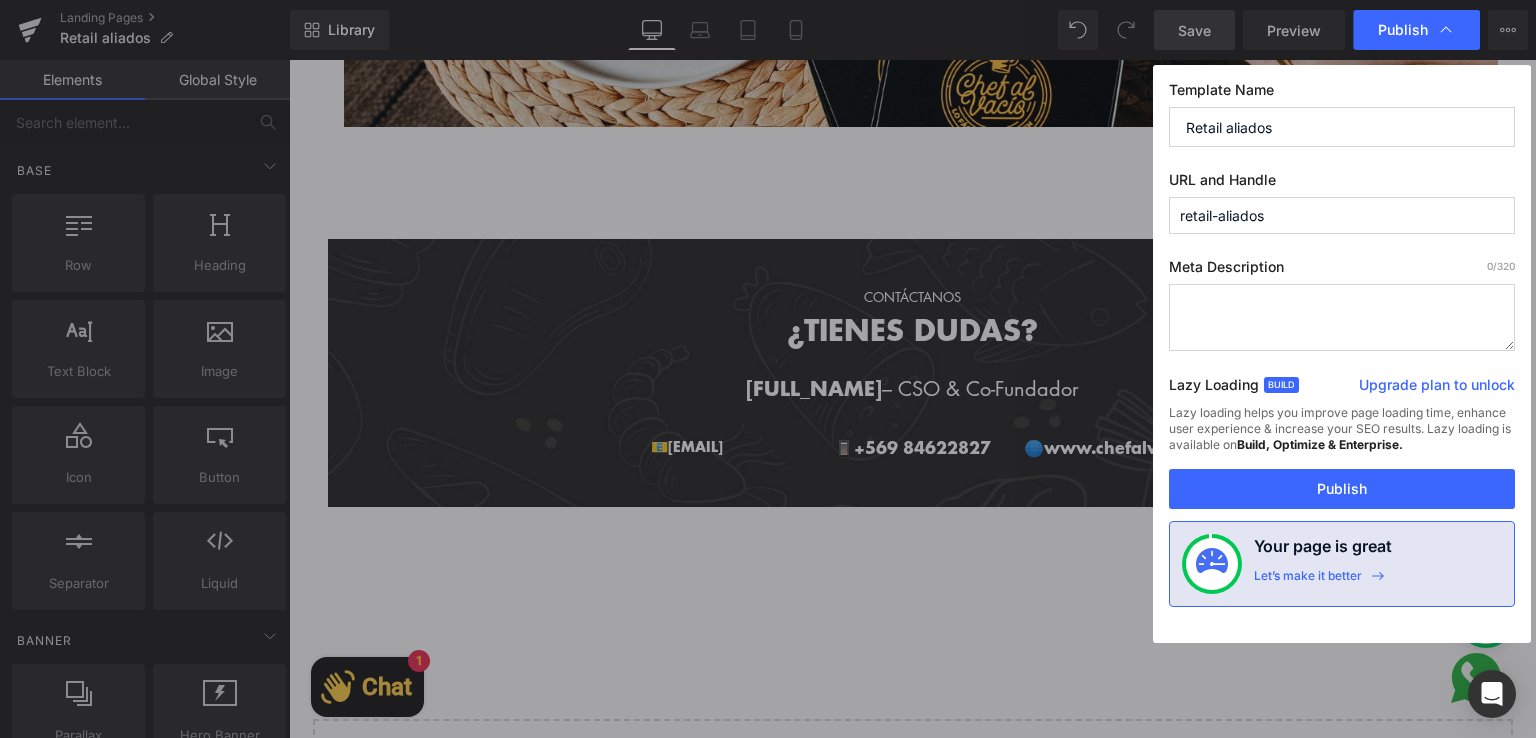 drag, startPoint x: 1292, startPoint y: 219, endPoint x: 1176, endPoint y: 216, distance: 116.03879 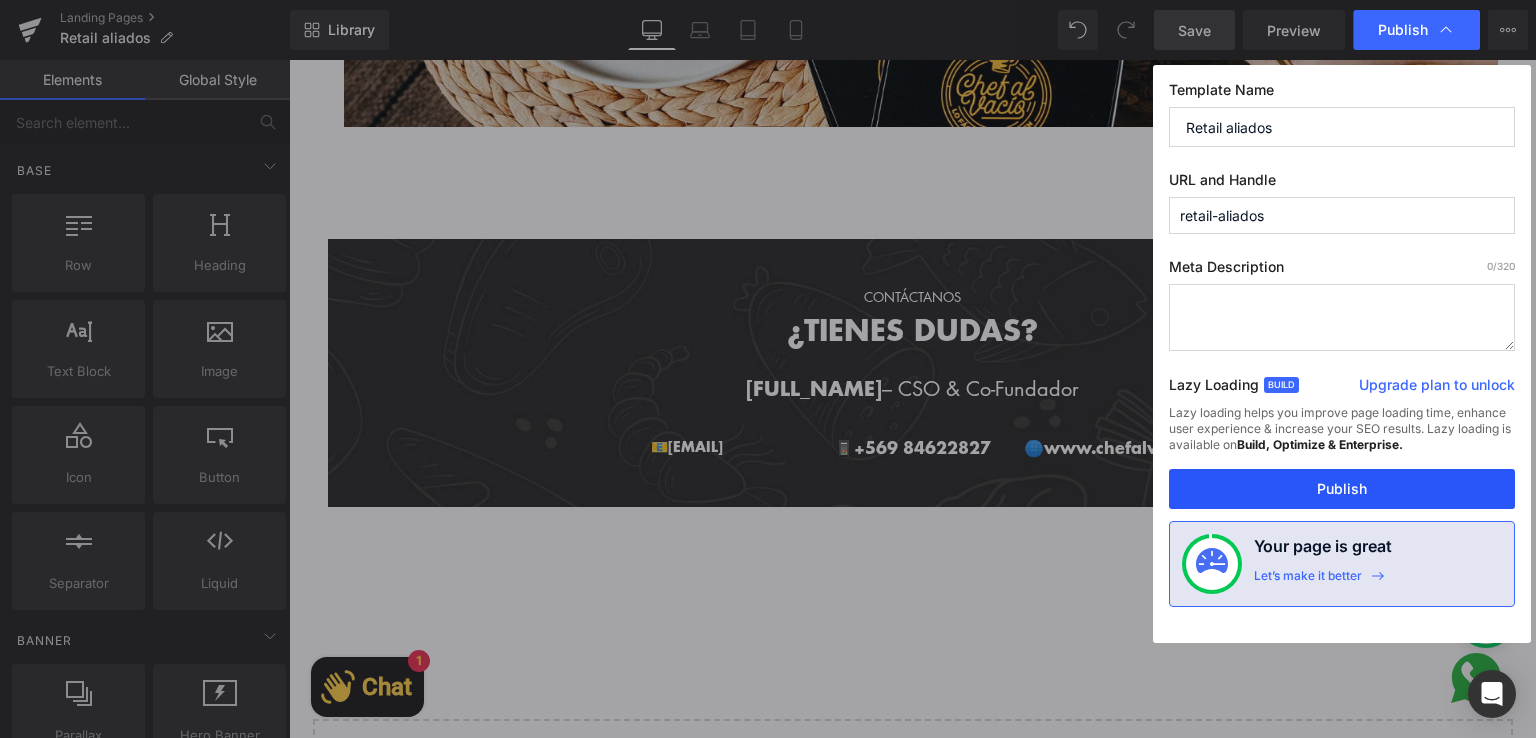 click on "Publish" at bounding box center (1342, 489) 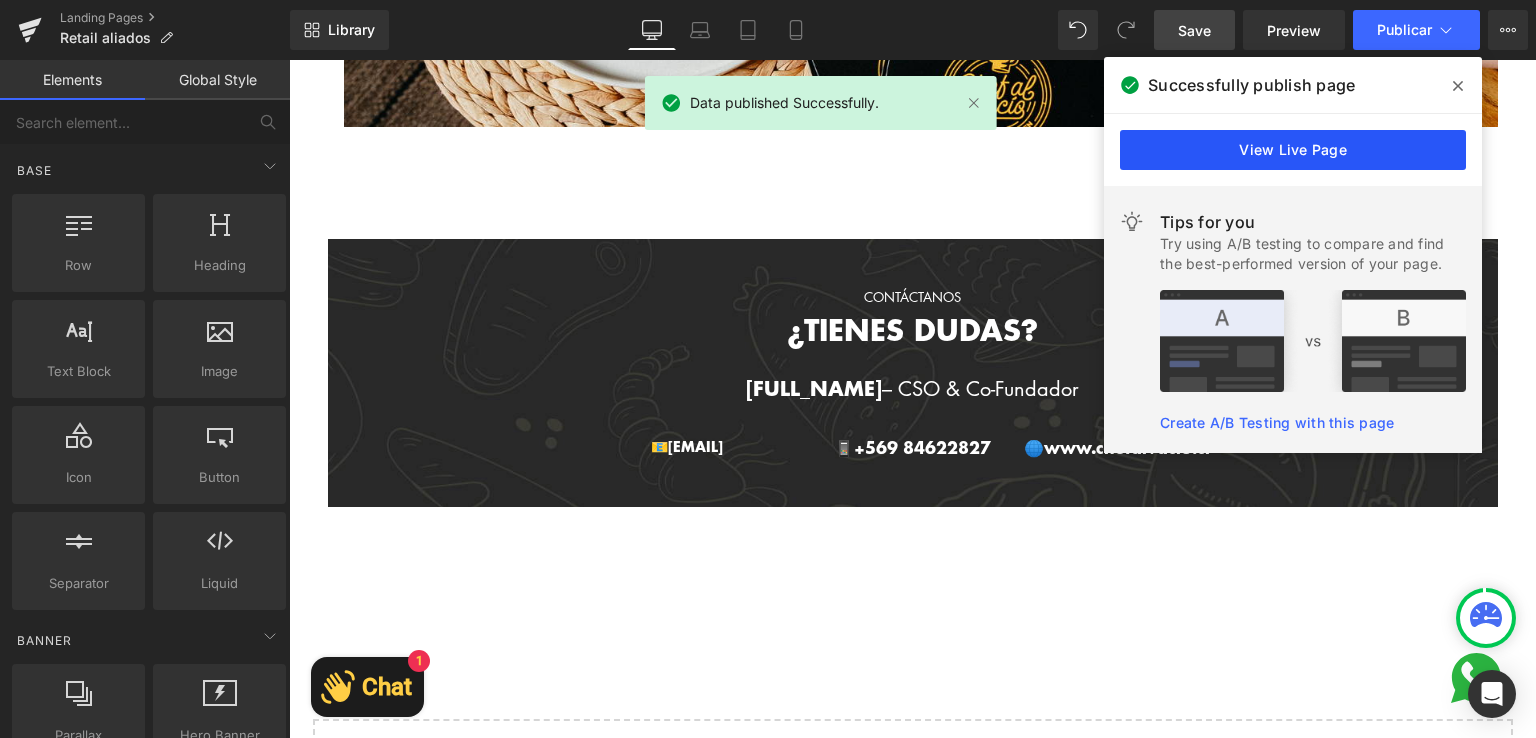 click on "View Live Page" at bounding box center [1293, 150] 